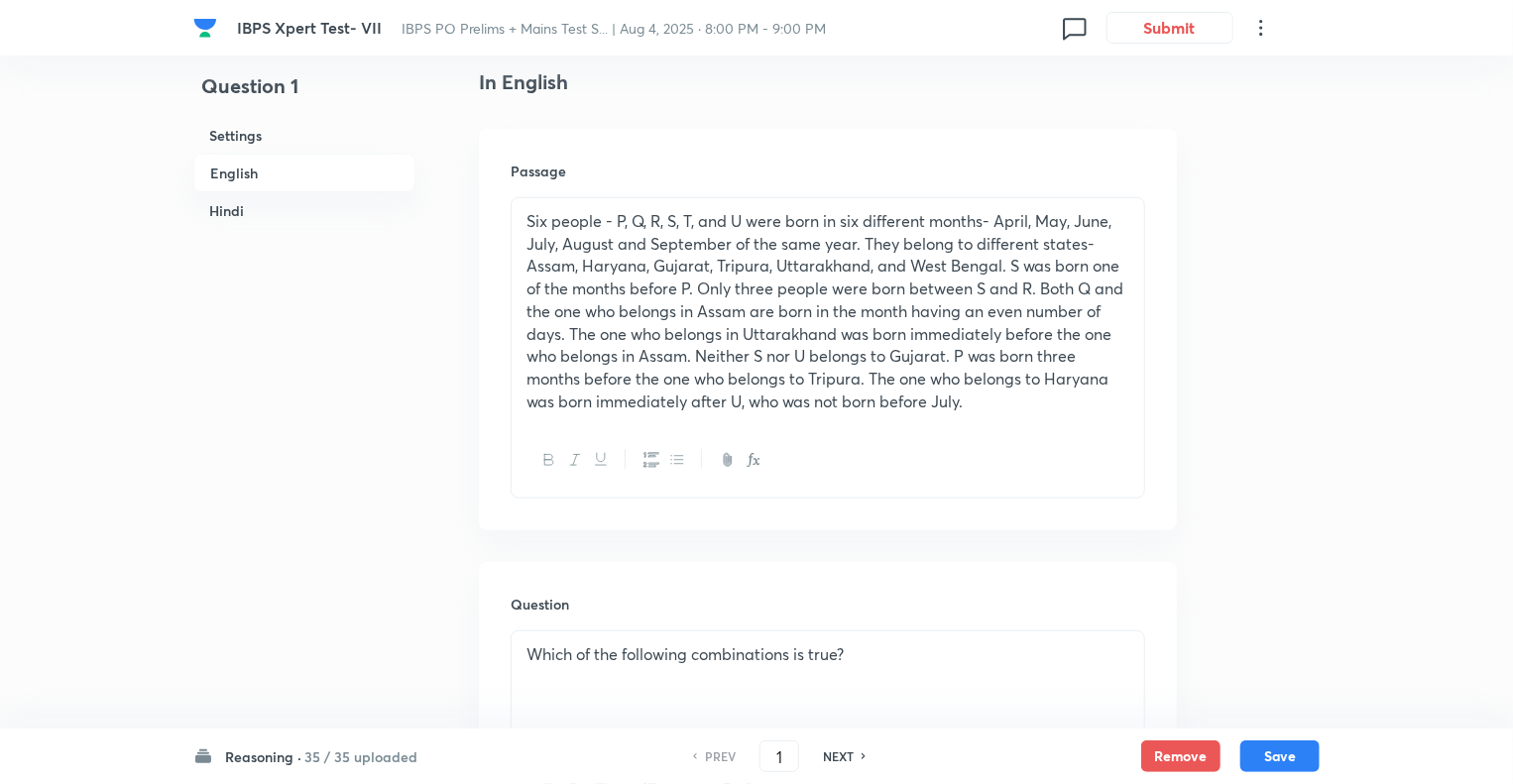 scroll, scrollTop: 515, scrollLeft: 0, axis: vertical 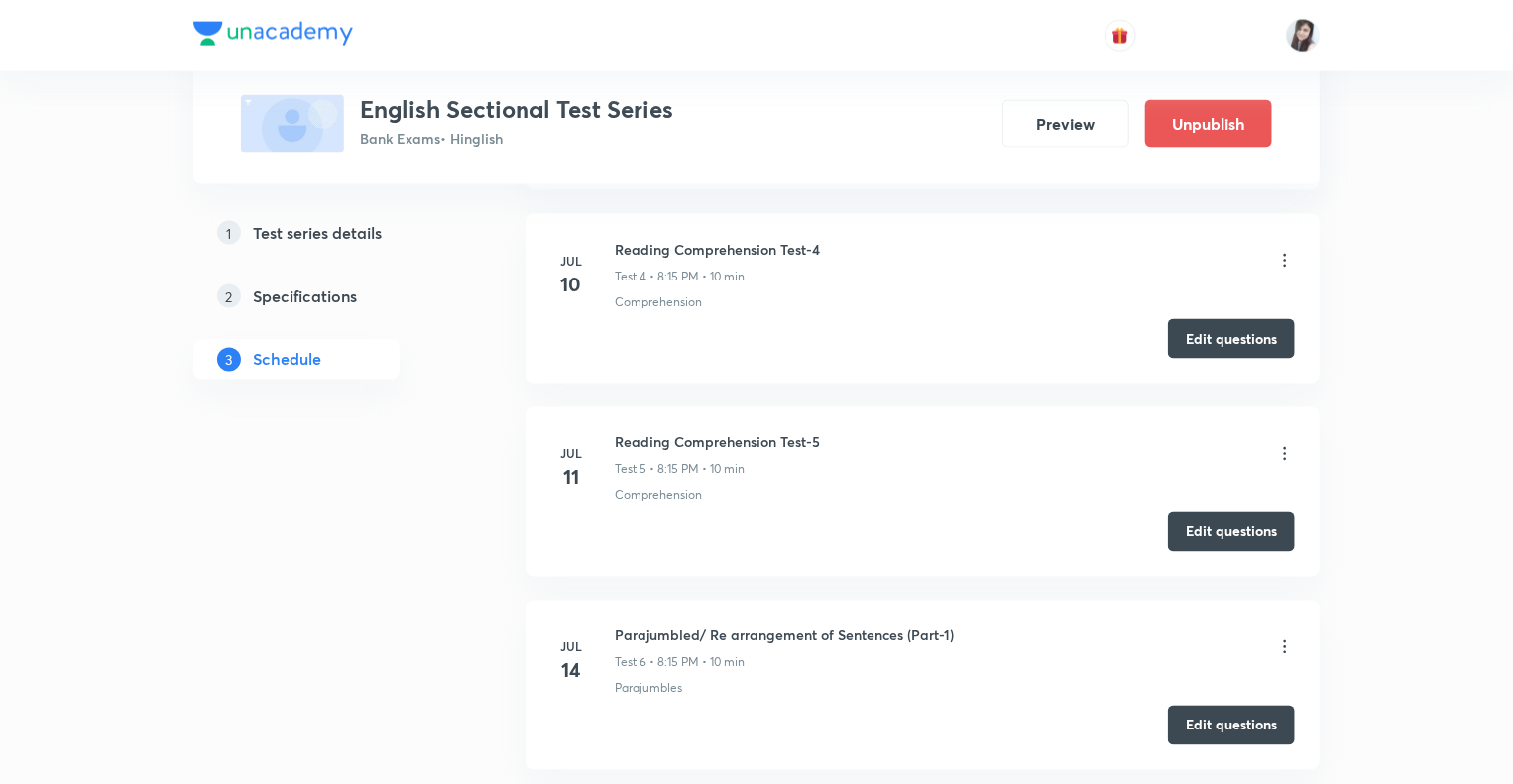 click on "Test Series English Sectional Test Series Bank Exams  • Hinglish Preview Unpublish 1 Test series details 2 Specifications 3 Schedule Schedule •  28  tests Session  29 Live class Test Session title 0/99 ​ Schedule for Aug 6, 2025, 6:29 PM ​ Duration (in minutes) ​ Sub-concepts ​ Add Cancel Jul 7 Reading Comprehension Test-1 Test 1 • 8:15 PM • 10 min Comprehension Edit questions Jul 8 Reading Comprehension Test-2 Test 2 • 8:15 PM • 10 min Comprehension Edit questions Jul 9 Reading Comprehension Test-3 Test 3 • 8:15 PM • 10 min Comprehension Edit questions Jul 10 Reading Comprehension Test-4 Test 4 • 8:15 PM • 10 min Comprehension Edit questions Jul 11 Reading Comprehension Test-5 Test 5 • 8:15 PM • 10 min Comprehension Edit questions Jul 14 Parajumbled/ Re arrangement of Sentences (Part-1) Test 6 • 8:15 PM • 10 min Parajumbles Edit questions Jul 15 Parajumbled/ Re arrangement of Sentences (Part-2) Test 7 • 8:15 PM • 10 min Parajumbles Edit questions Jul 16 Parajumbles Jul" at bounding box center [756, 1862] 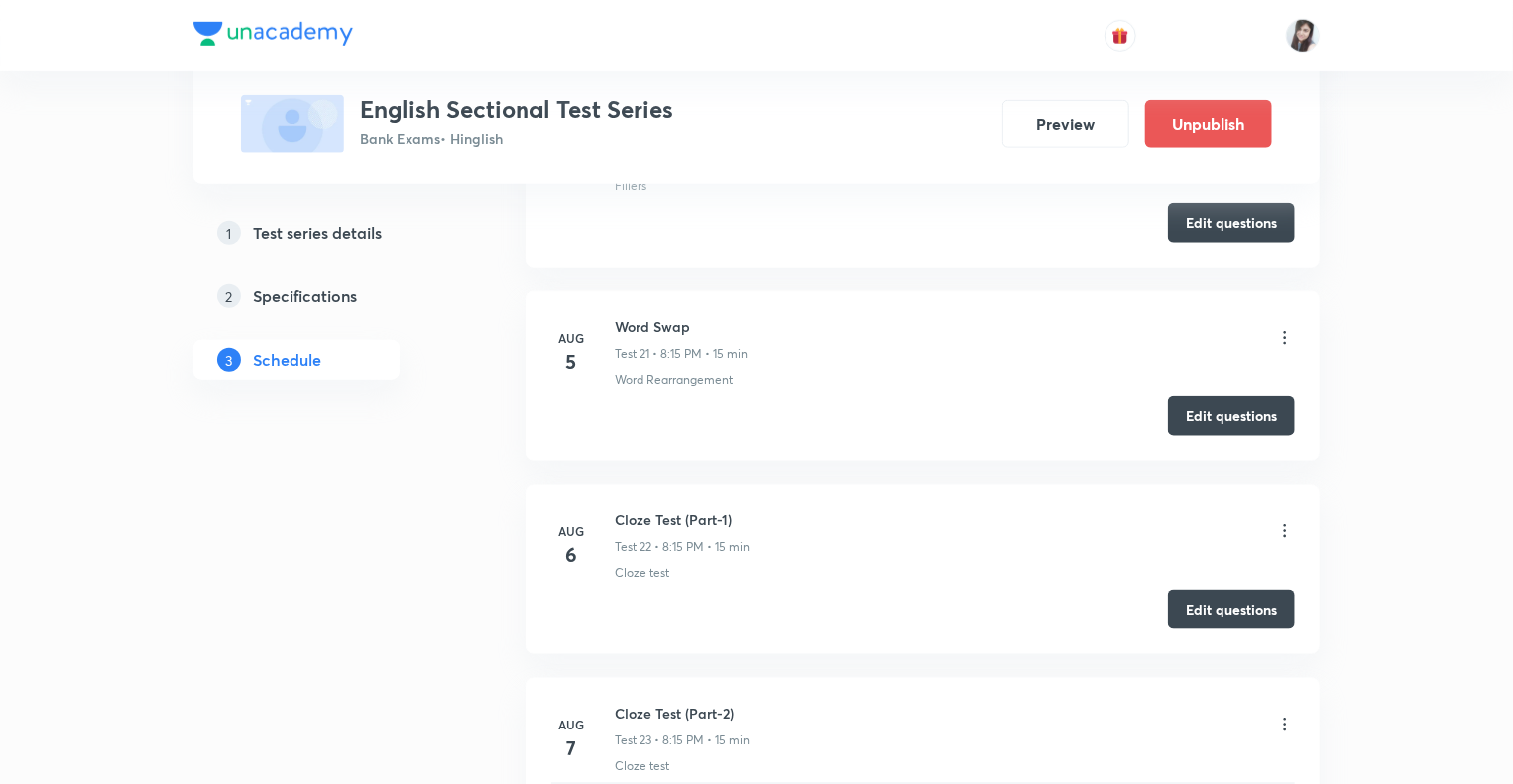 scroll, scrollTop: 4772, scrollLeft: 0, axis: vertical 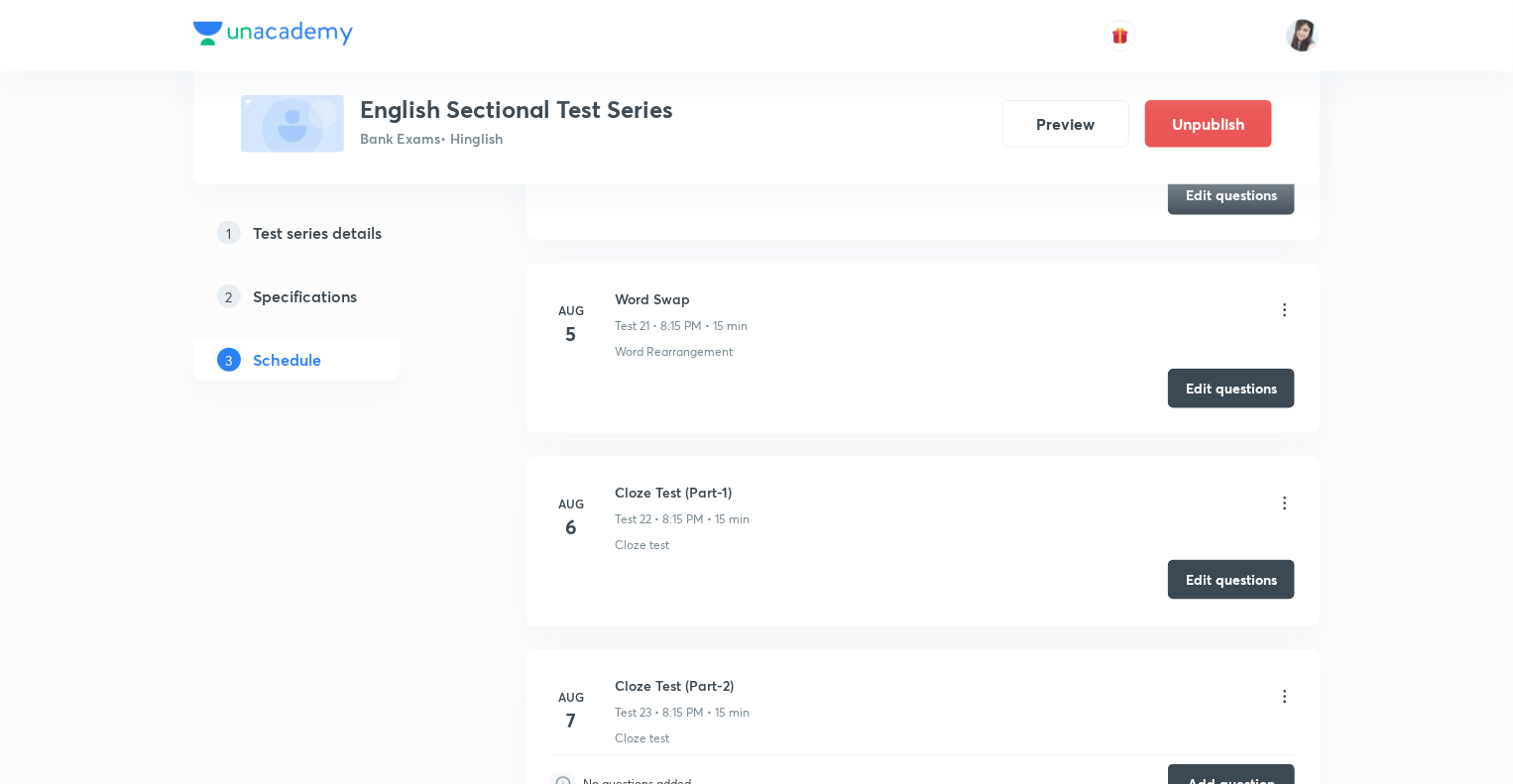 click on "Edit questions" at bounding box center (1231, 580) 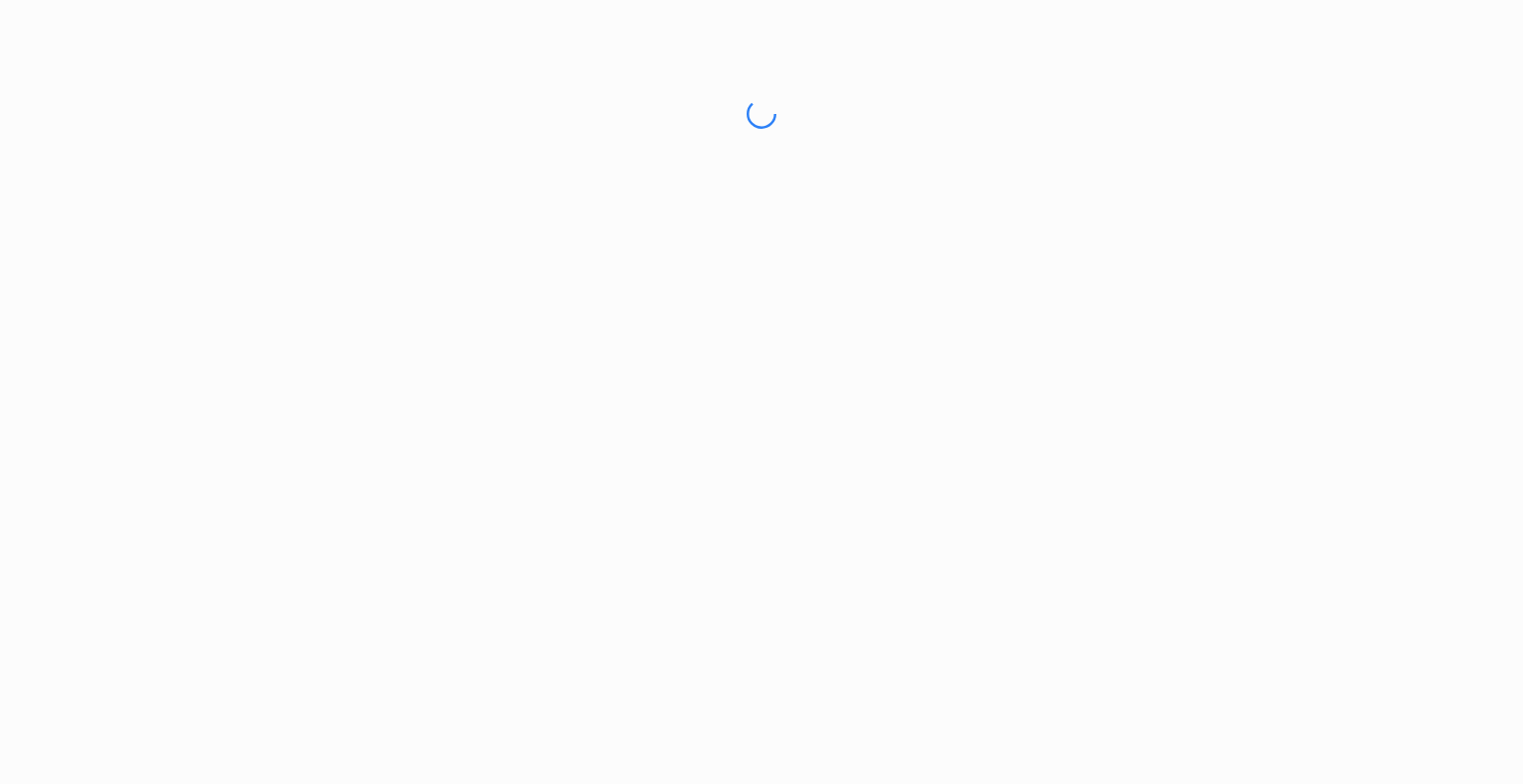 scroll, scrollTop: 0, scrollLeft: 0, axis: both 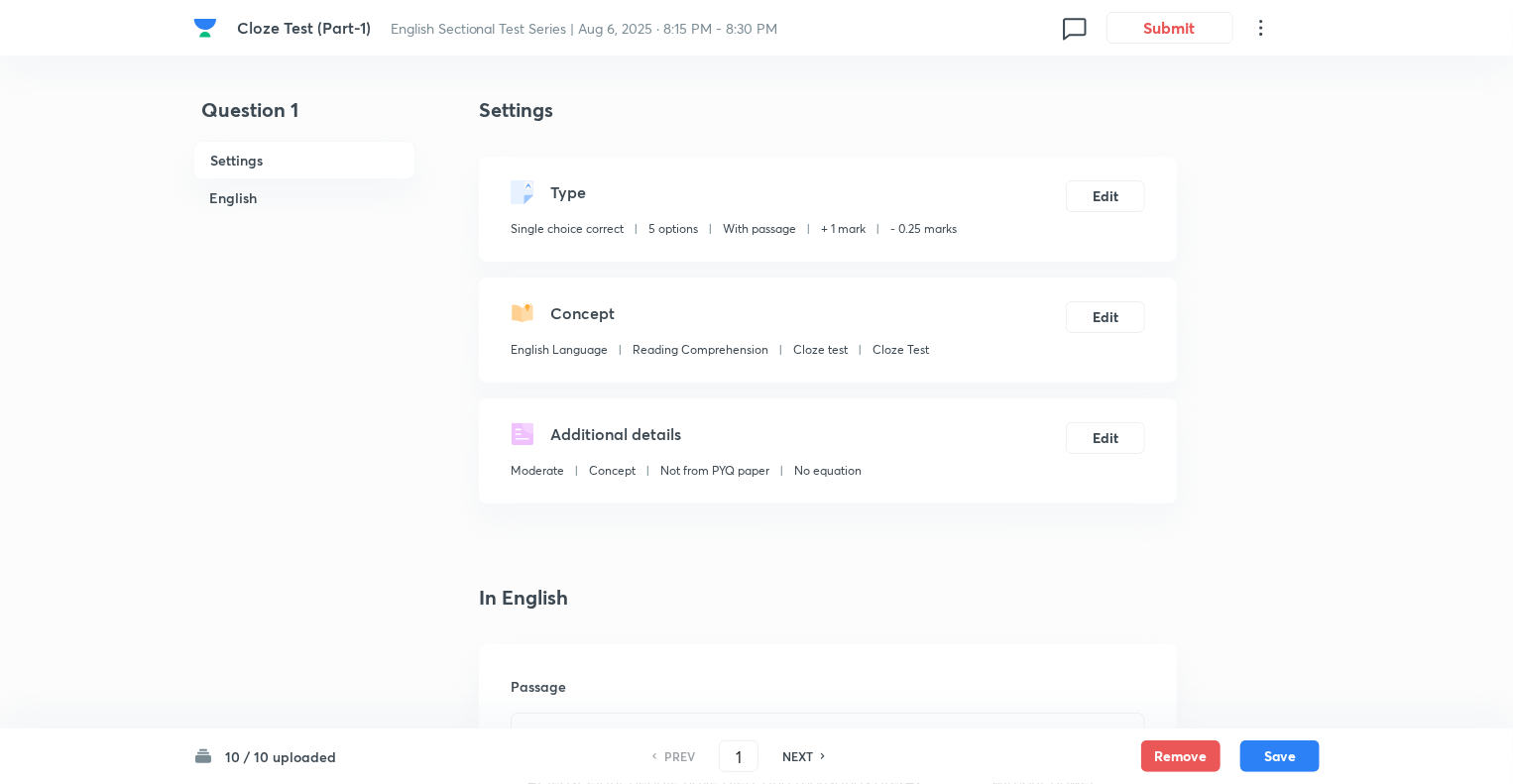 click on "Question 1 Settings English" at bounding box center [304, 2027] 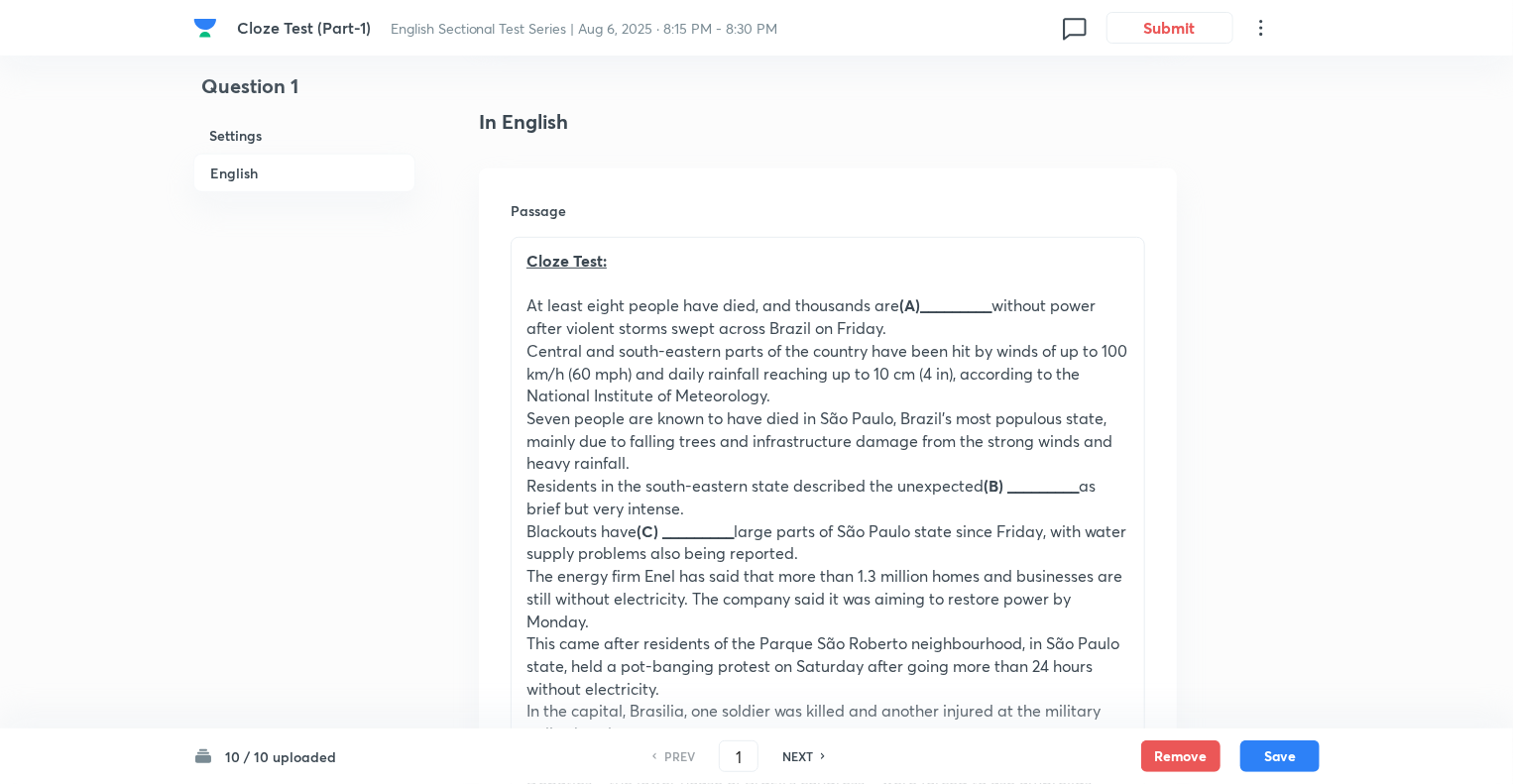 click on "Question 1 Settings English" at bounding box center [304, 1551] 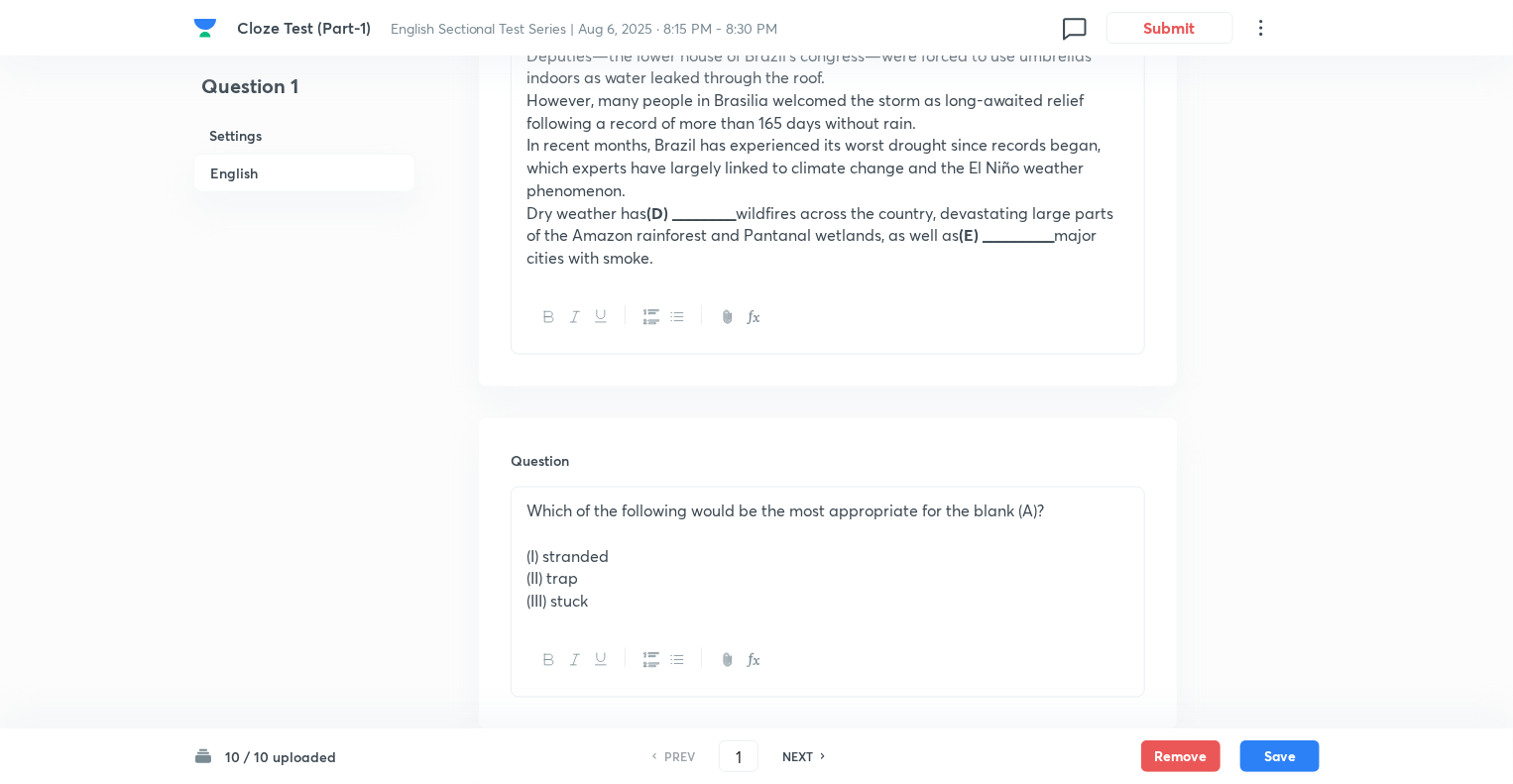 scroll, scrollTop: 1229, scrollLeft: 0, axis: vertical 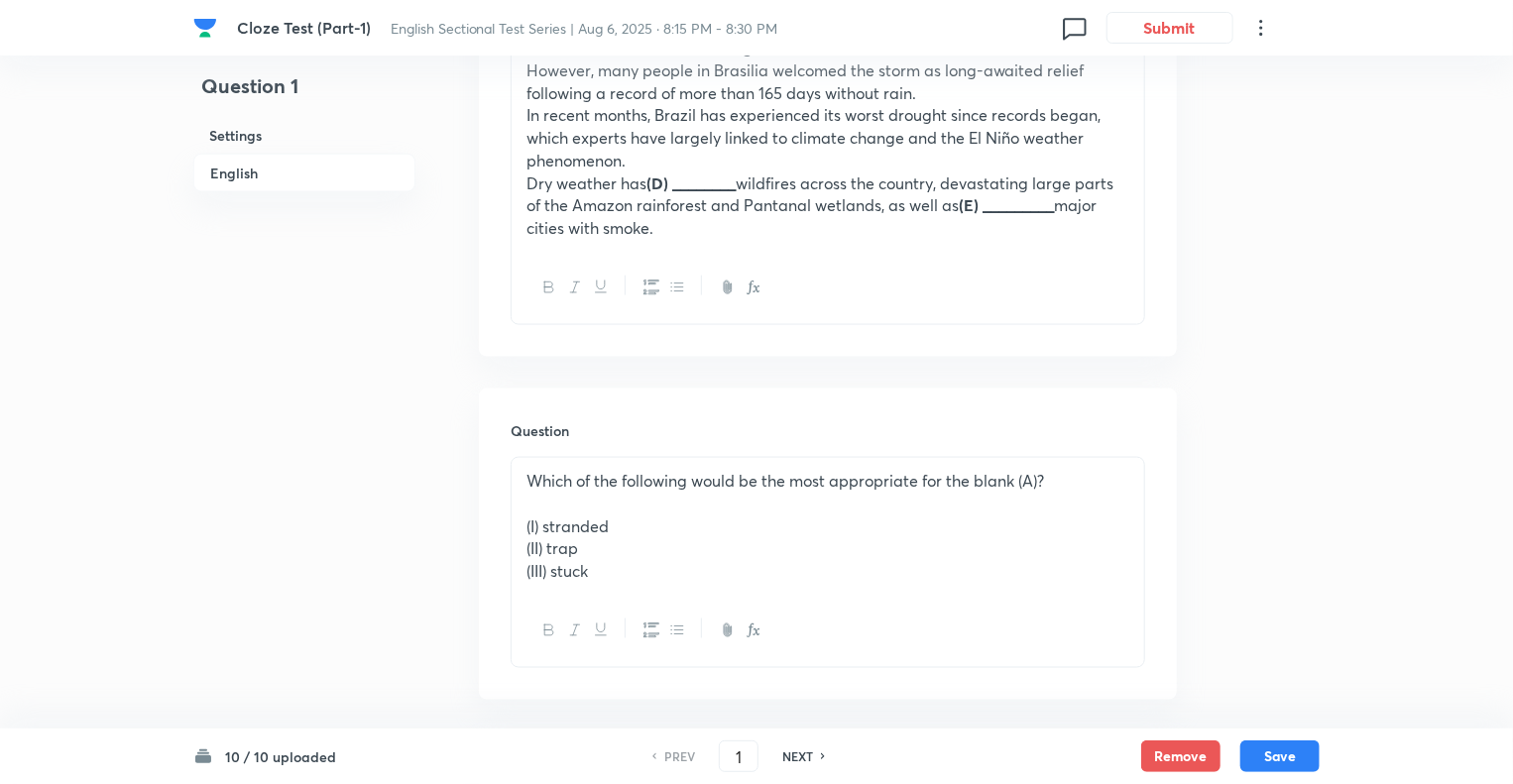 click on "(II) trap" at bounding box center [828, 548] 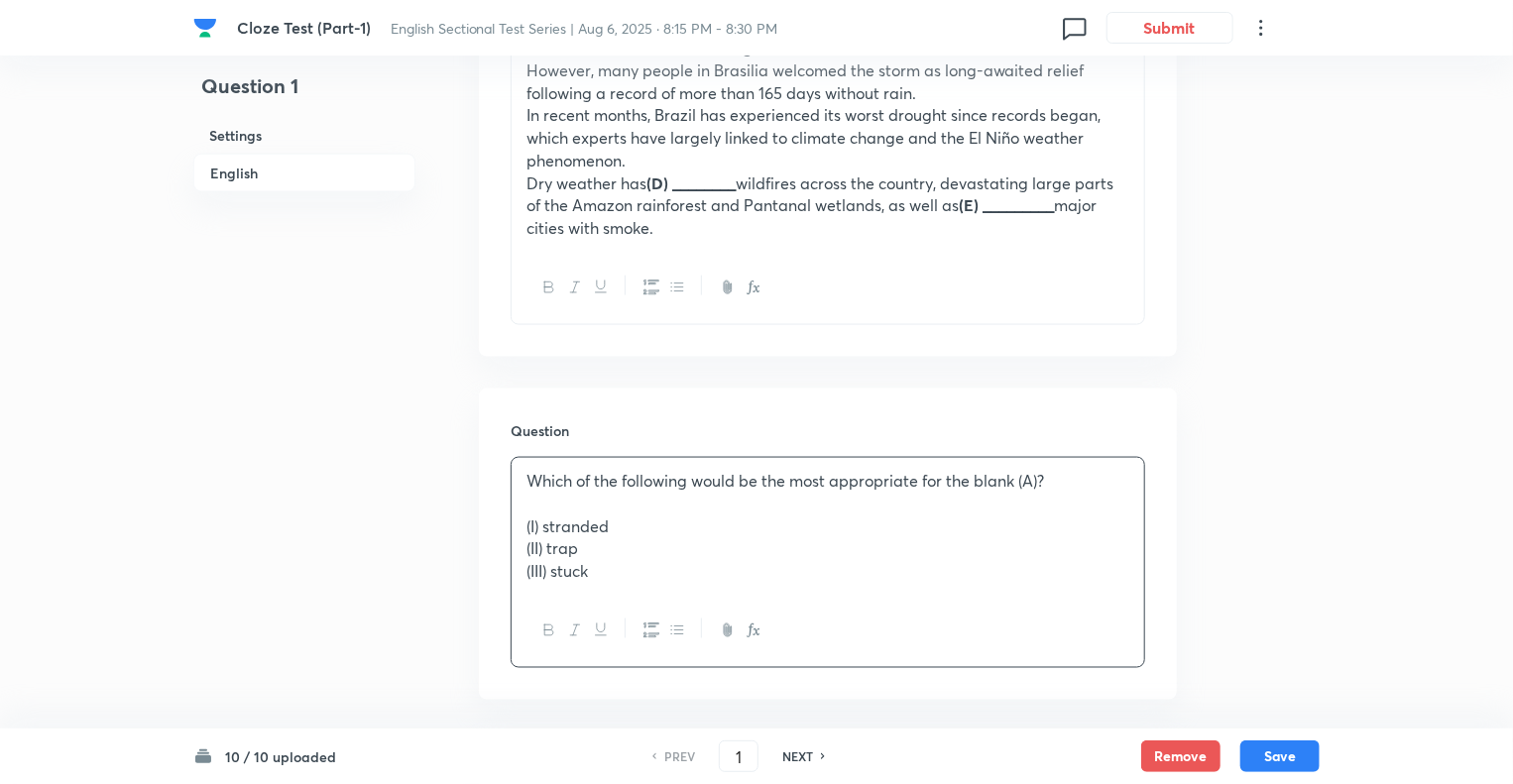 type 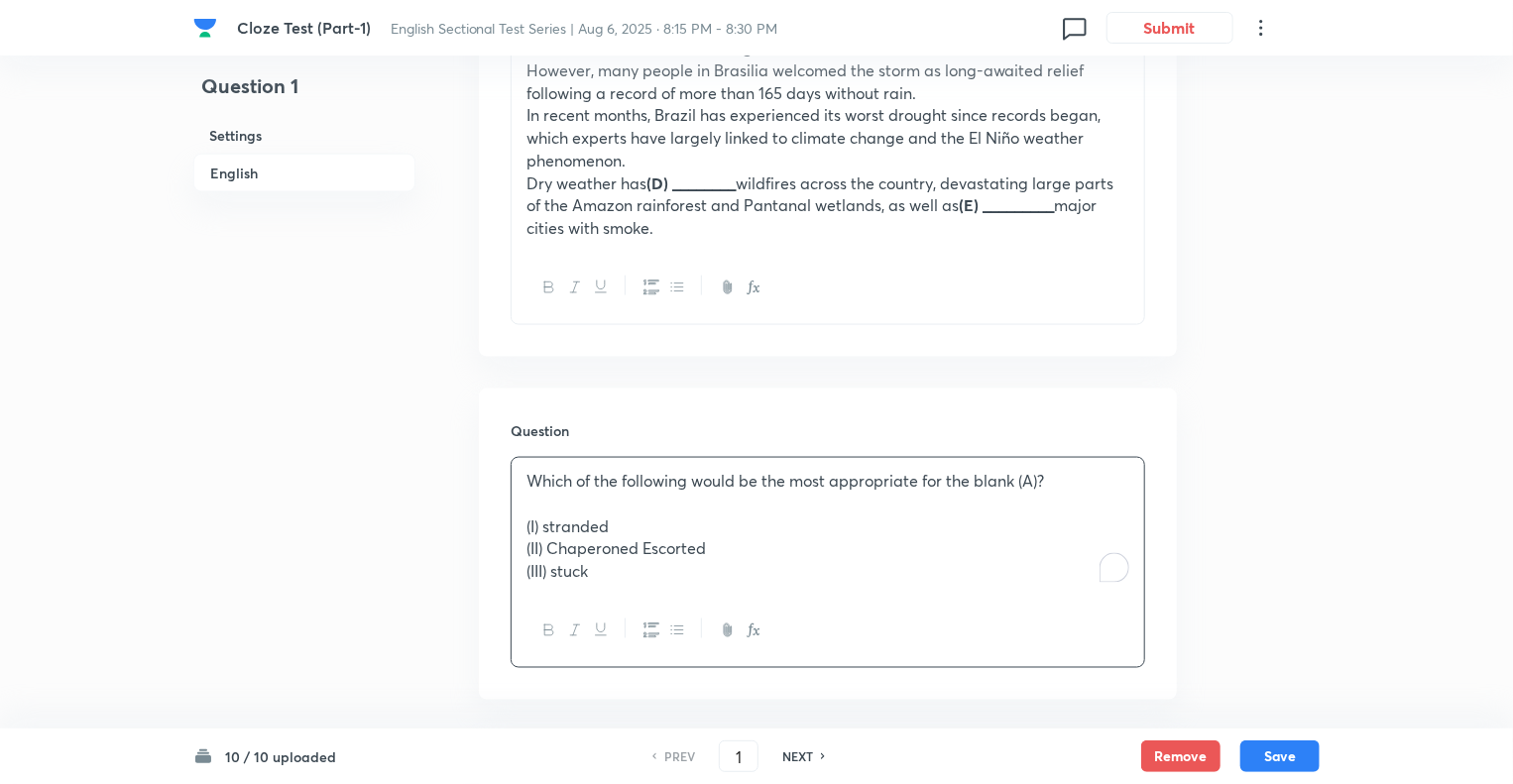 click on "(II) Chaperoned Escorted" at bounding box center (828, 548) 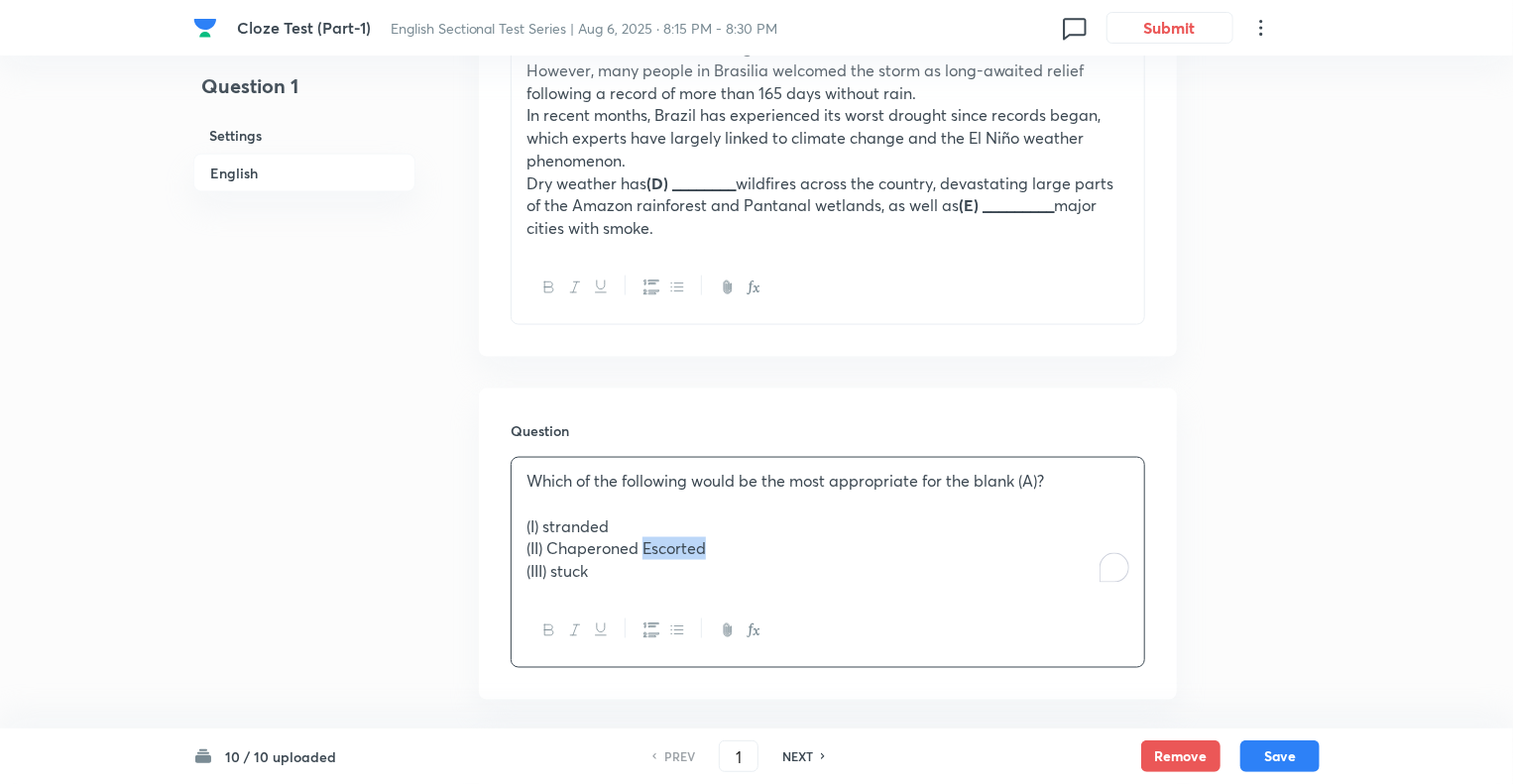 drag, startPoint x: 642, startPoint y: 549, endPoint x: 752, endPoint y: 546, distance: 110.0409 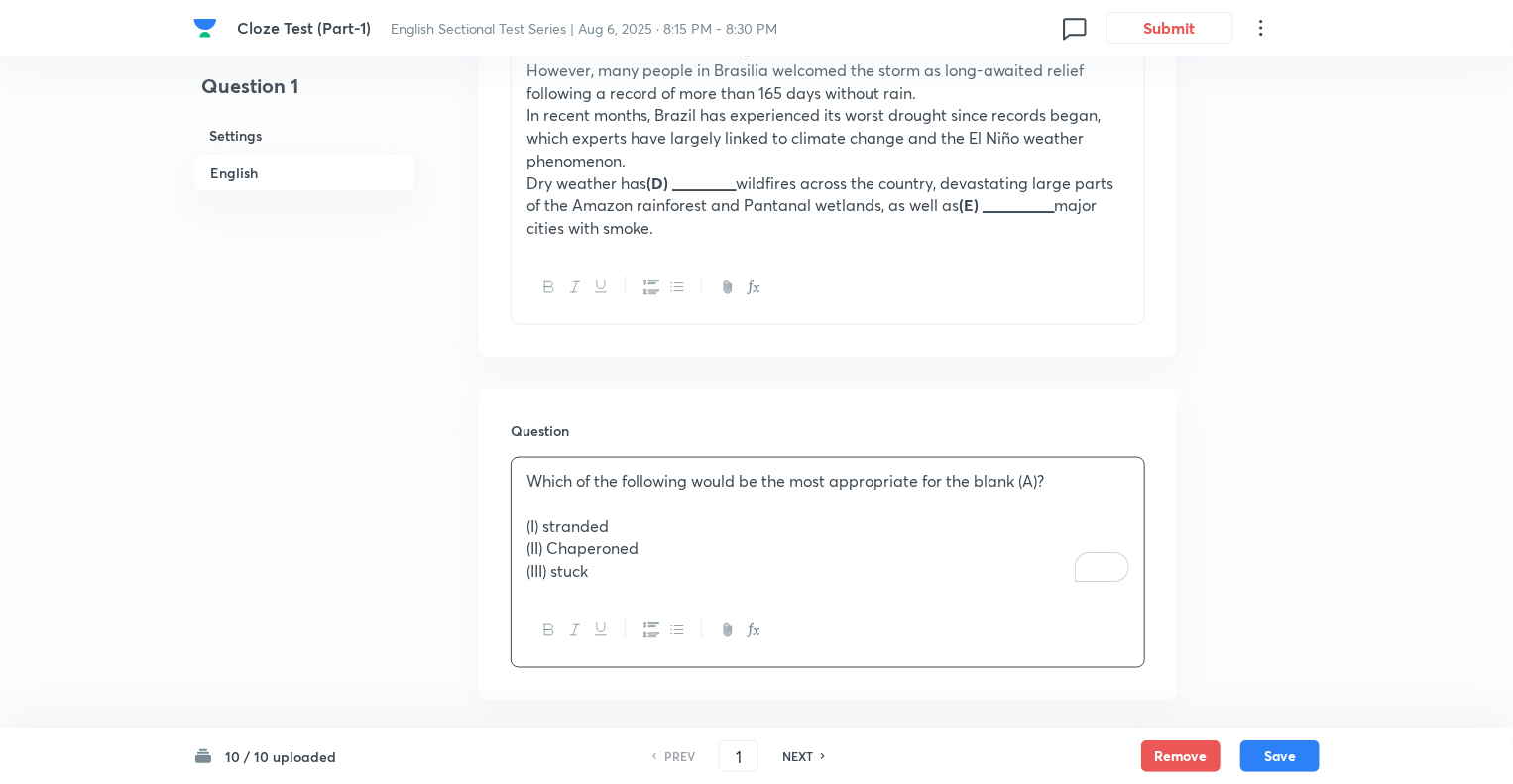 click on "(III) stuck" at bounding box center (828, 571) 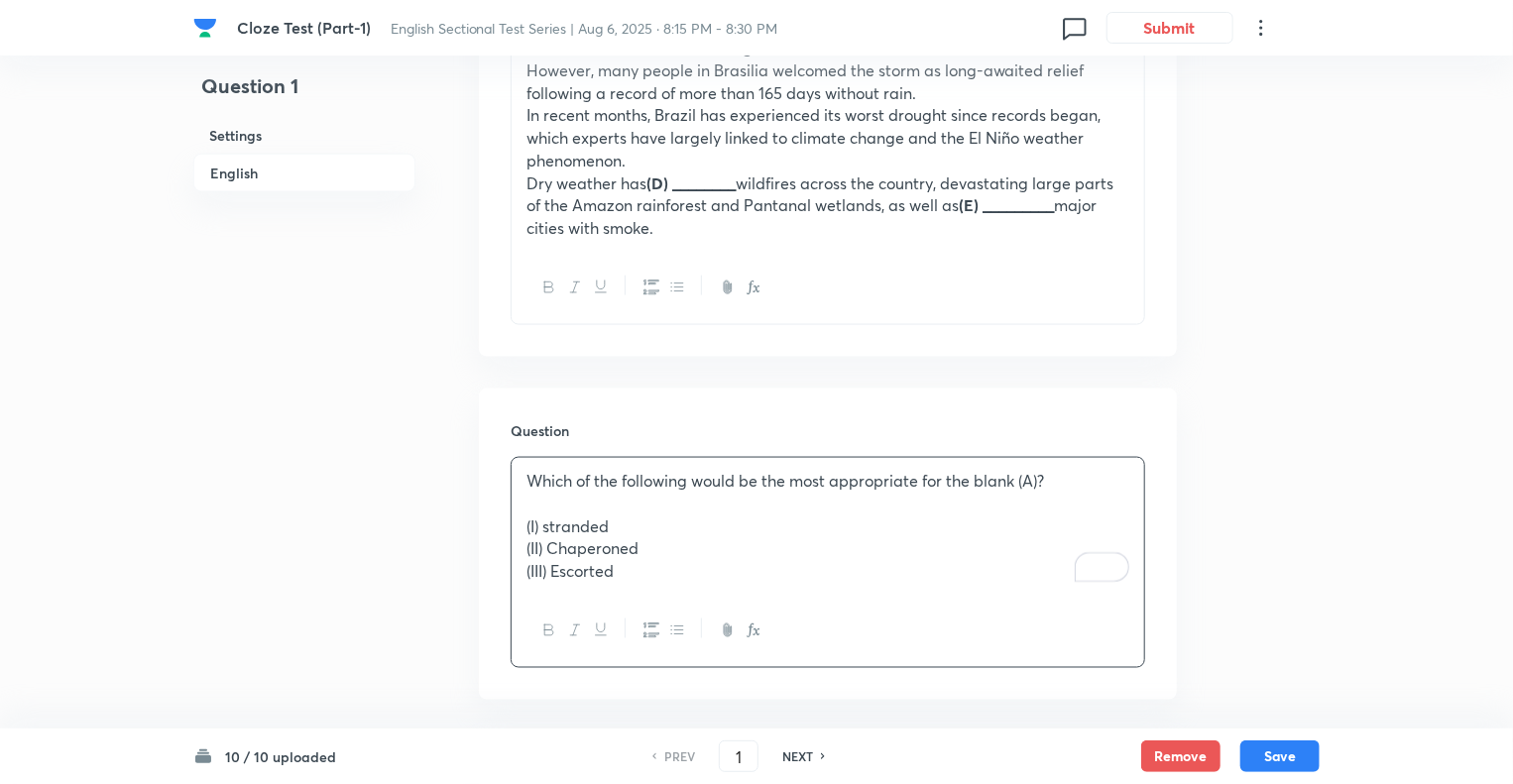 click on "(III) Escorted" at bounding box center (828, 571) 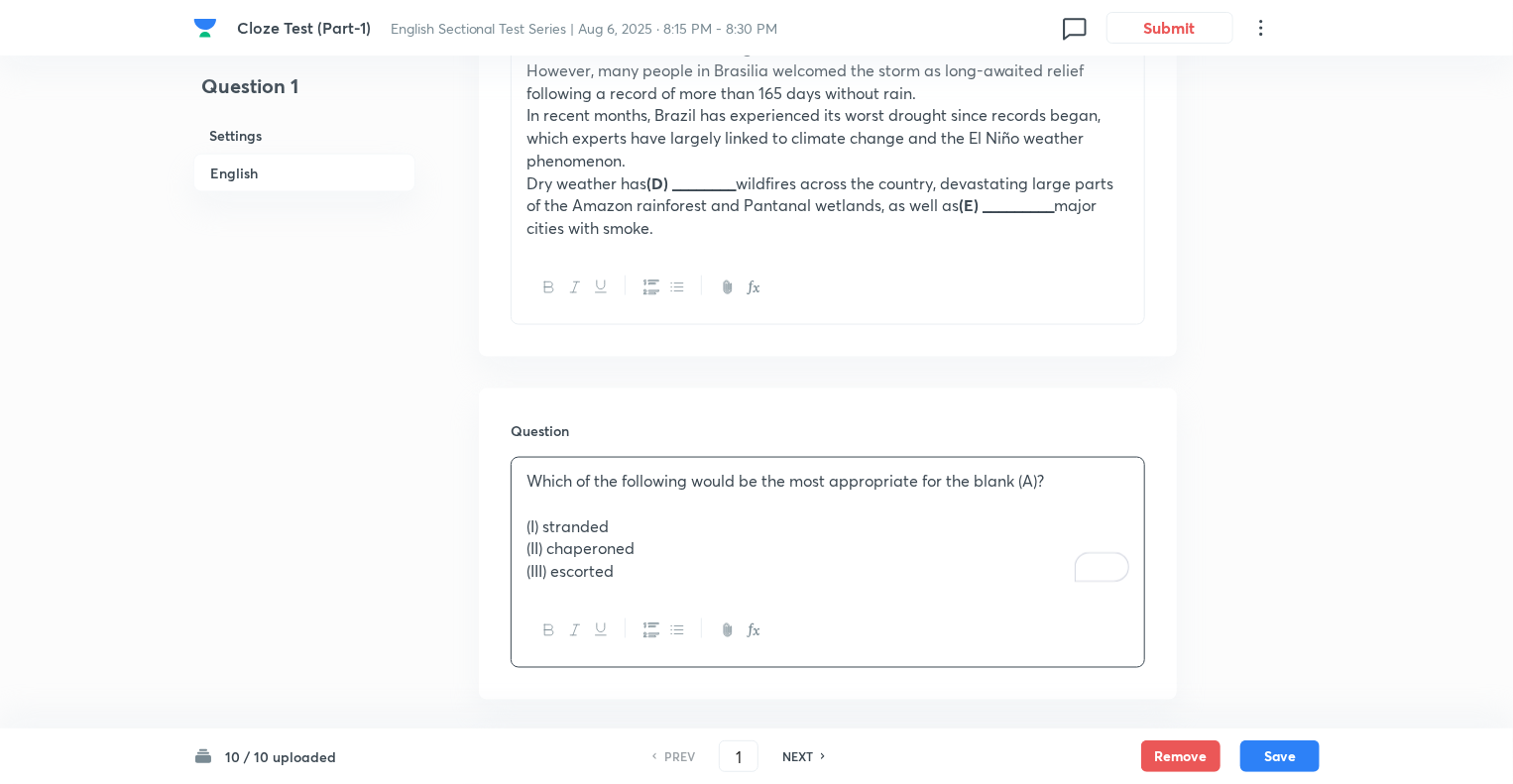 click on "Question 1 Settings English" at bounding box center [304, 798] 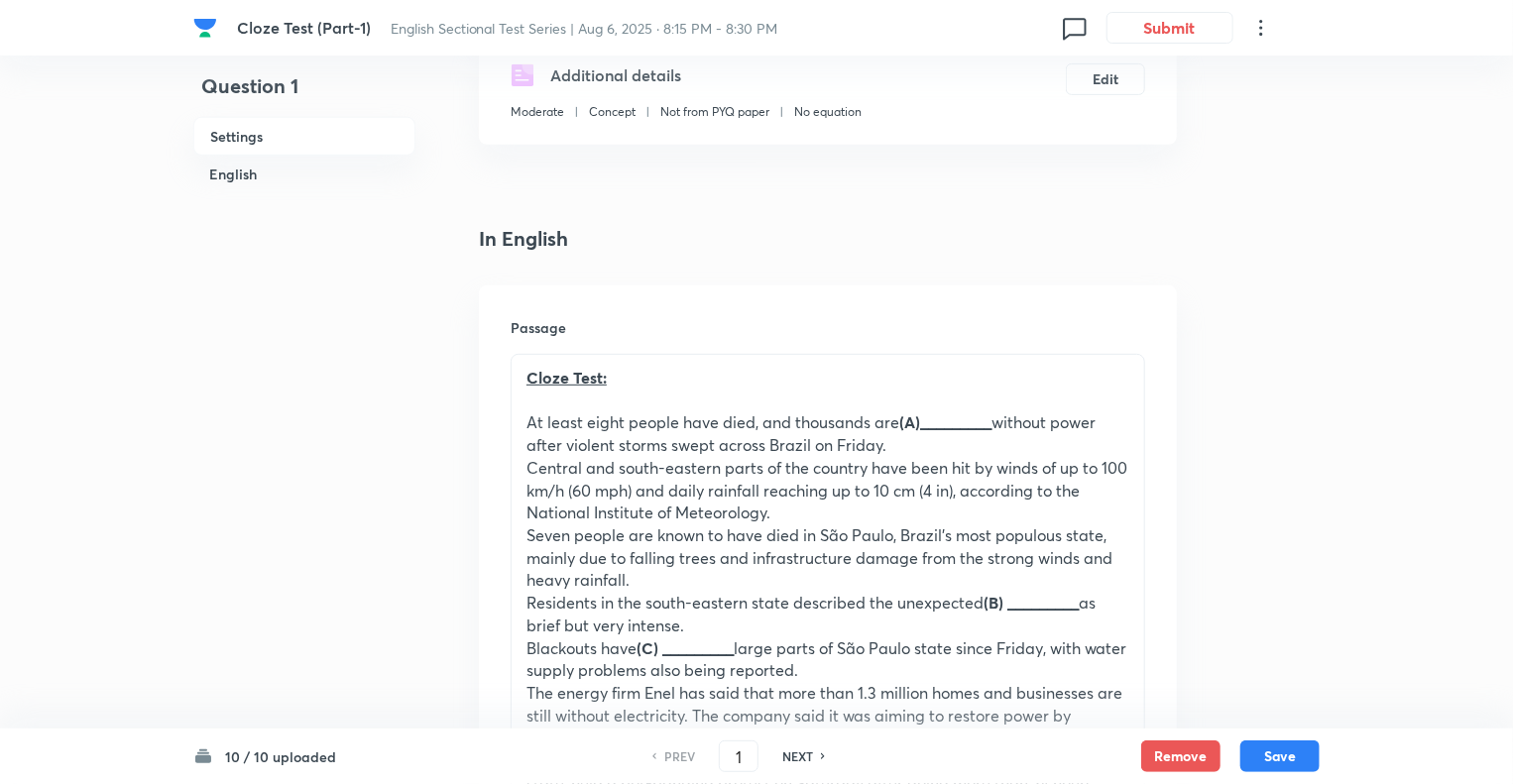 scroll, scrollTop: 198, scrollLeft: 0, axis: vertical 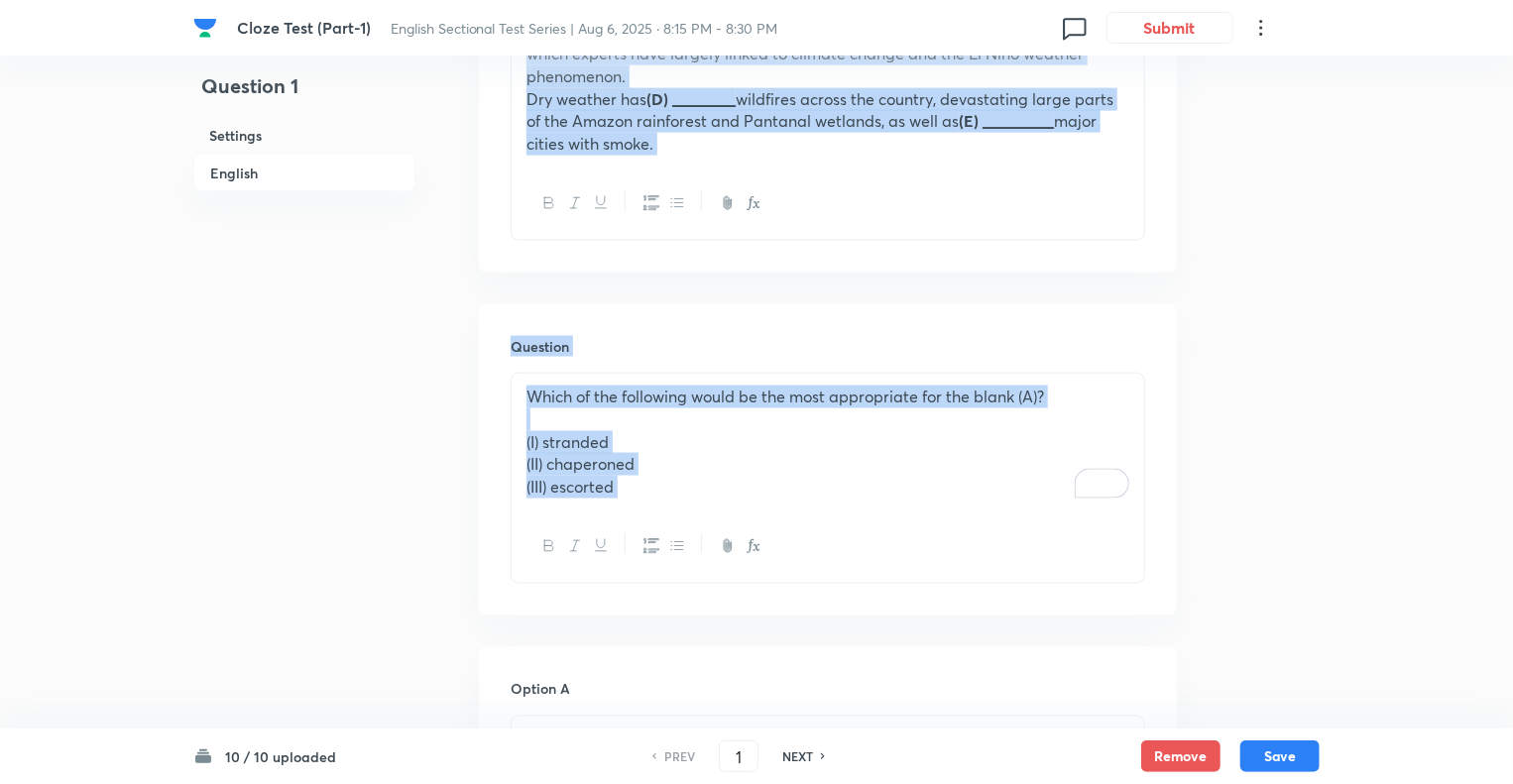 drag, startPoint x: 460, startPoint y: 376, endPoint x: 617, endPoint y: 596, distance: 270.27579 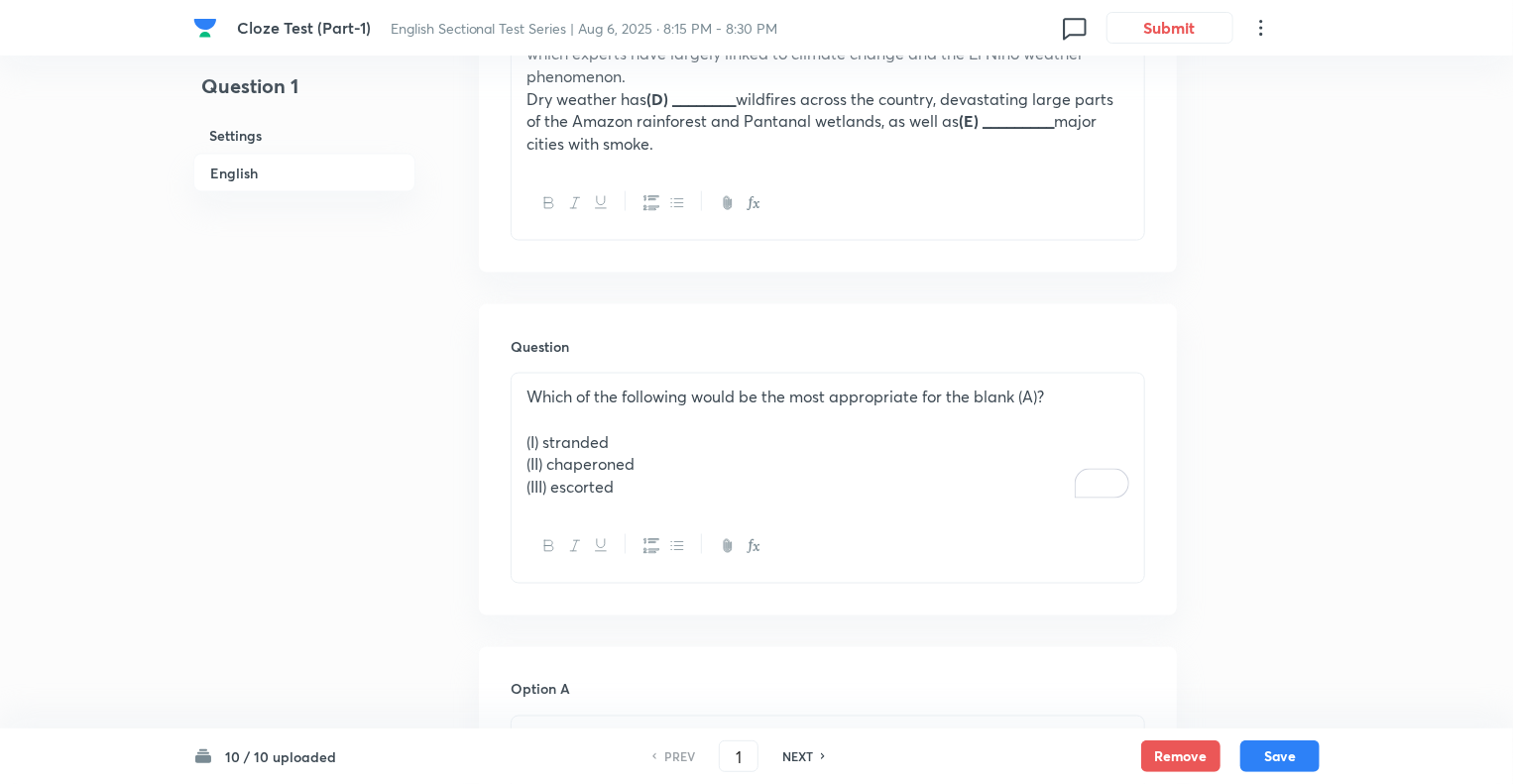 click on "Question 1 Settings English" at bounding box center [304, 714] 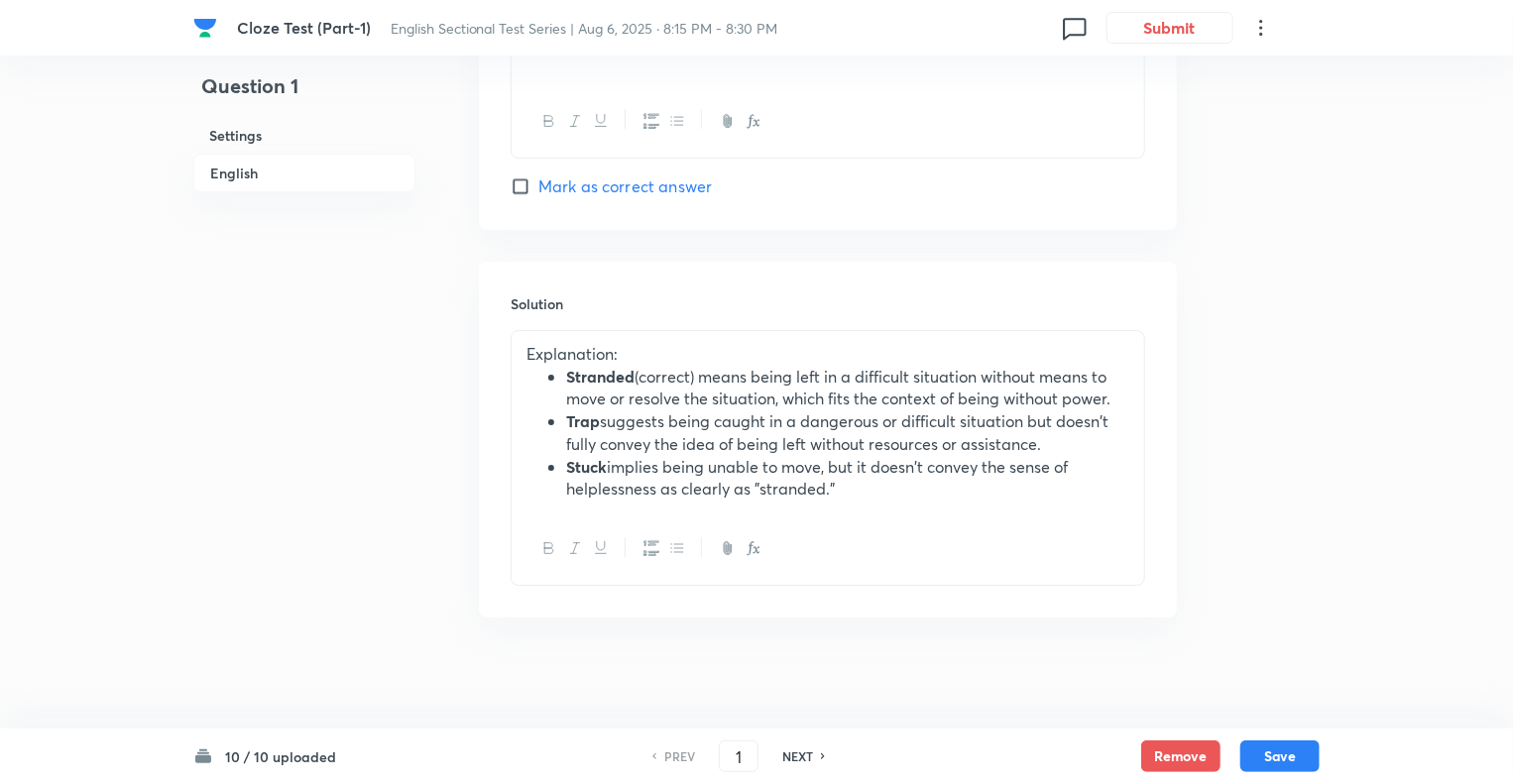 scroll, scrollTop: 3266, scrollLeft: 0, axis: vertical 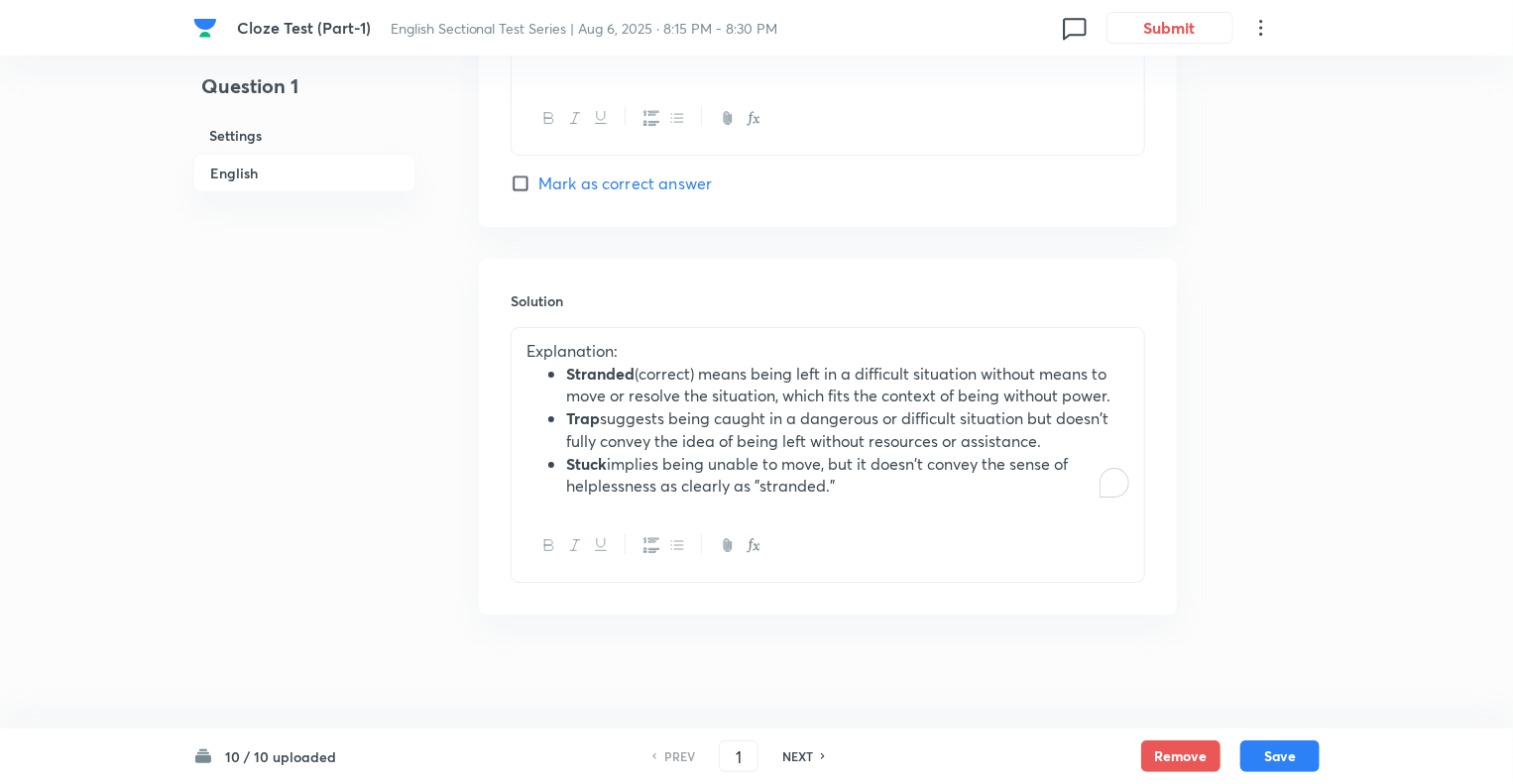 drag, startPoint x: 841, startPoint y: 488, endPoint x: 550, endPoint y: 411, distance: 301.01495 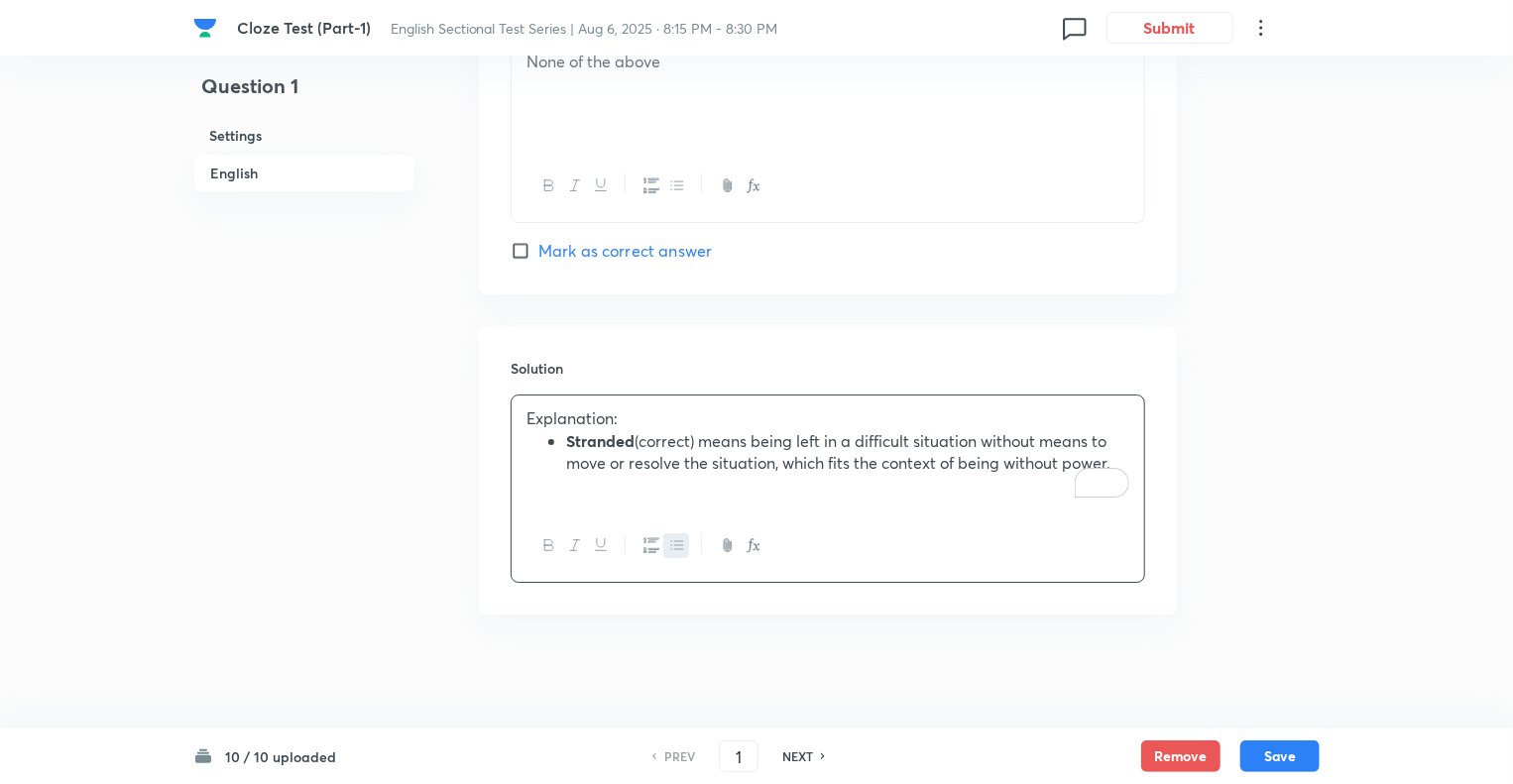 scroll, scrollTop: 3195, scrollLeft: 0, axis: vertical 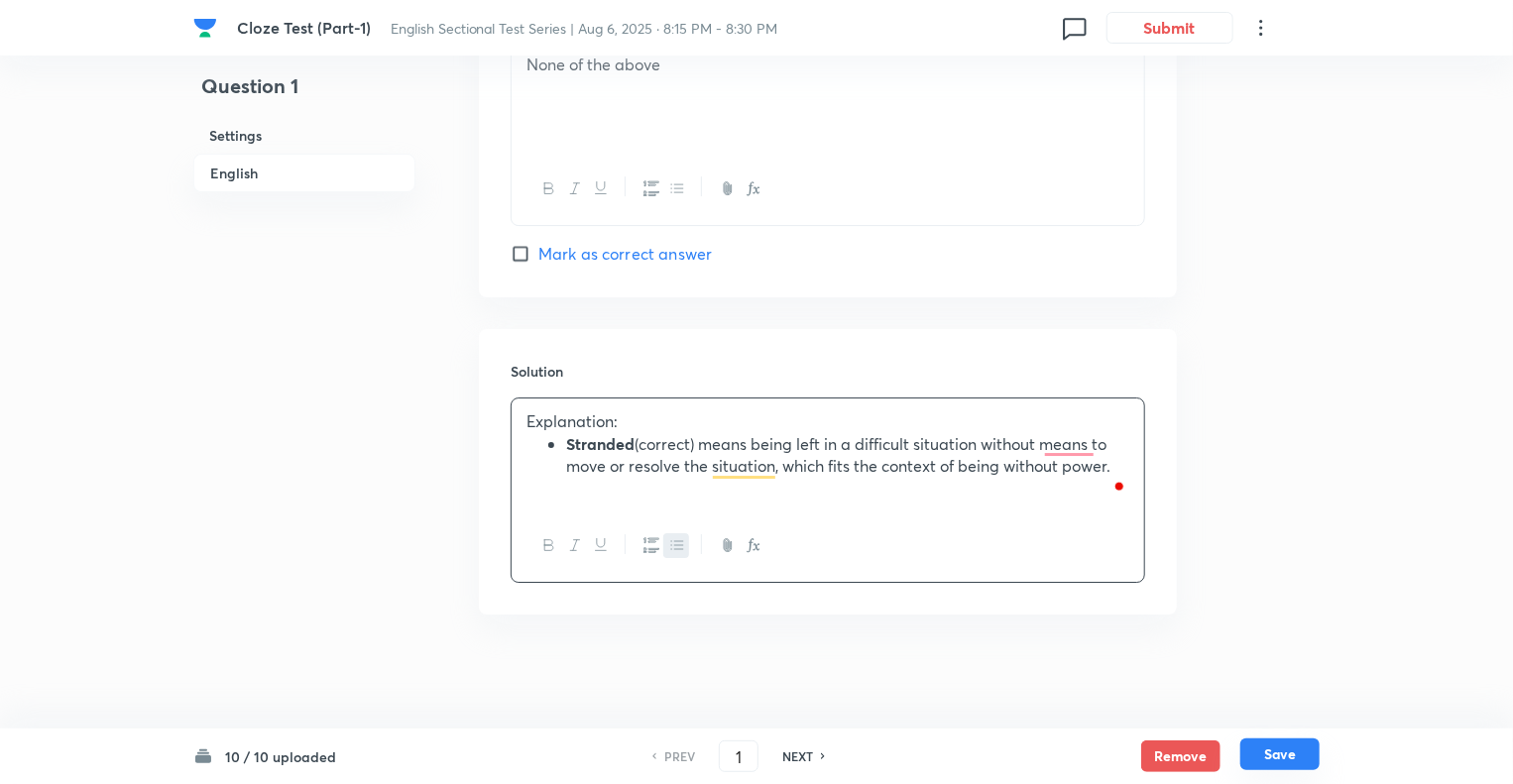 click on "Save" at bounding box center (1280, 754) 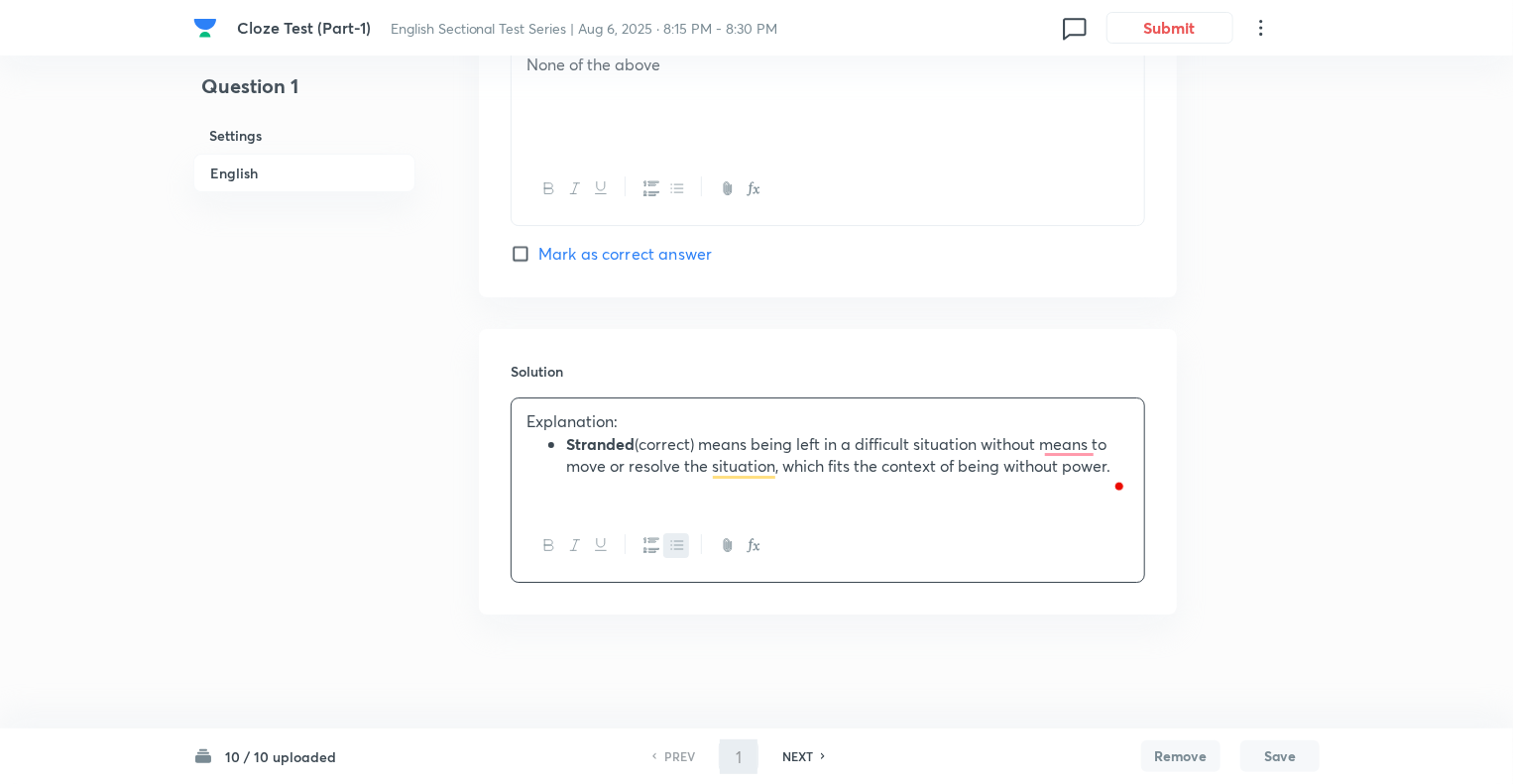 type on "2" 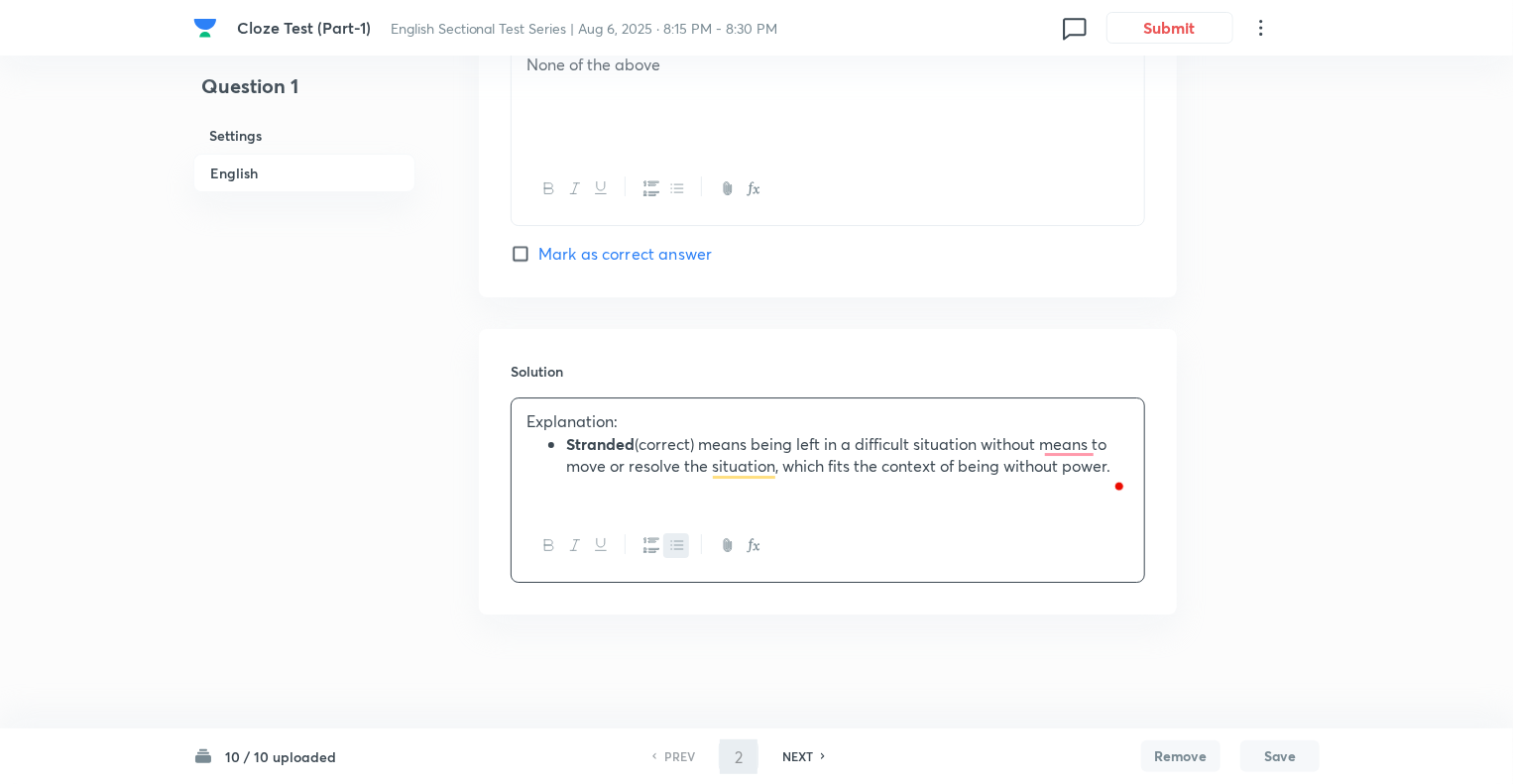 checkbox on "true" 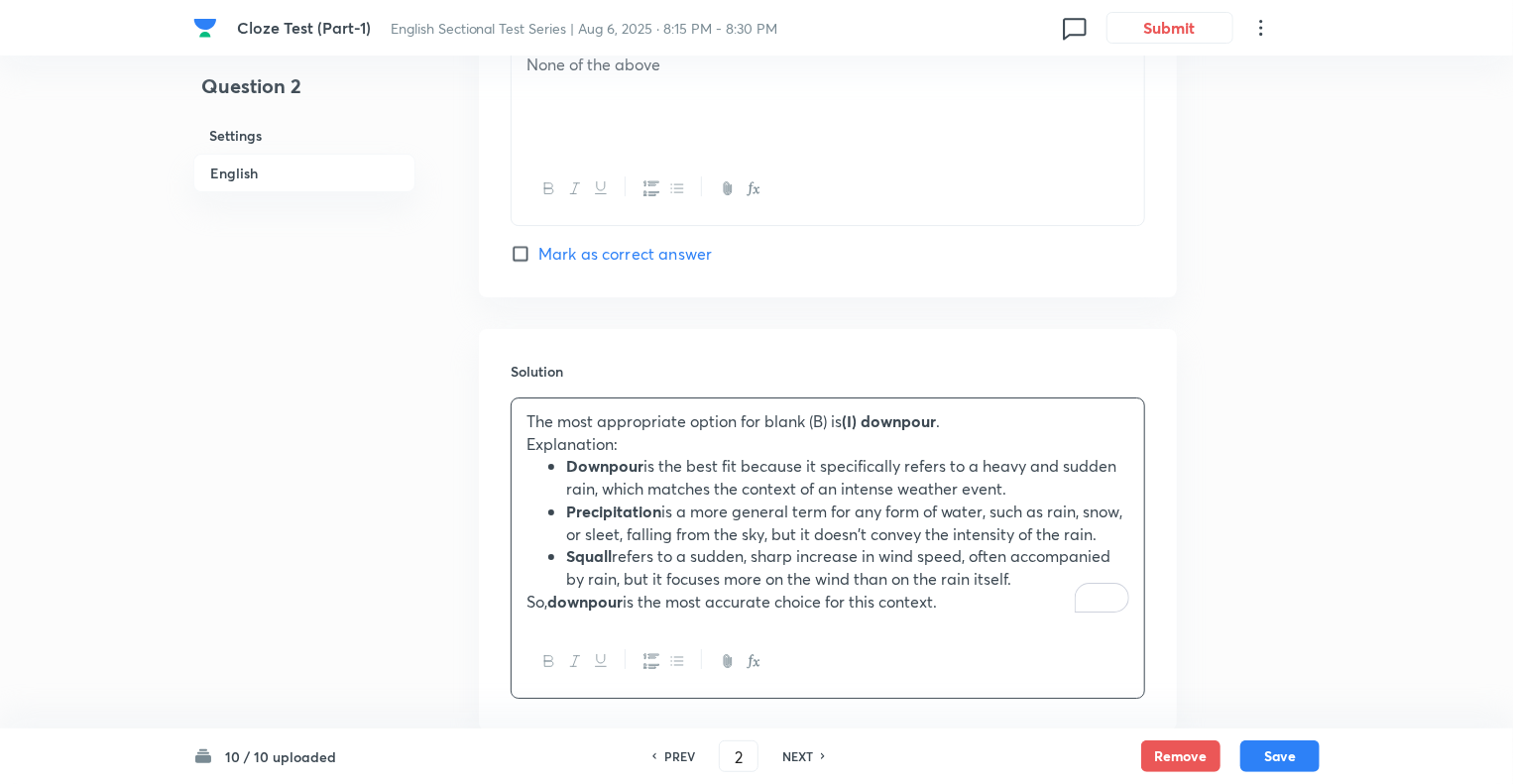 scroll, scrollTop: 3310, scrollLeft: 0, axis: vertical 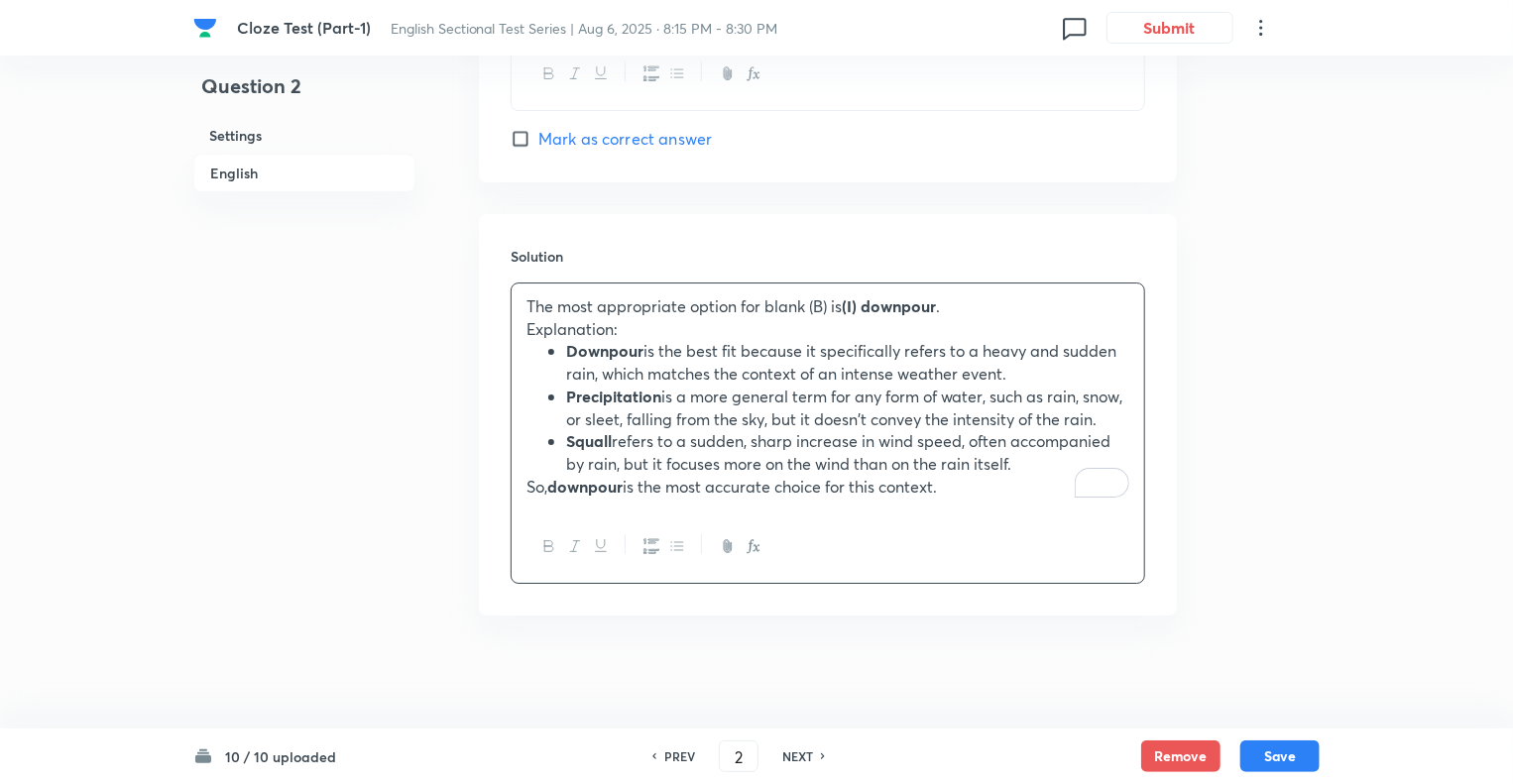 click on "PREV" at bounding box center (679, 756) 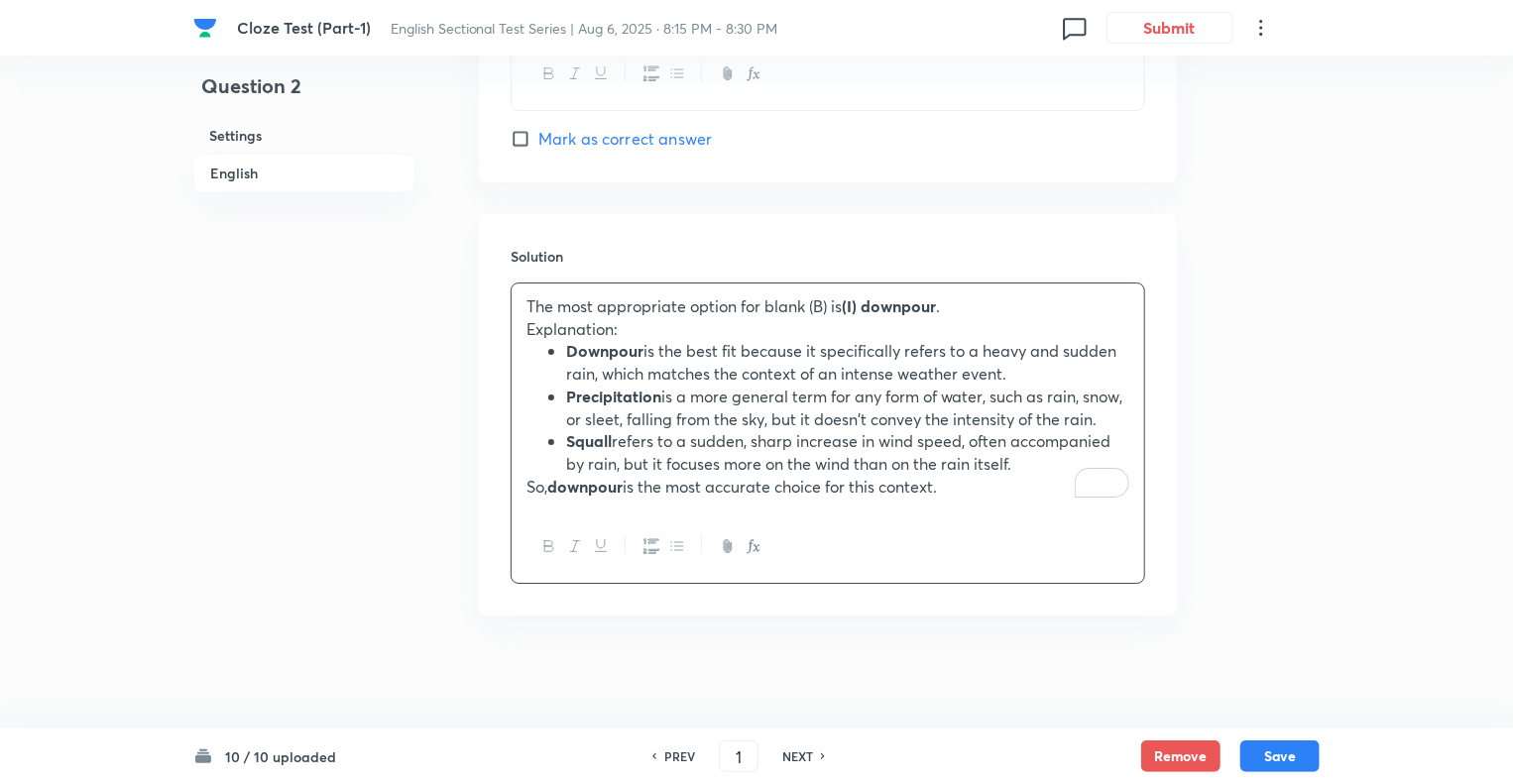 checkbox on "true" 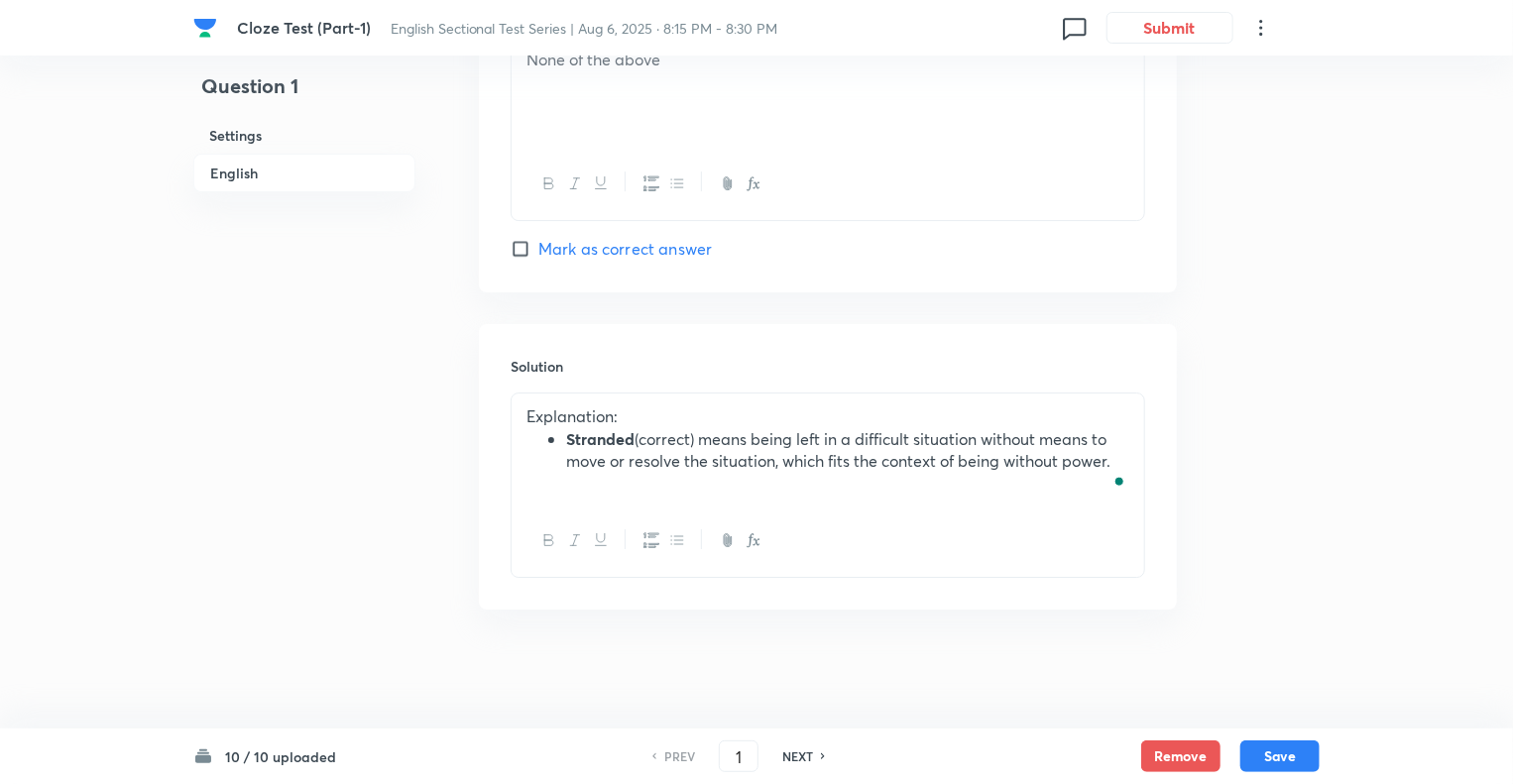 scroll, scrollTop: 3195, scrollLeft: 0, axis: vertical 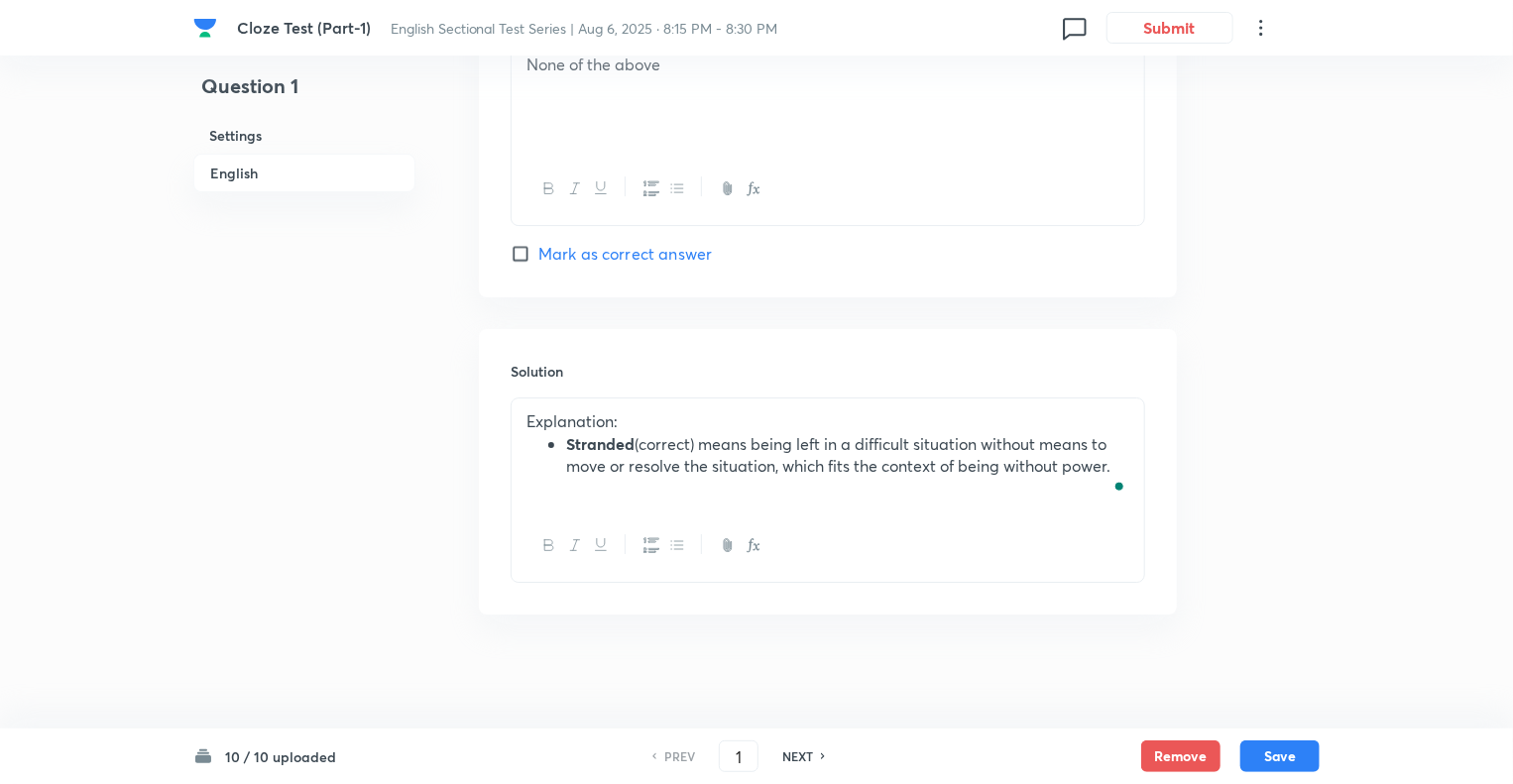 click on "Stranded  (correct) means being left in a difficult situation without means to move or resolve the situation, which fits the context of being without power." at bounding box center (848, 455) 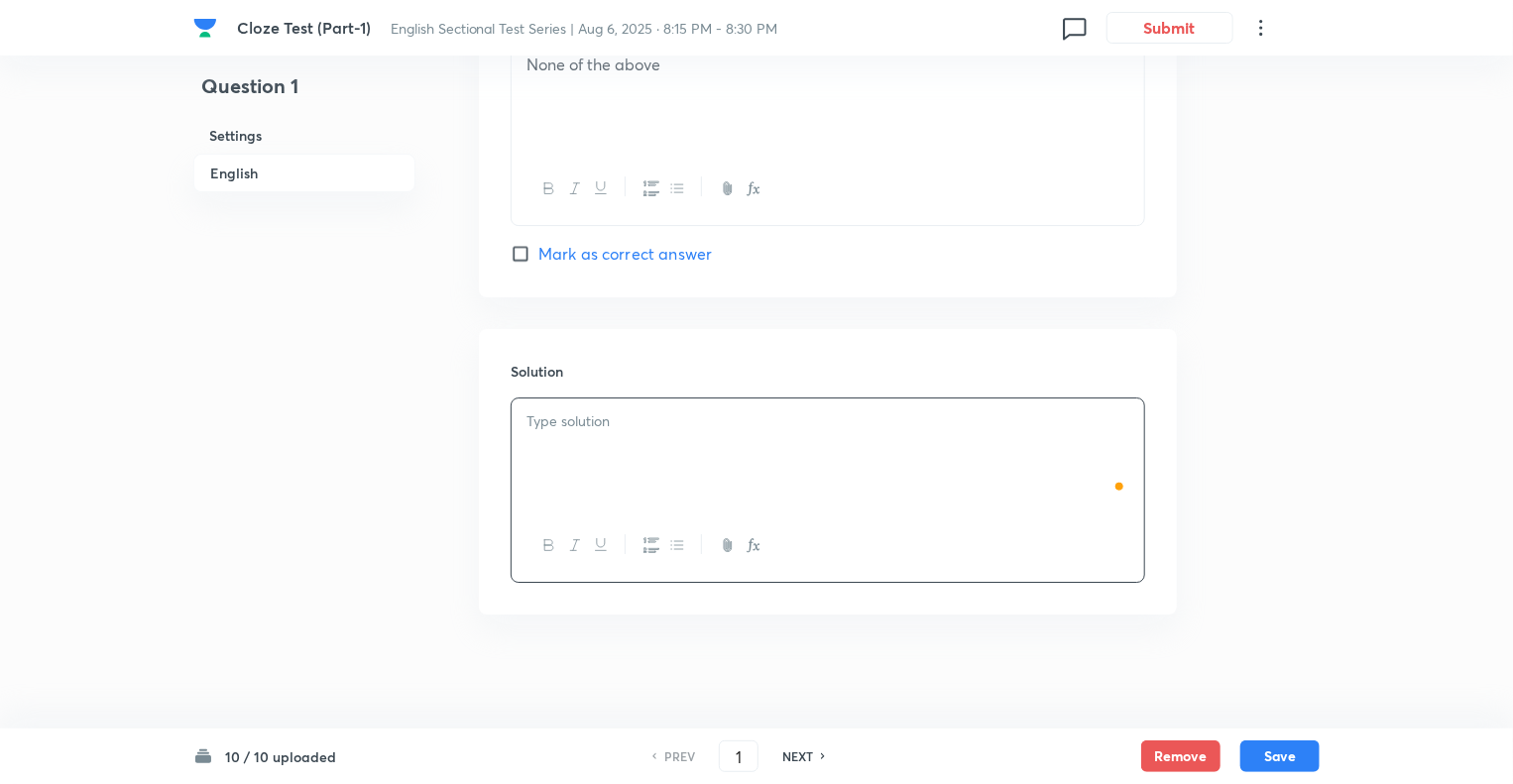 paste 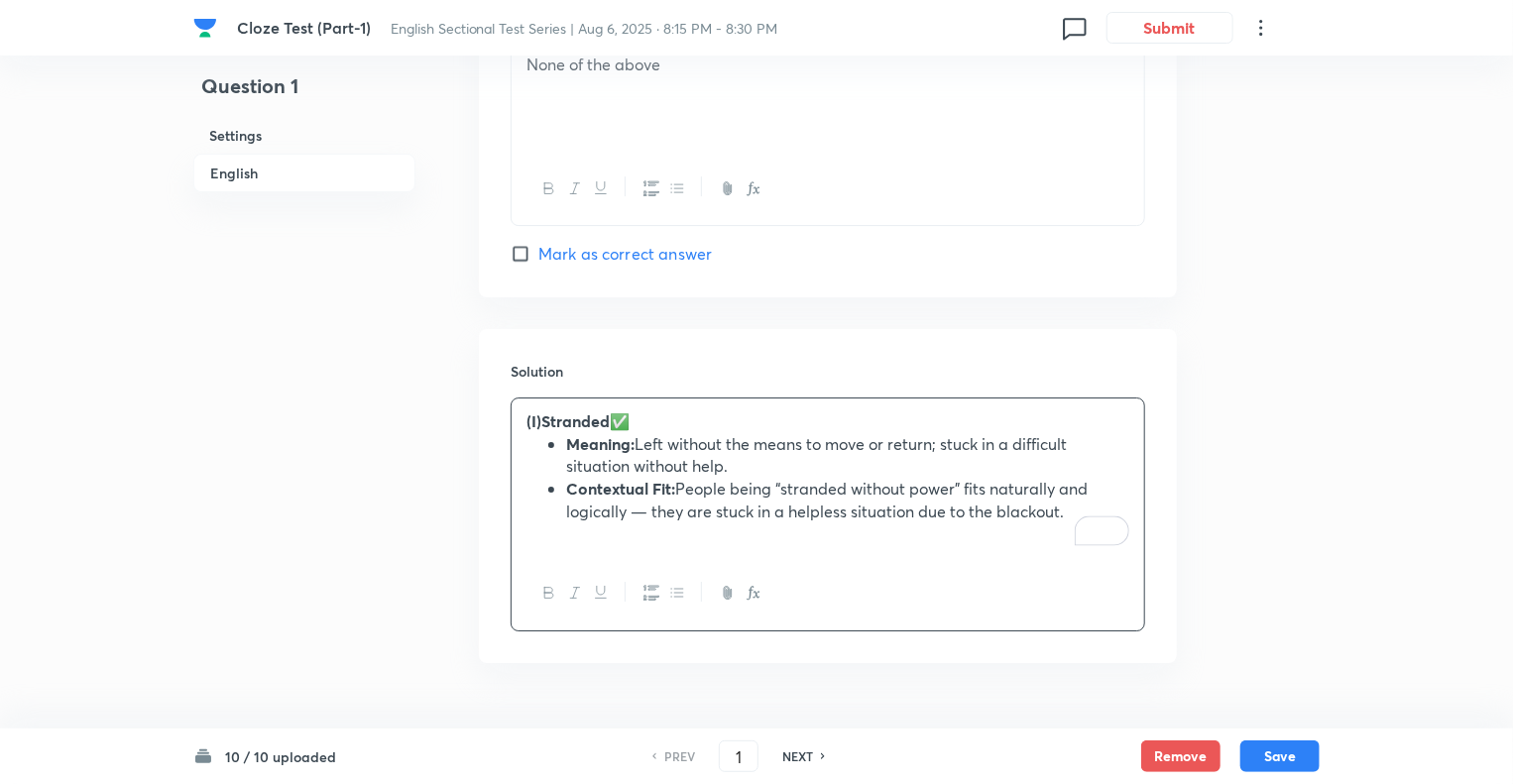 click on "(I)  Stranded  ✅" at bounding box center [828, 421] 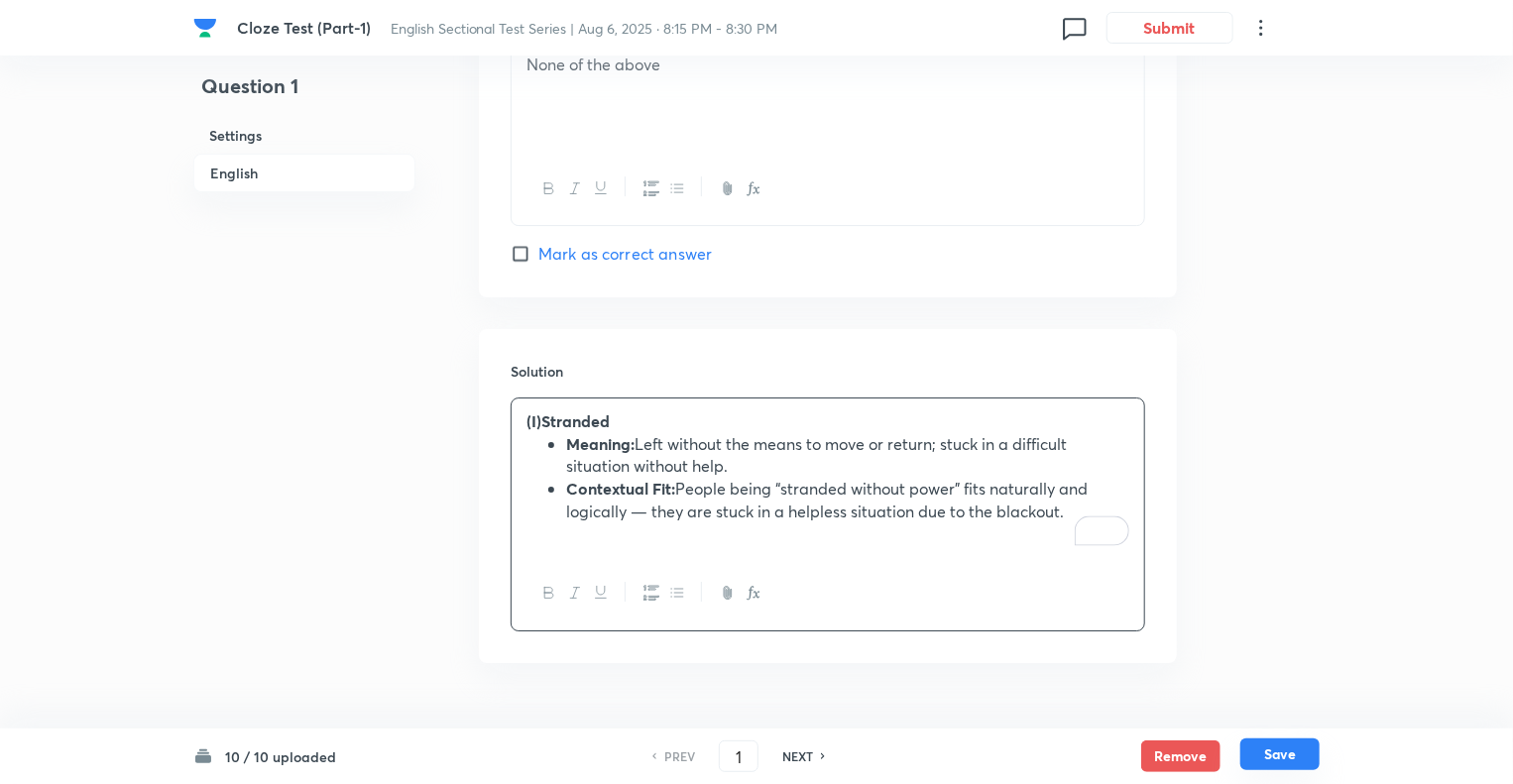 click on "Save" at bounding box center (1280, 754) 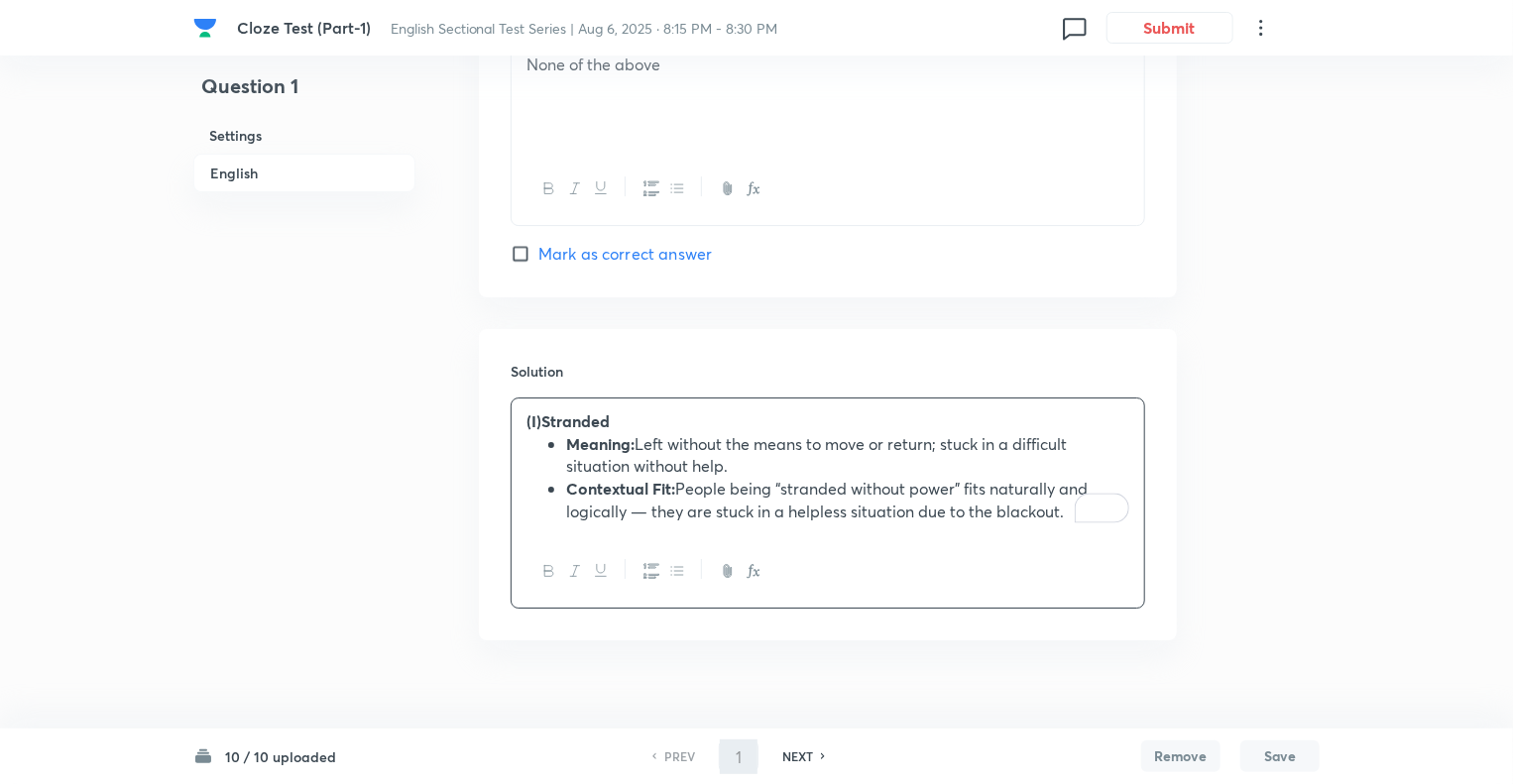 type on "2" 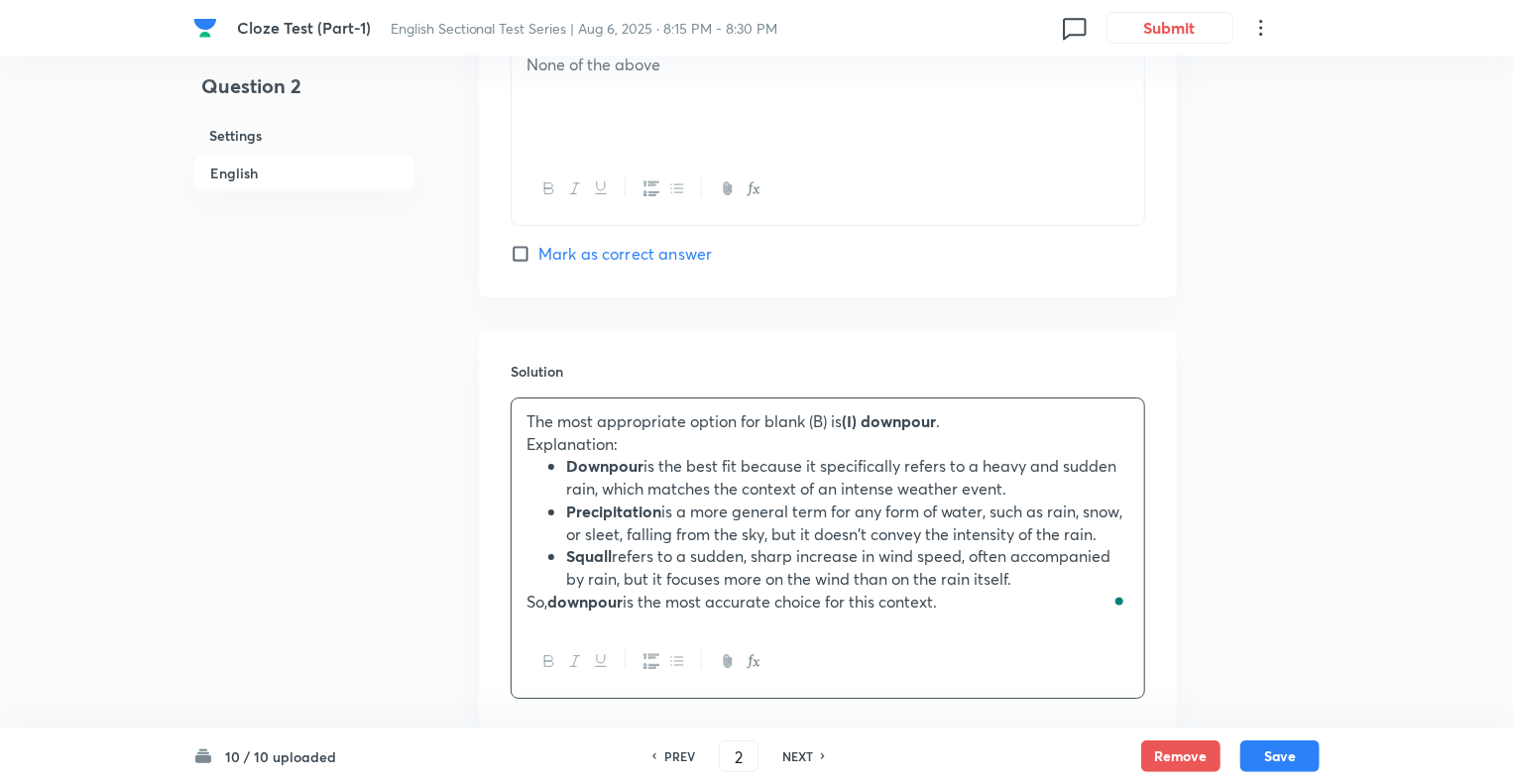 checkbox on "true" 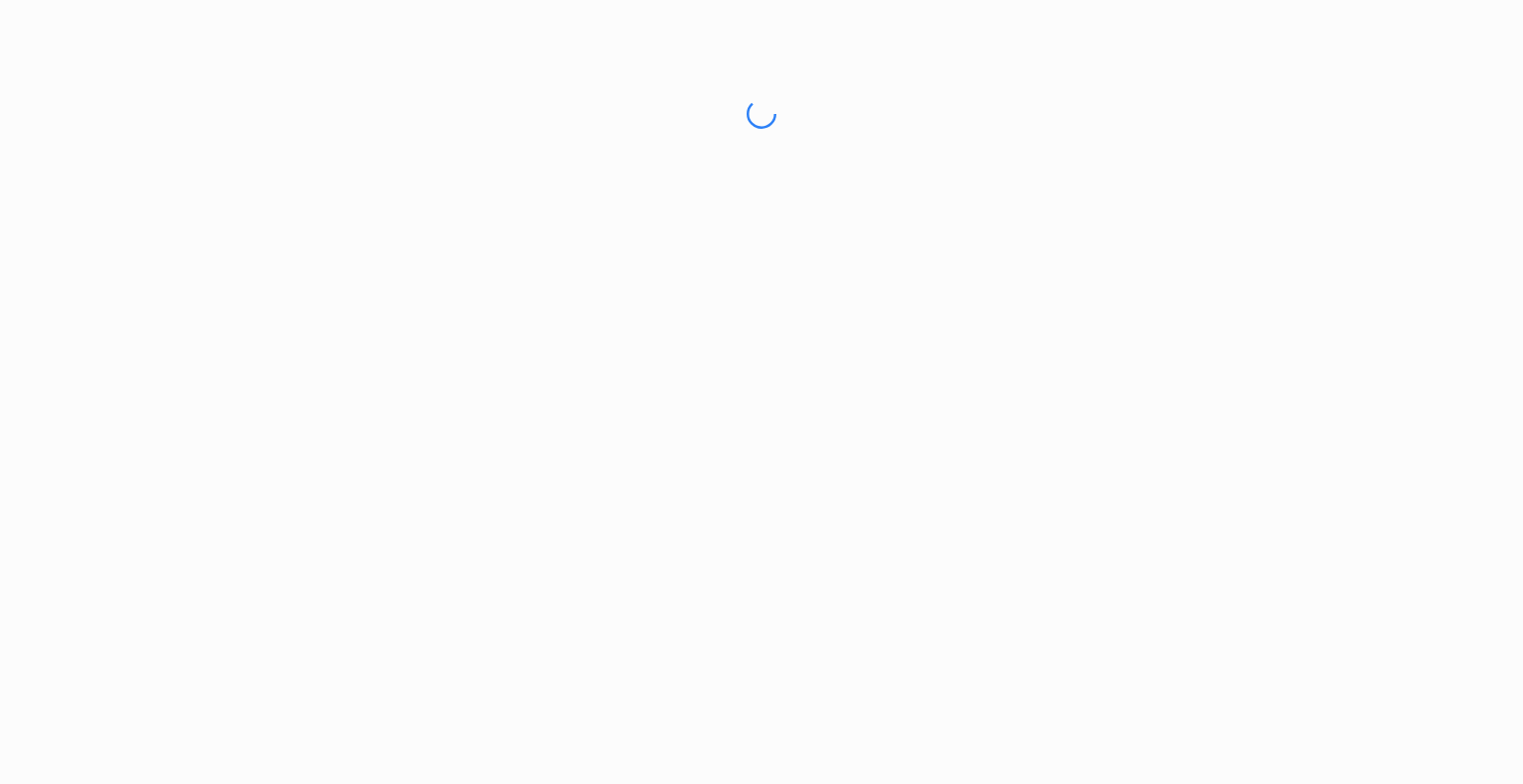 scroll, scrollTop: 0, scrollLeft: 0, axis: both 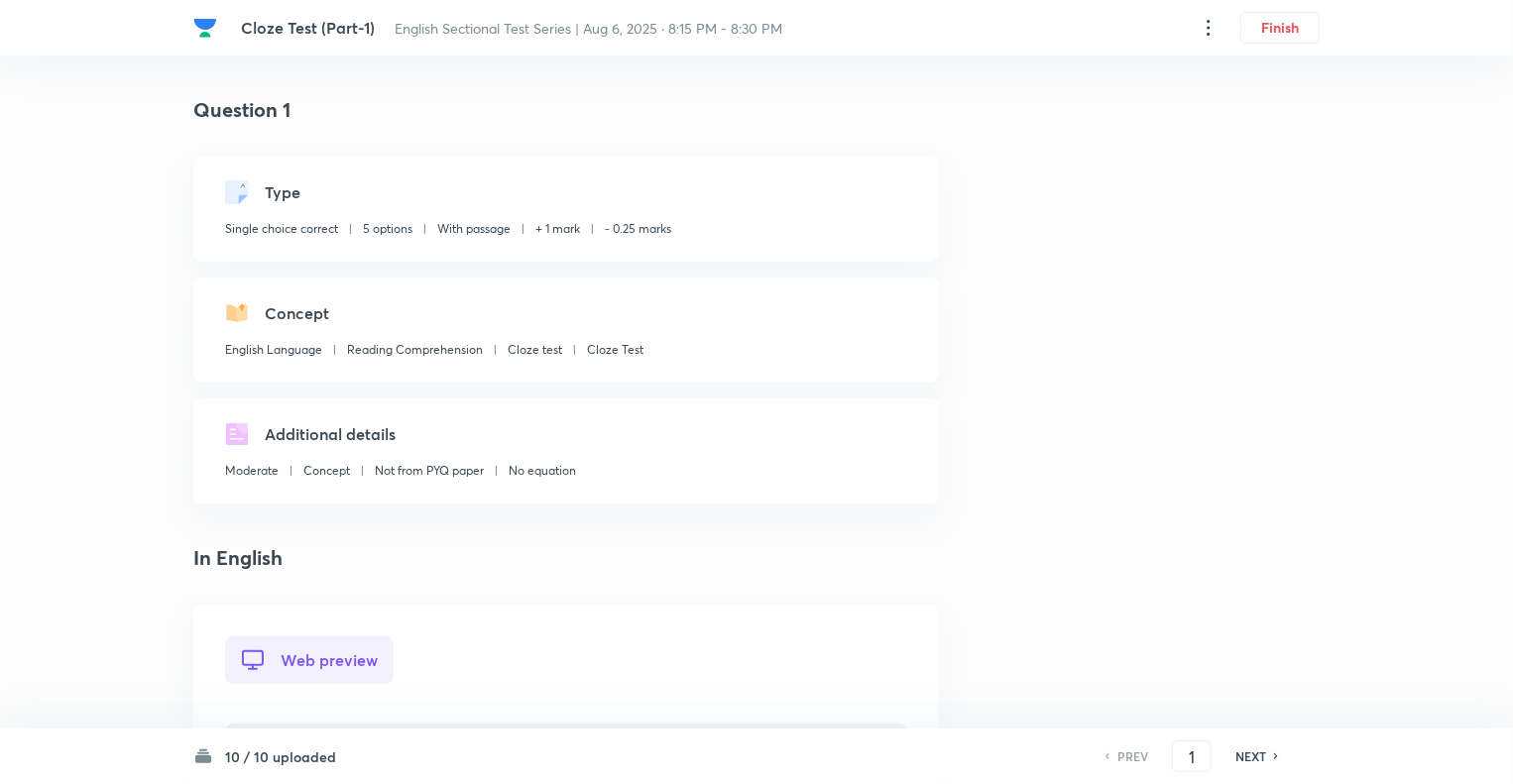 click on "NEXT" at bounding box center (1250, 756) 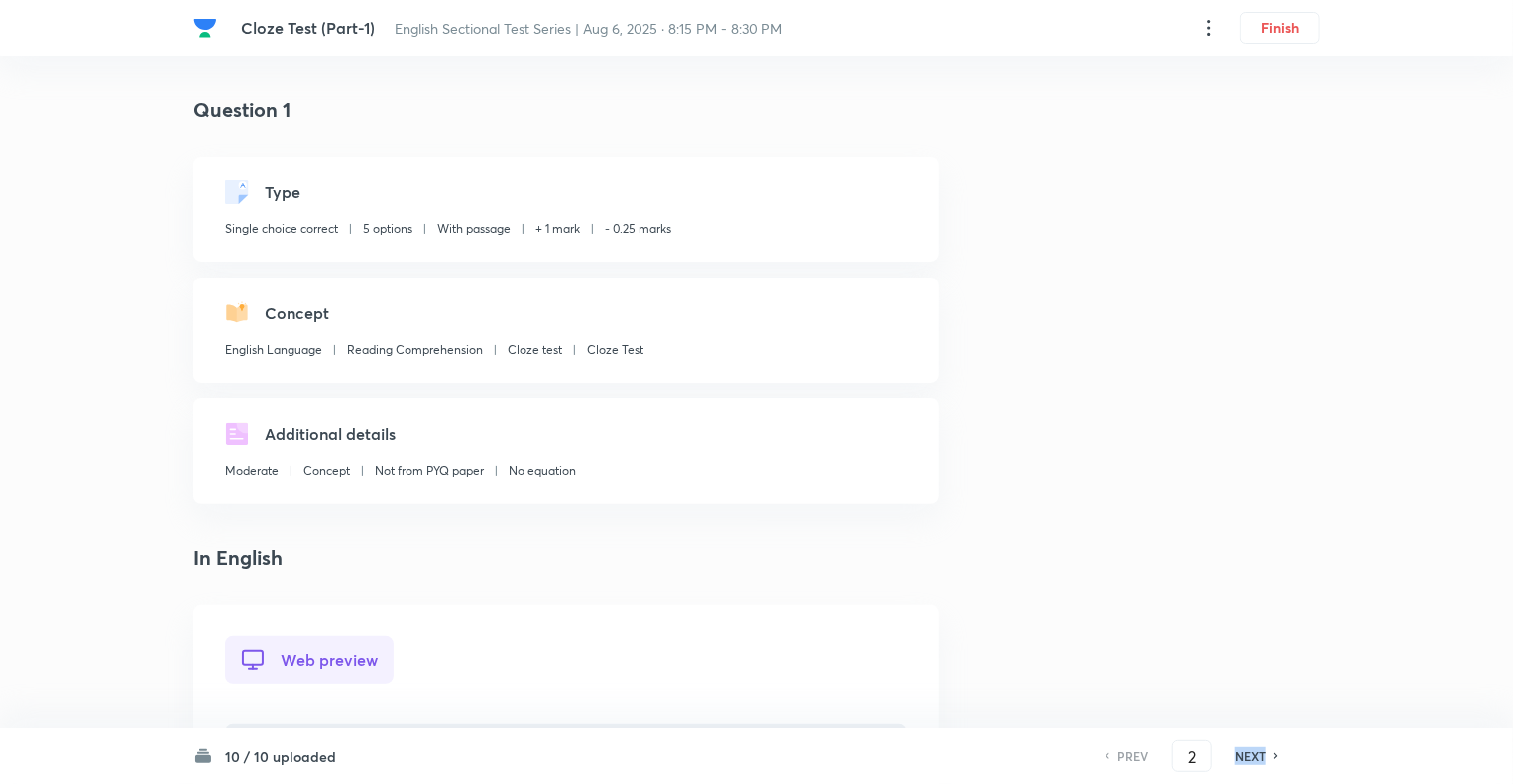 click on "NEXT" at bounding box center (1250, 756) 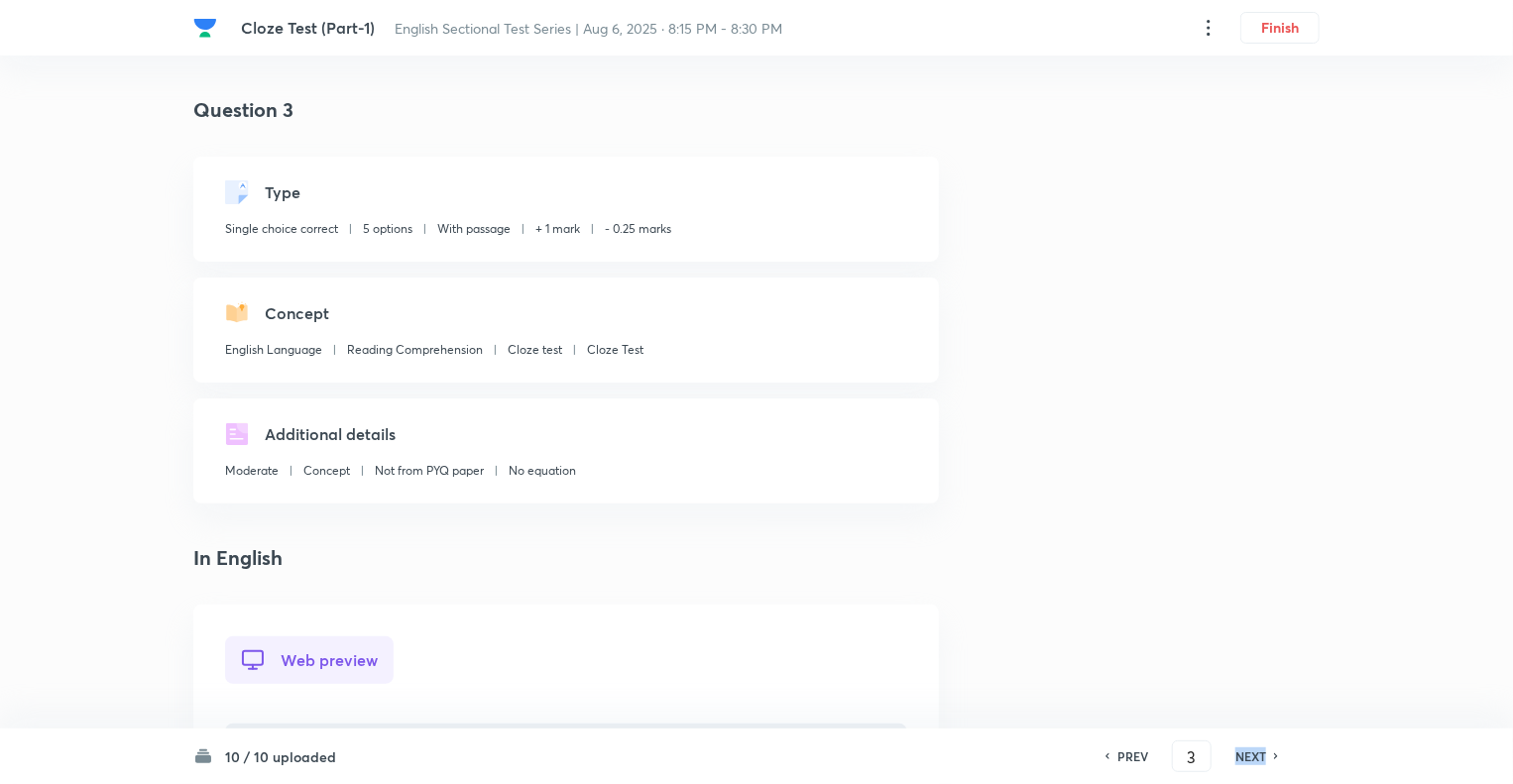click on "NEXT" at bounding box center (1250, 756) 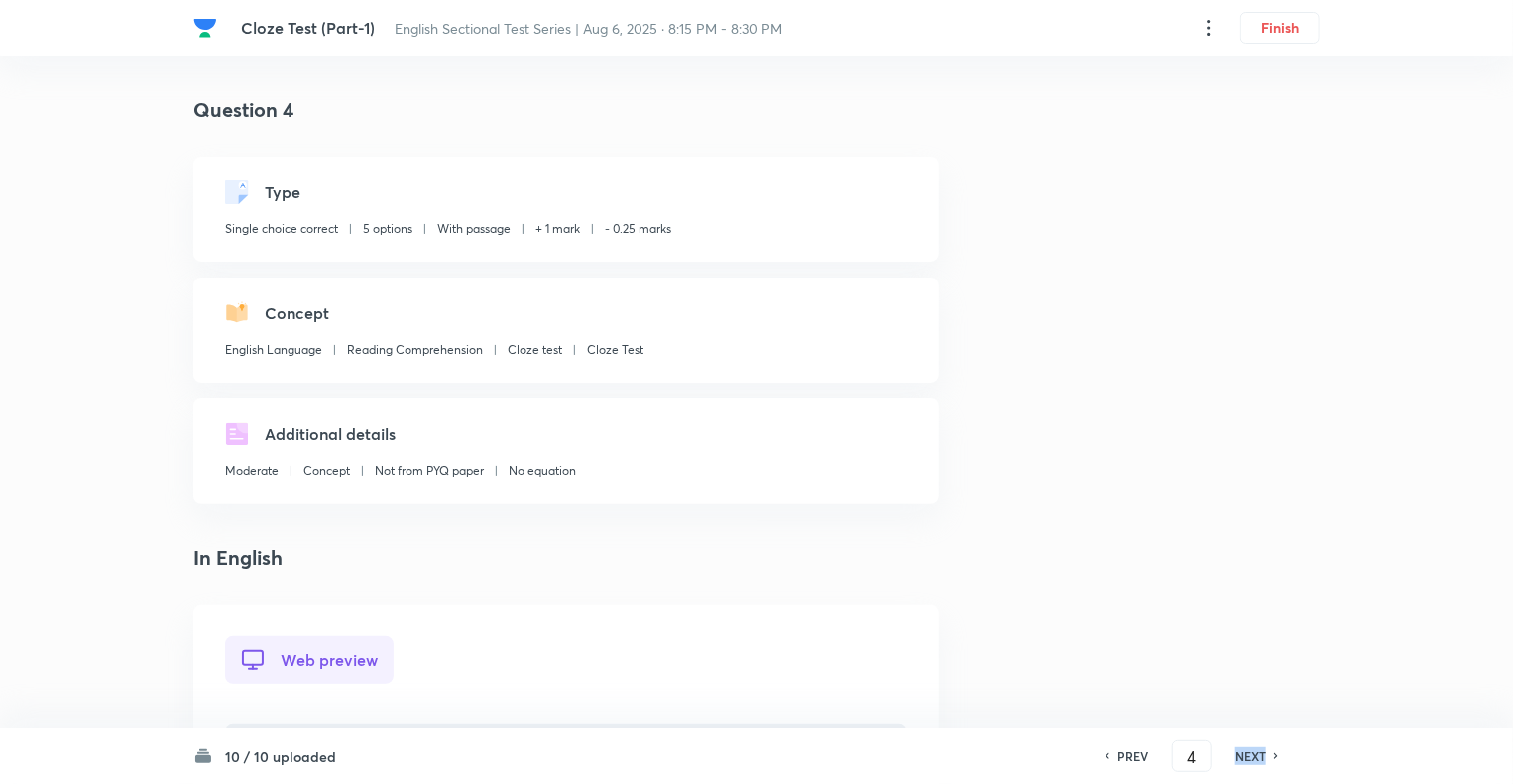 click on "NEXT" at bounding box center (1250, 756) 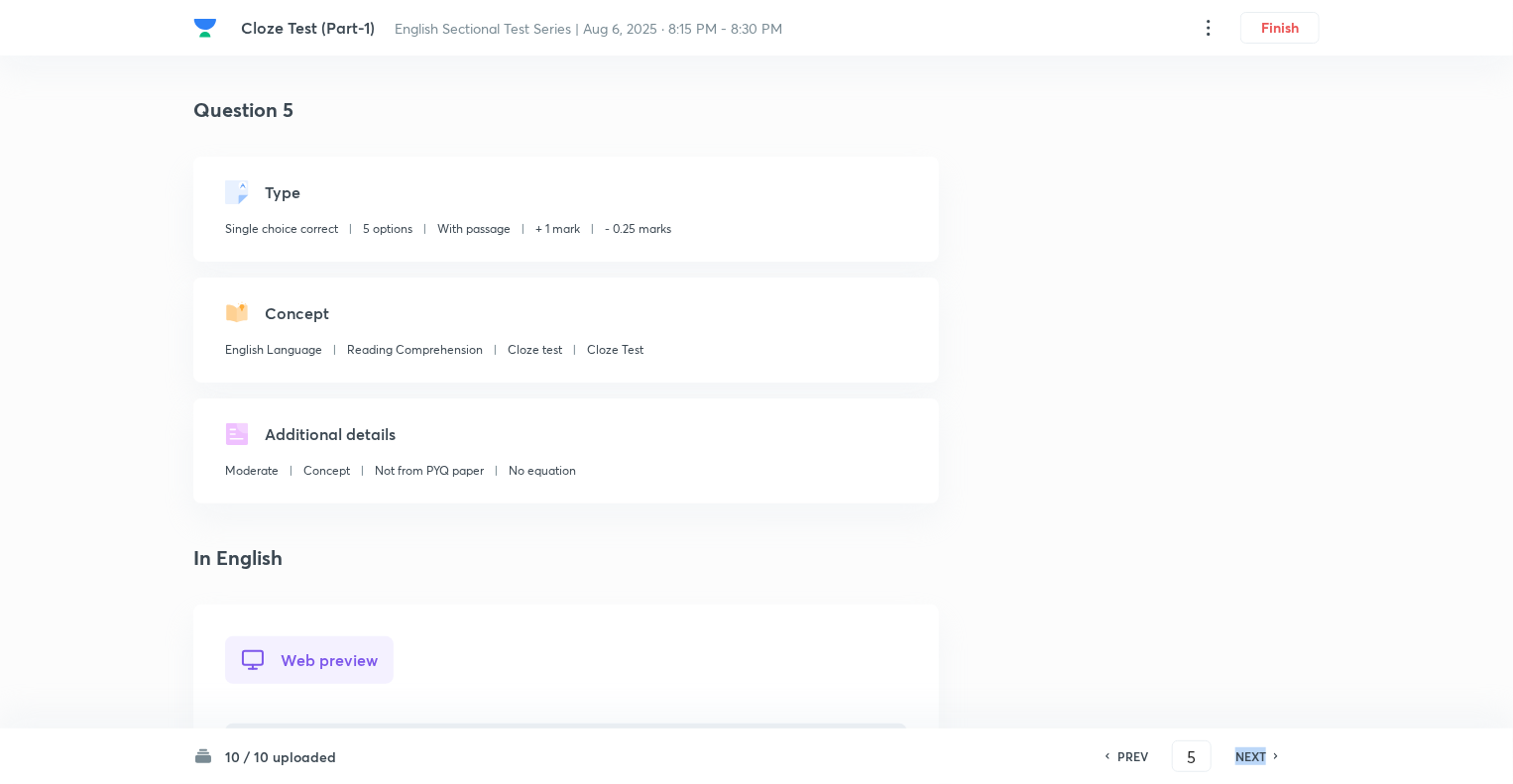 click on "NEXT" at bounding box center [1250, 756] 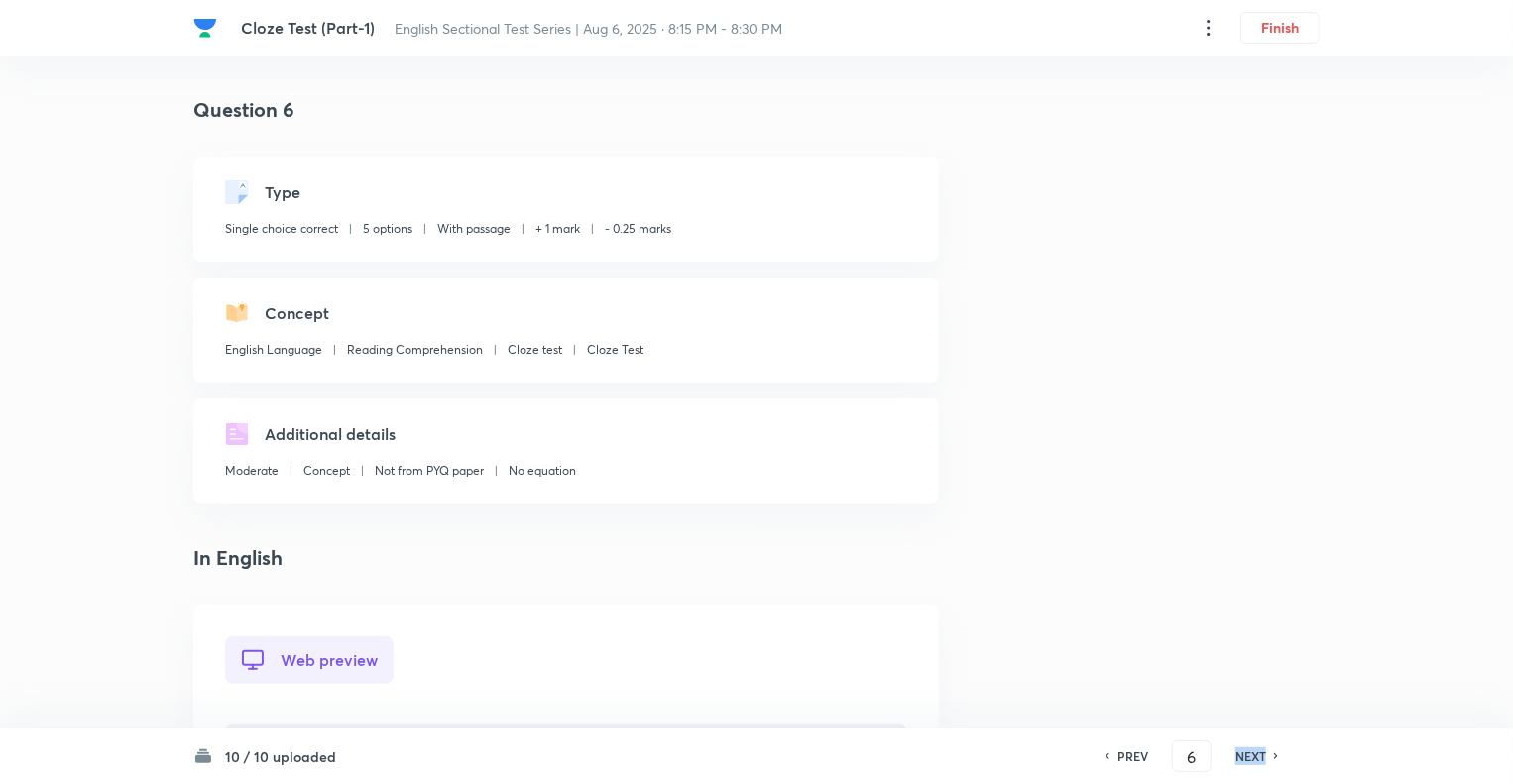 click on "NEXT" at bounding box center [1250, 756] 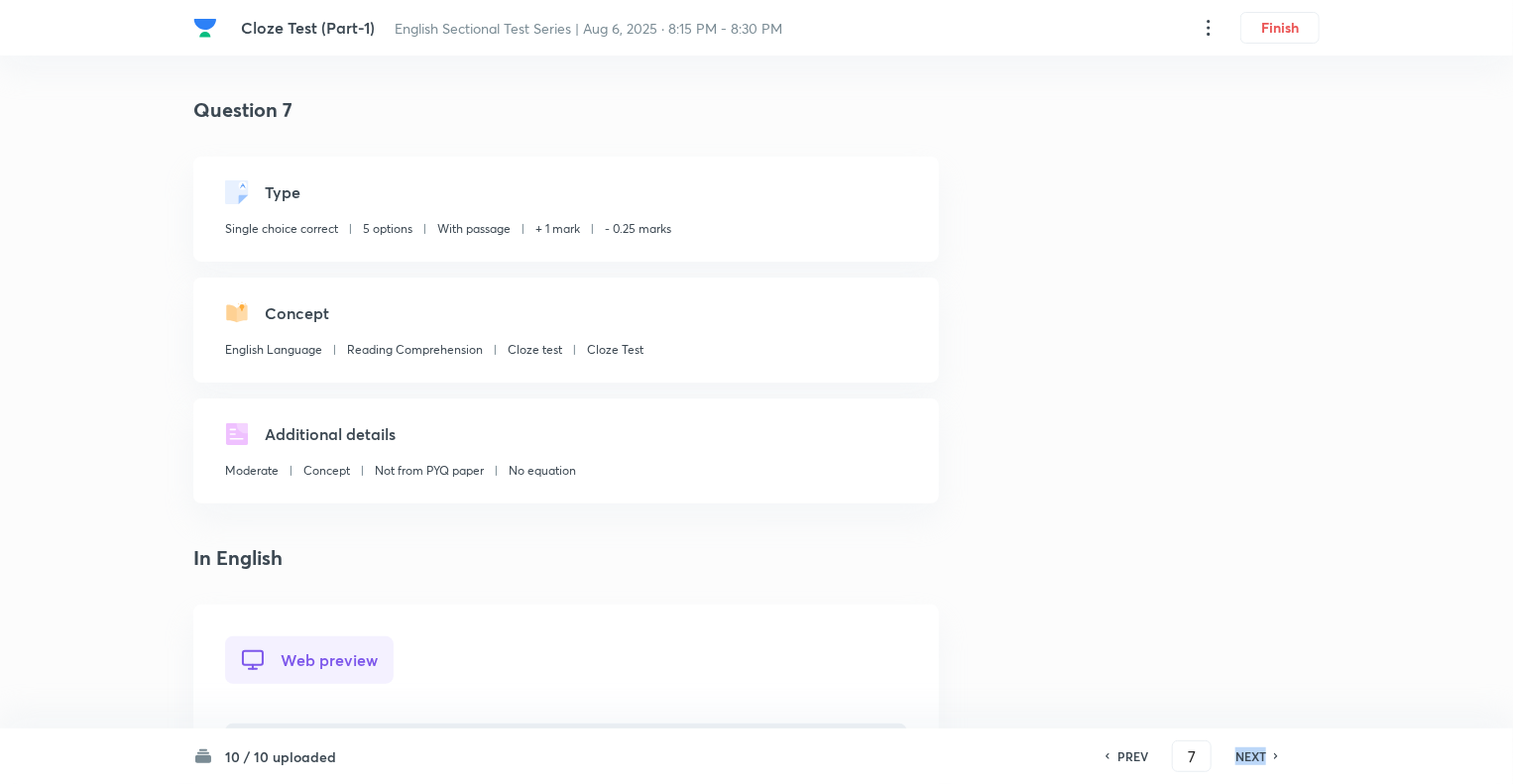 click on "NEXT" at bounding box center [1250, 756] 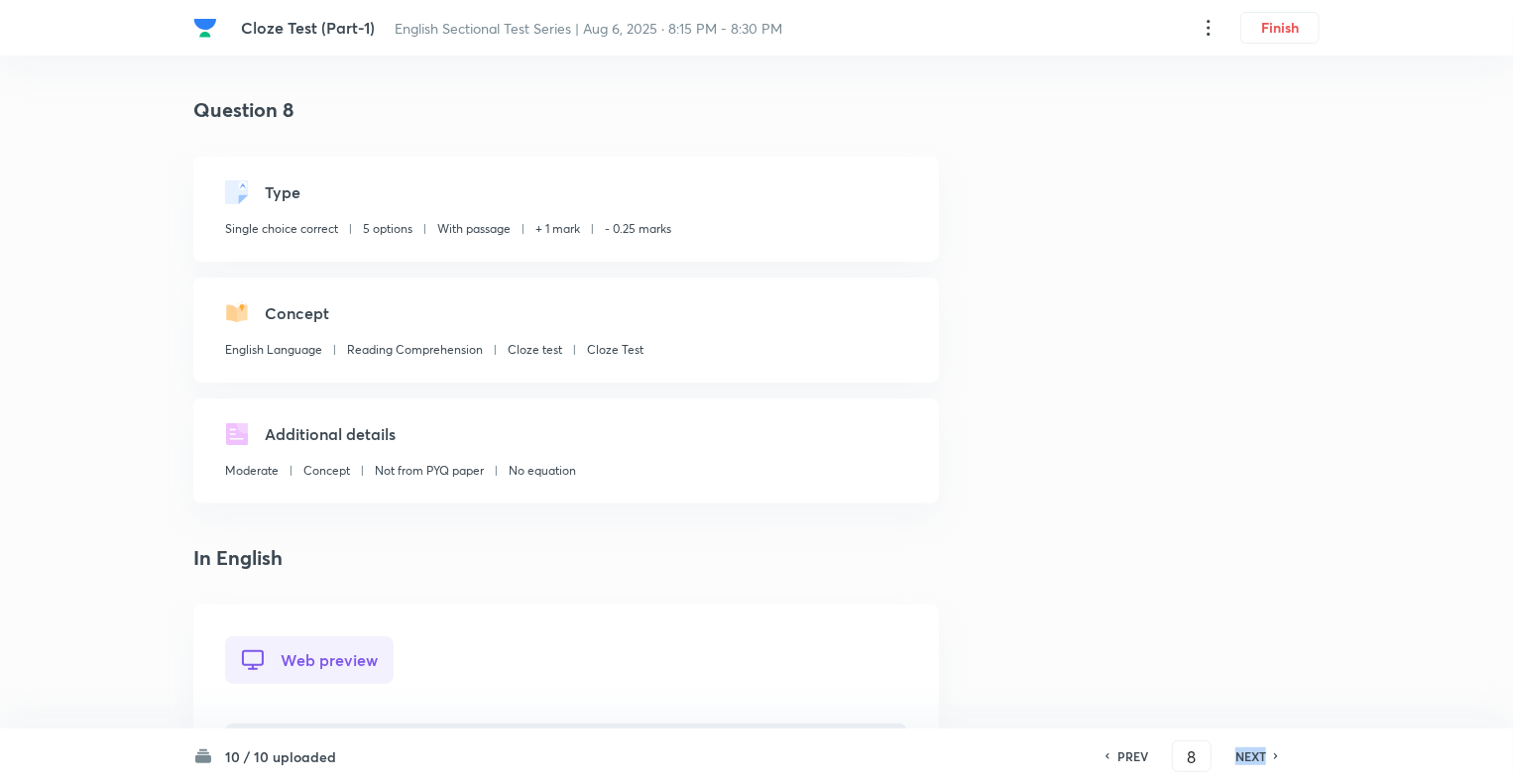 click on "NEXT" at bounding box center (1250, 756) 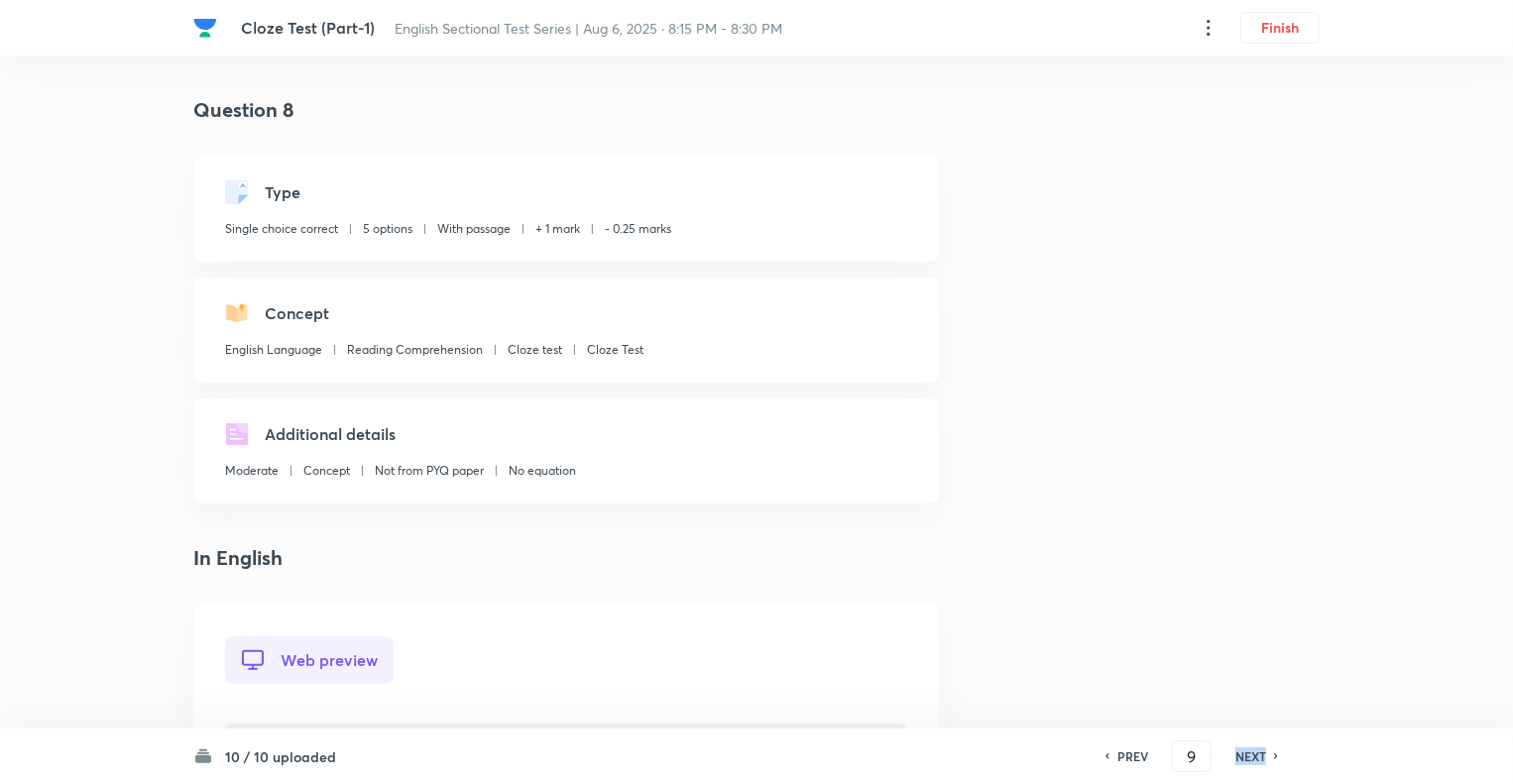 click on "NEXT" at bounding box center (1250, 756) 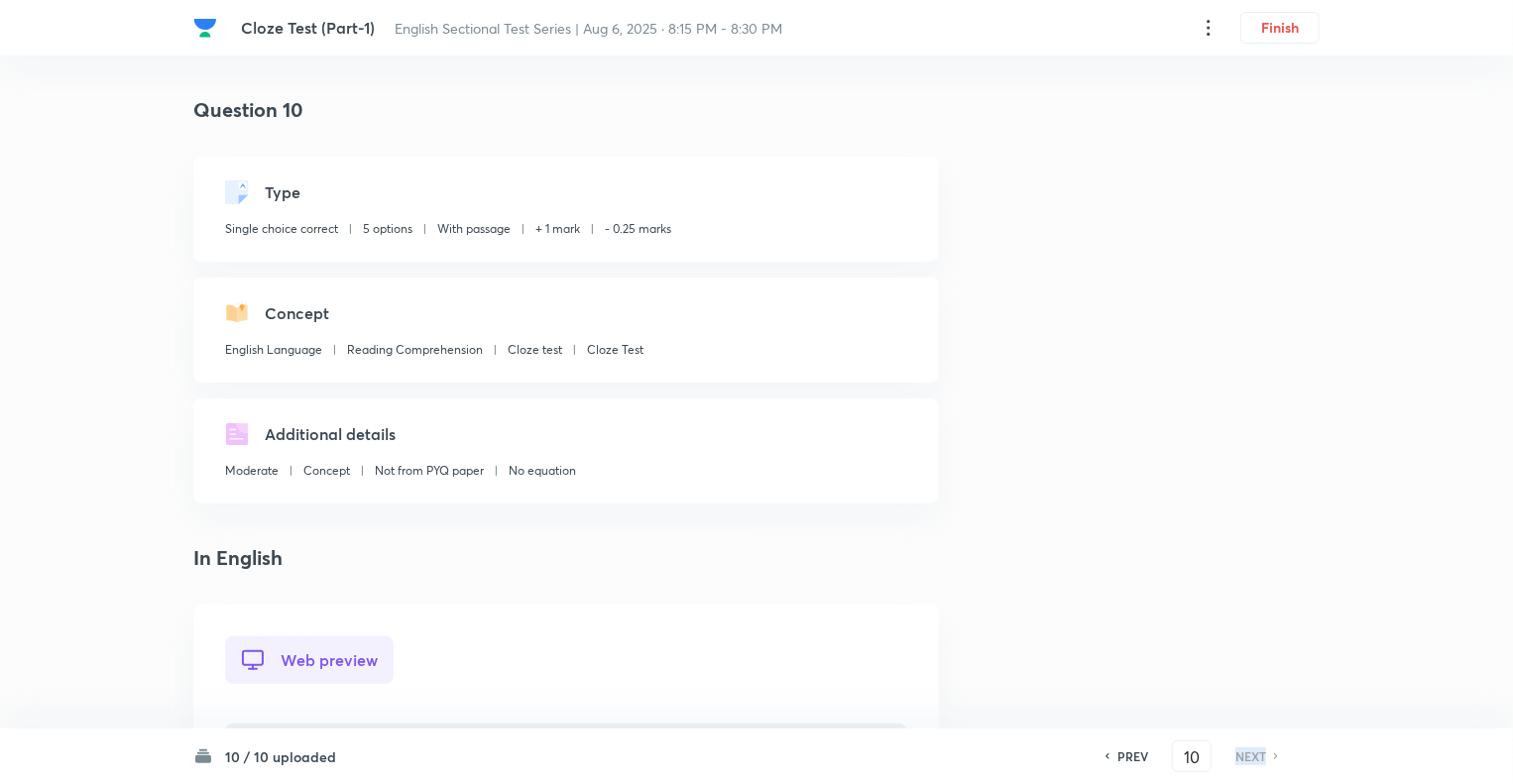 click on "NEXT" at bounding box center (1250, 756) 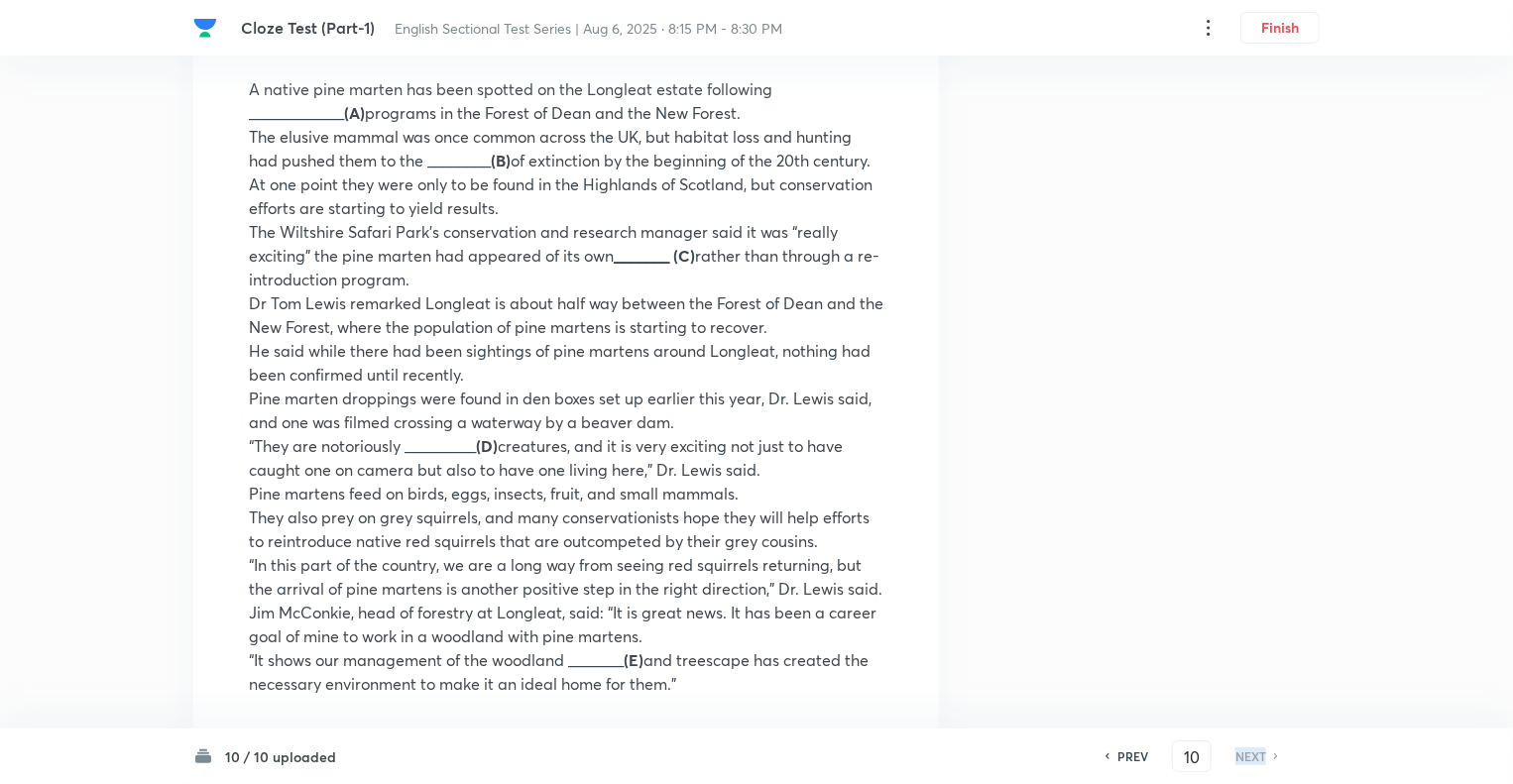 scroll, scrollTop: 952, scrollLeft: 0, axis: vertical 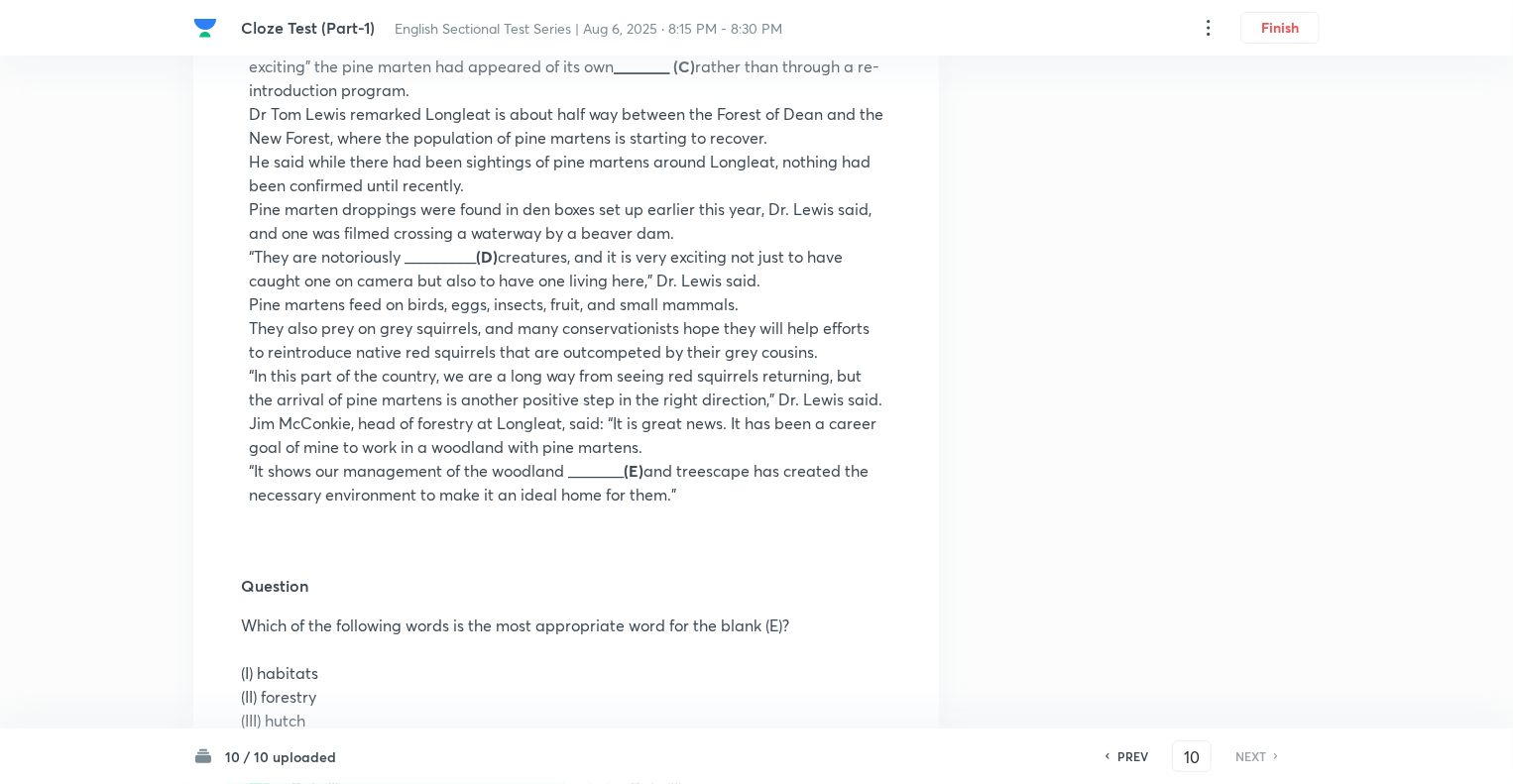 click on "PREV" at bounding box center [1132, 756] 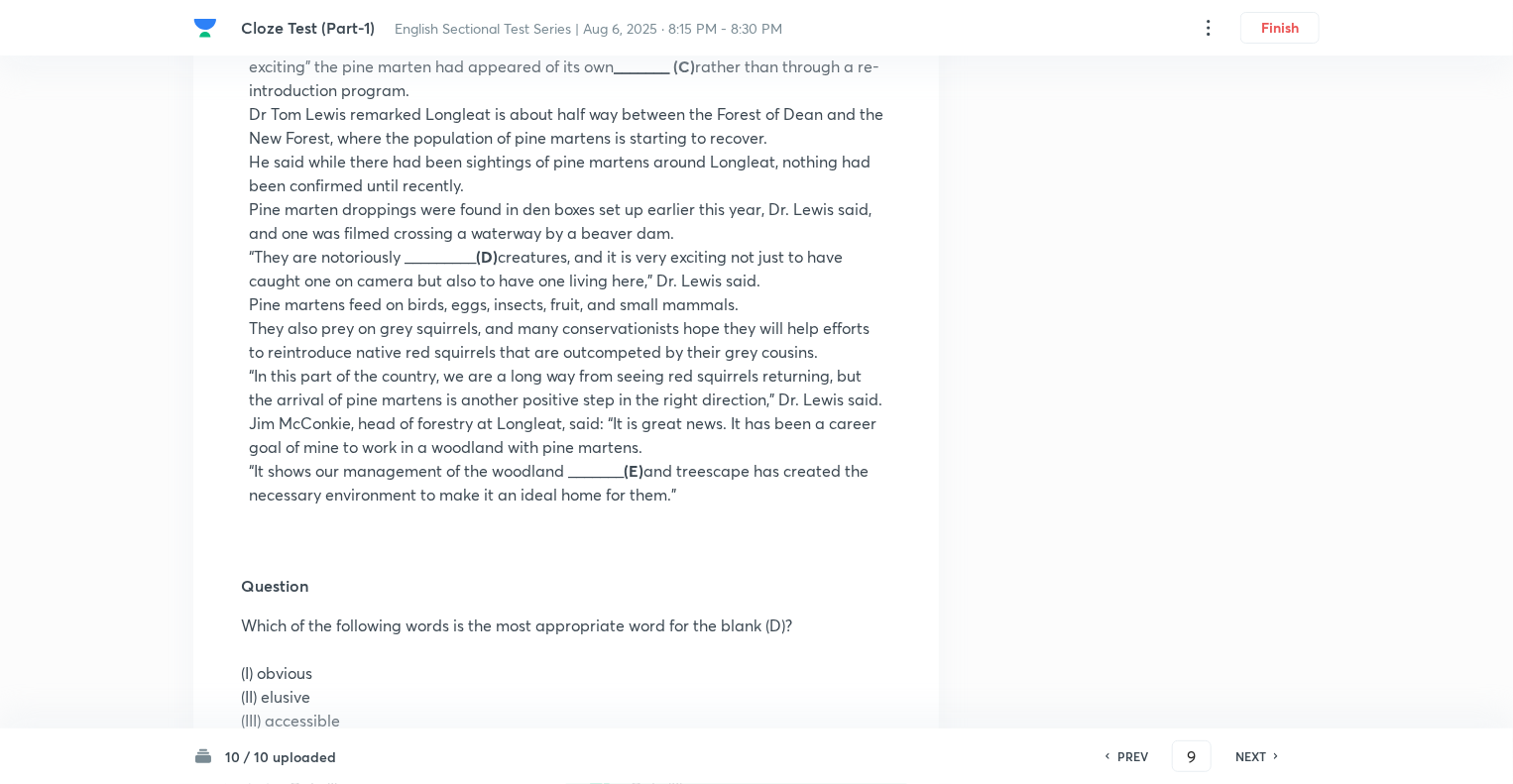 scroll, scrollTop: 0, scrollLeft: 0, axis: both 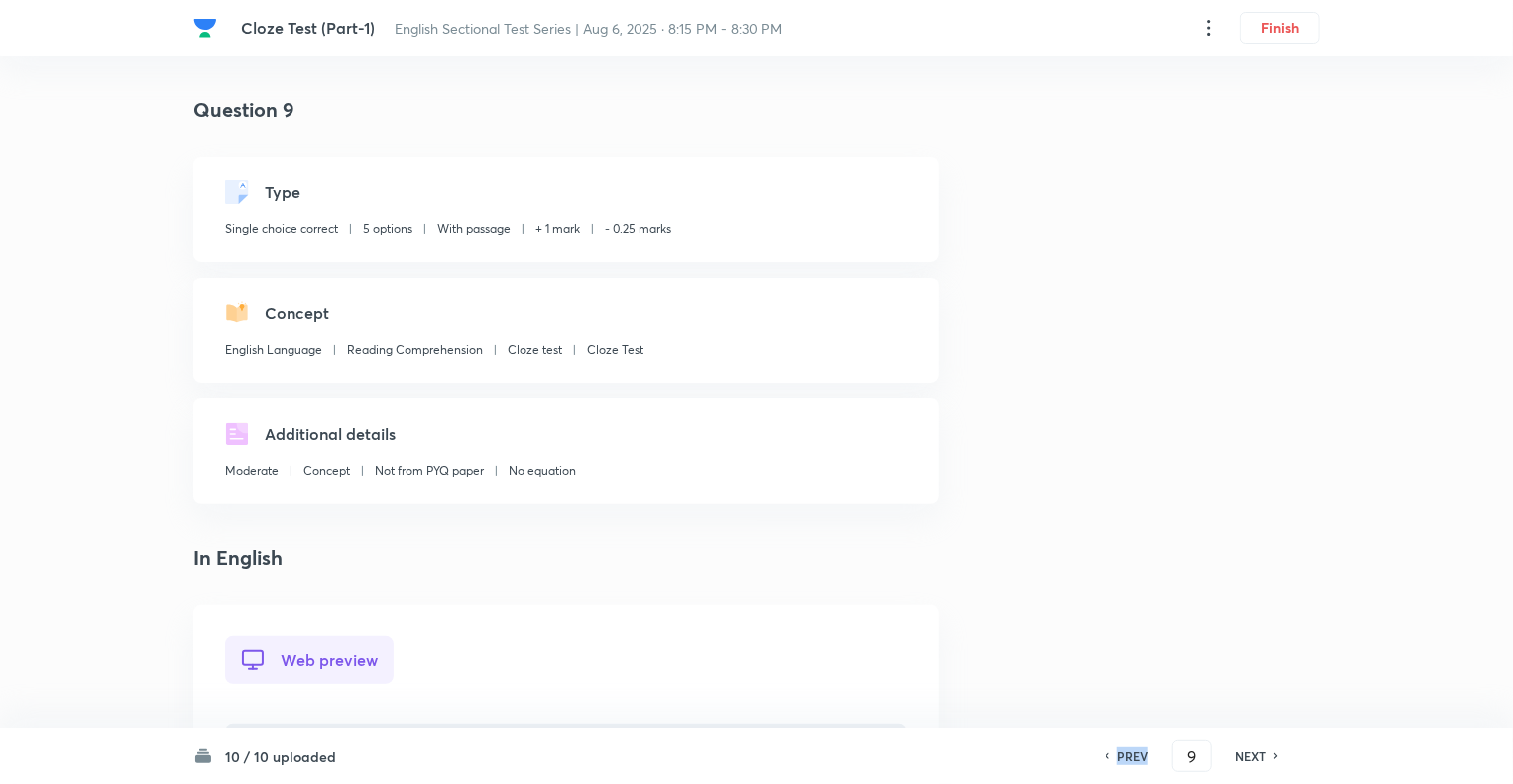 click on "PREV" at bounding box center (1132, 756) 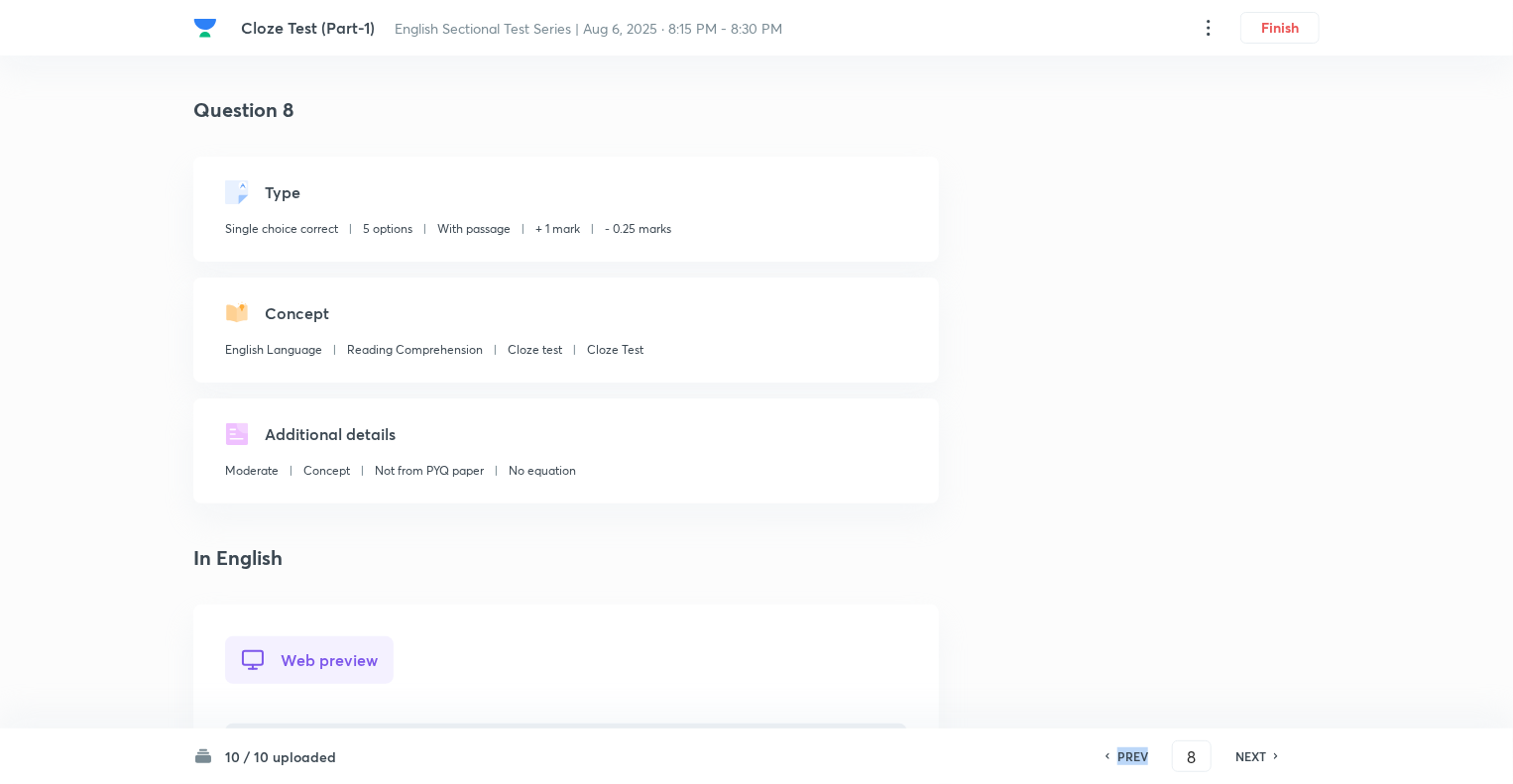 click on "PREV" at bounding box center (1132, 756) 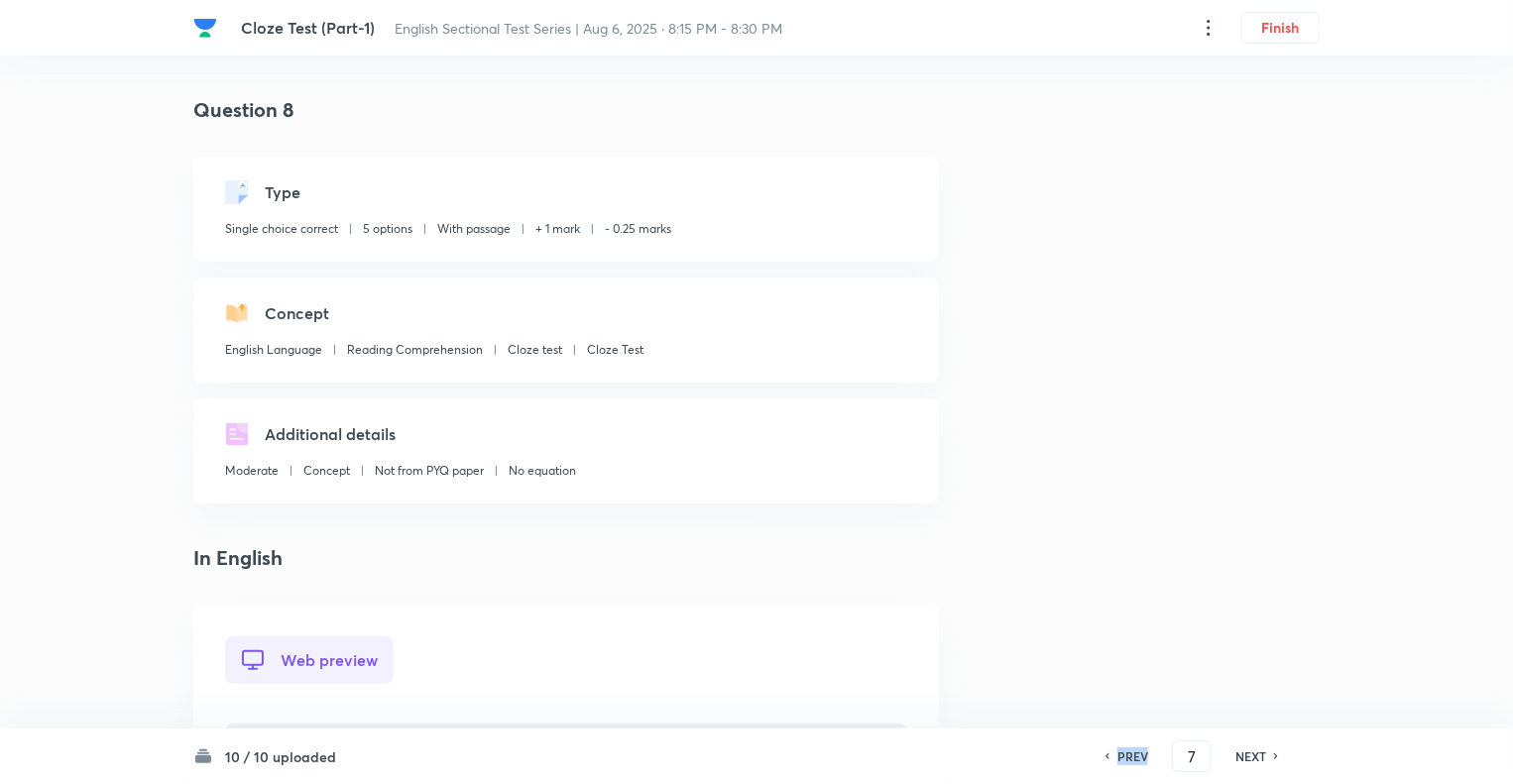 click on "PREV" at bounding box center (1132, 756) 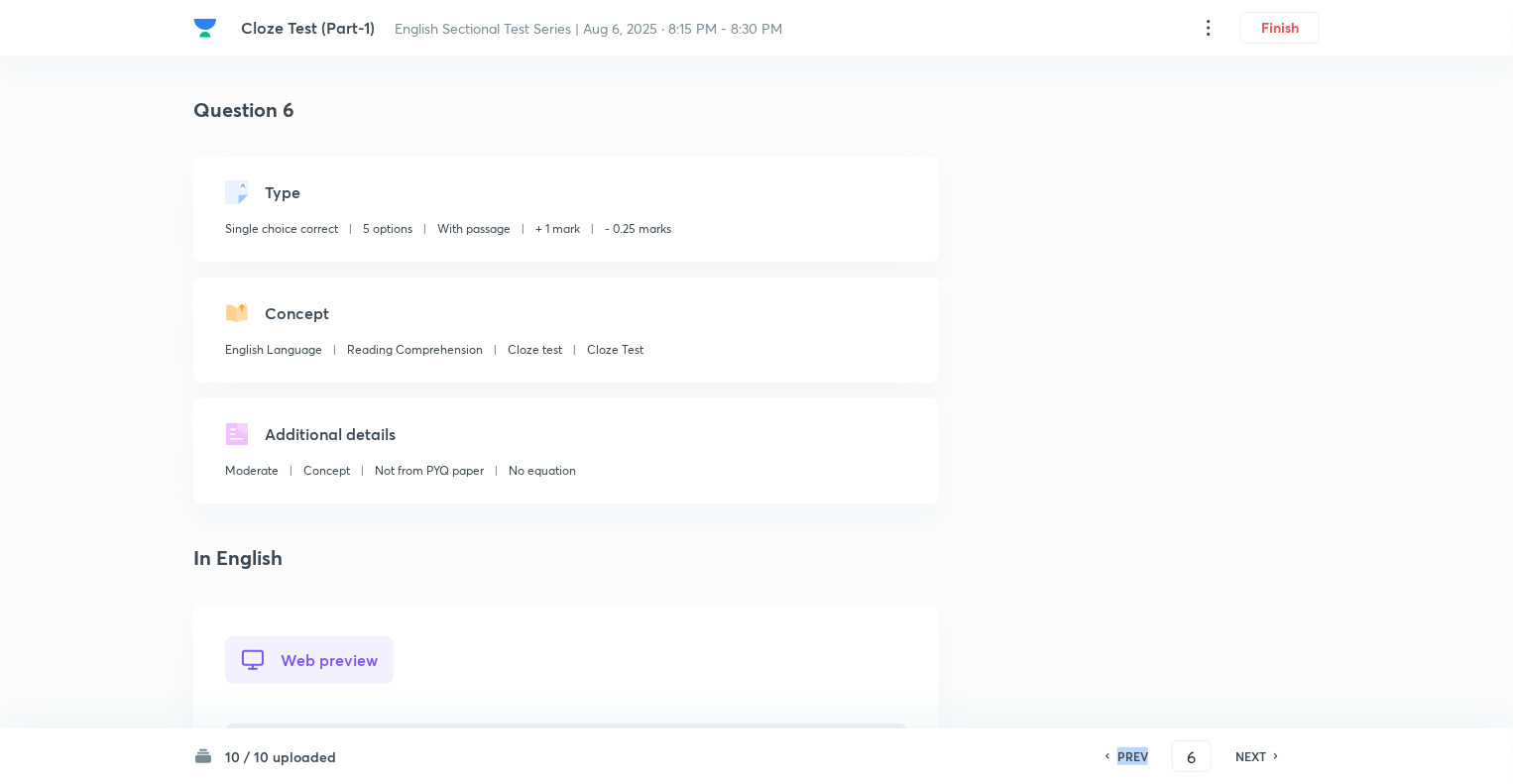 click on "PREV" at bounding box center [1132, 756] 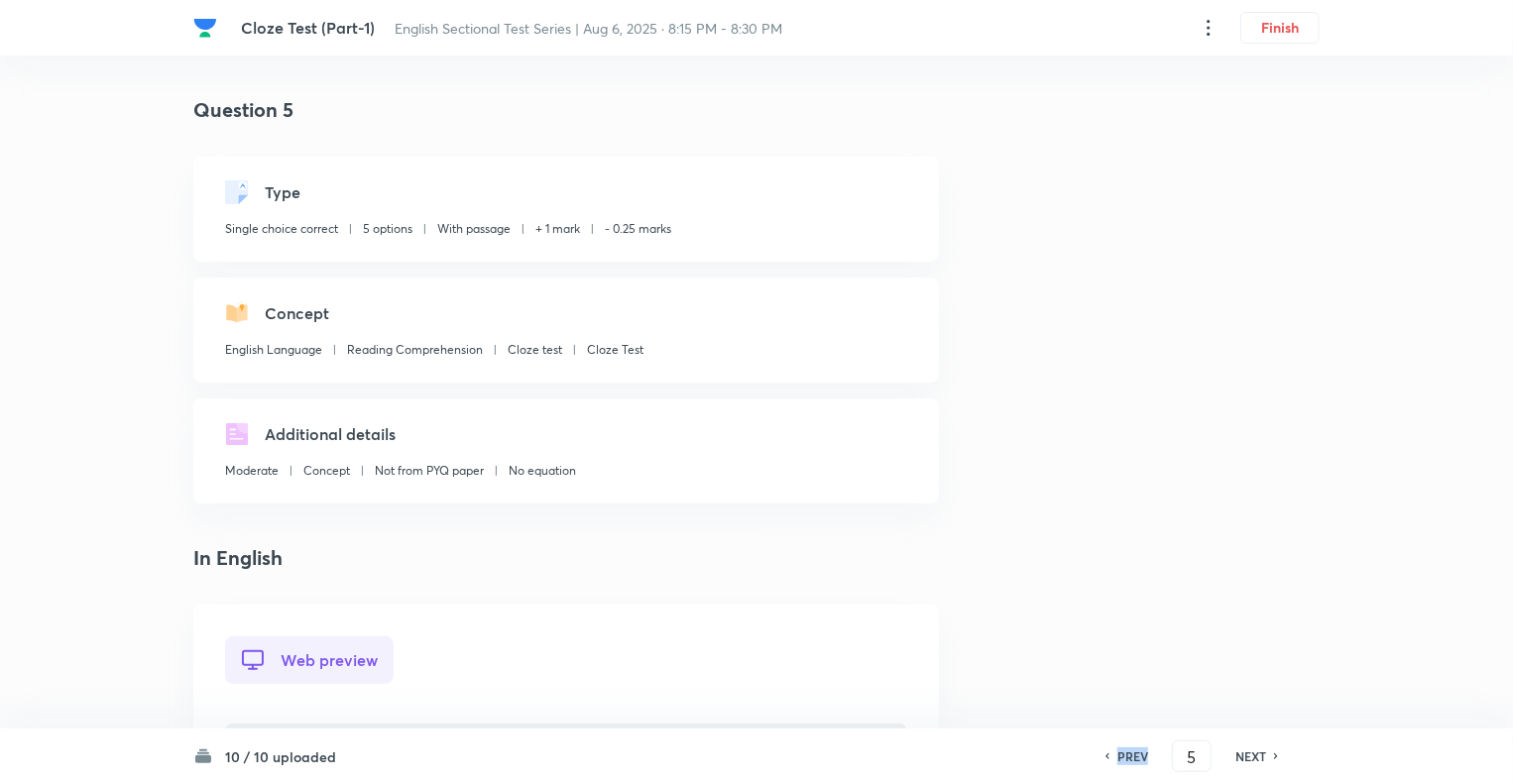 click on "PREV" at bounding box center (1132, 756) 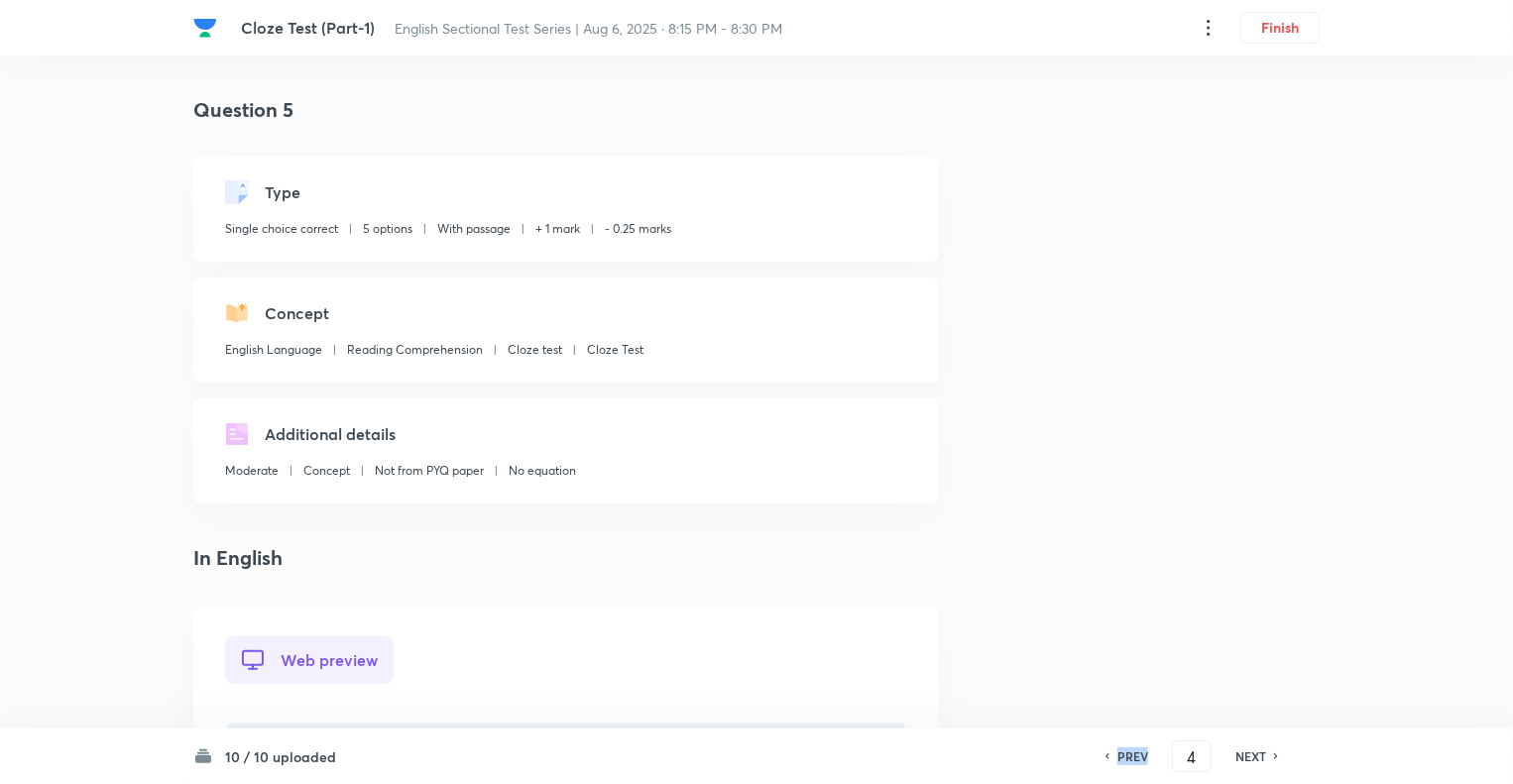 click on "PREV" at bounding box center [1132, 756] 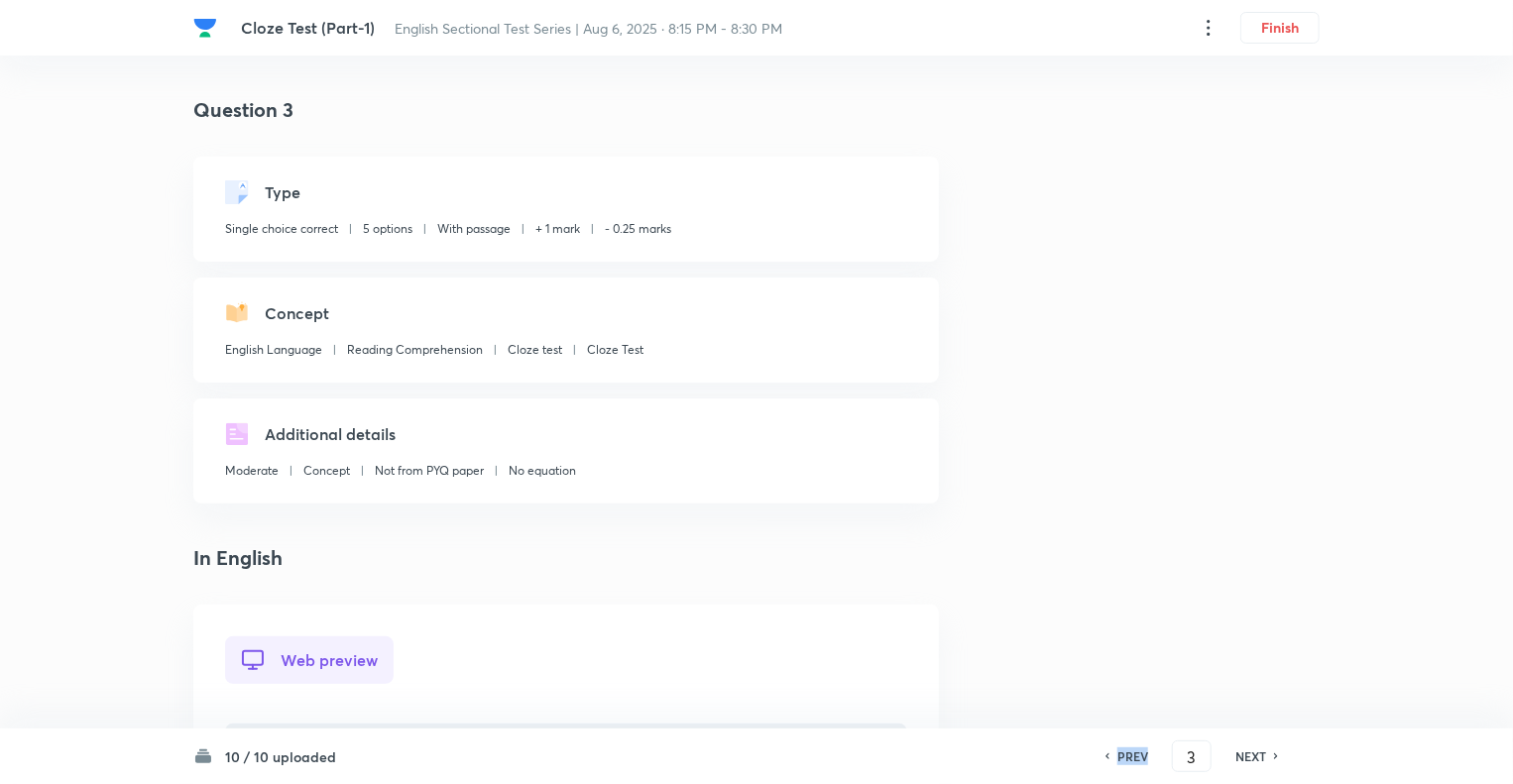 click on "PREV" at bounding box center (1132, 756) 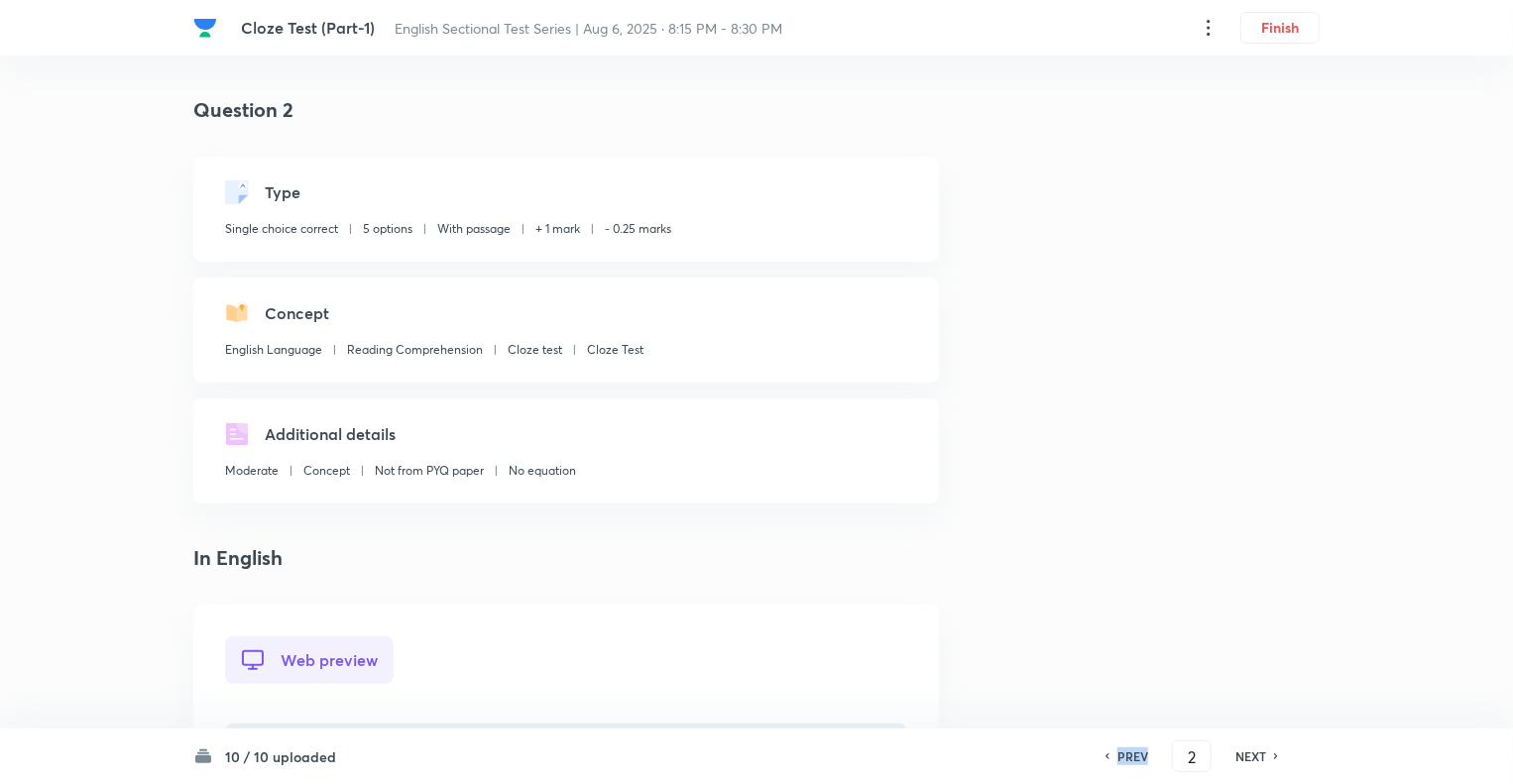 click on "PREV" at bounding box center (1132, 756) 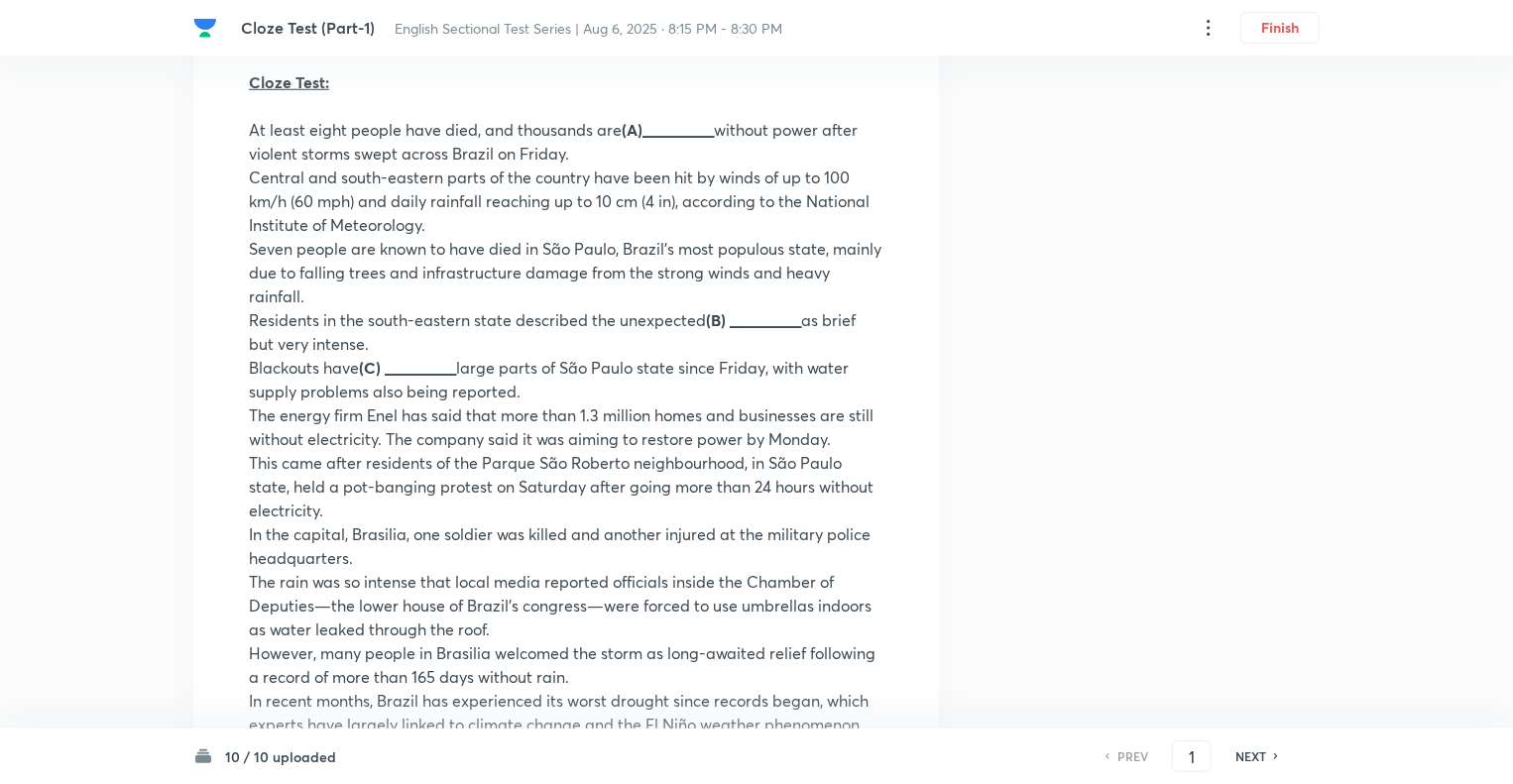 scroll, scrollTop: 674, scrollLeft: 0, axis: vertical 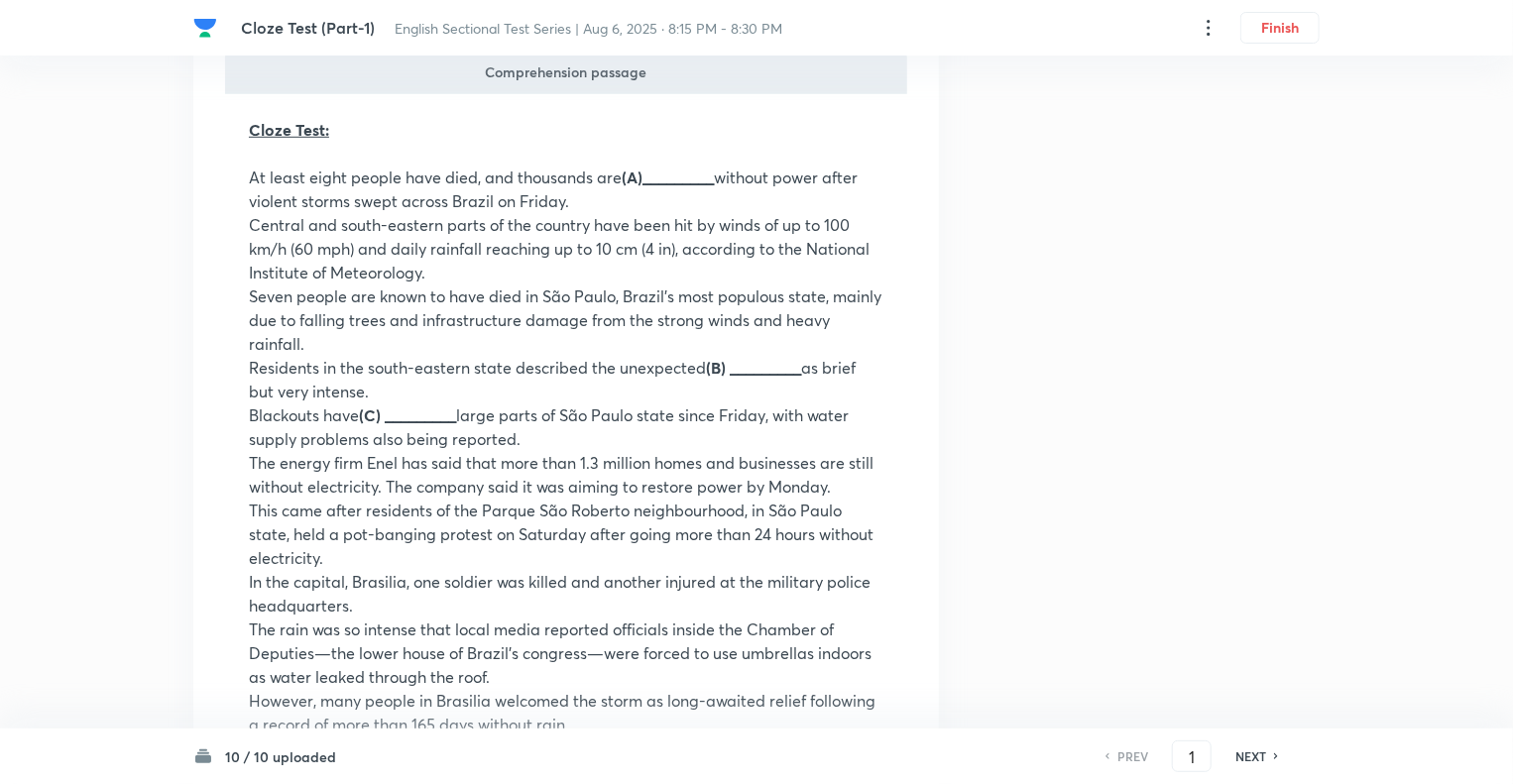 click on "Question 1 Type Single choice correct 5 options With passage + 1 mark - 0.25 marks Concept English Language Reading Comprehension Cloze test Cloze Test Additional details Moderate Concept Not from PYQ paper No equation In English Web preview Comprehension passage Cloze Test: At least eight people have died, and thousands are (A)_________ without power after violent storms swept across Brazil on Friday. Central and south-eastern parts of the country have been hit by winds of up to 100 km/h (60 mph) and daily rainfall reaching up to 10 cm (4 in), according to the National Institute of Meteorology. Seven people are known to have died in São Paulo, [STATE], Brazil's most populous state, mainly due to falling trees and infrastructure damage from the strong winds and heavy rainfall. Residents in the south-eastern state described the unexpected (B) _________ as brief but very intense. Blackouts have (C) _________ large parts of São Paulo state since Friday, with water supply problems also being reported. (D) ________" at bounding box center (756, 1155) 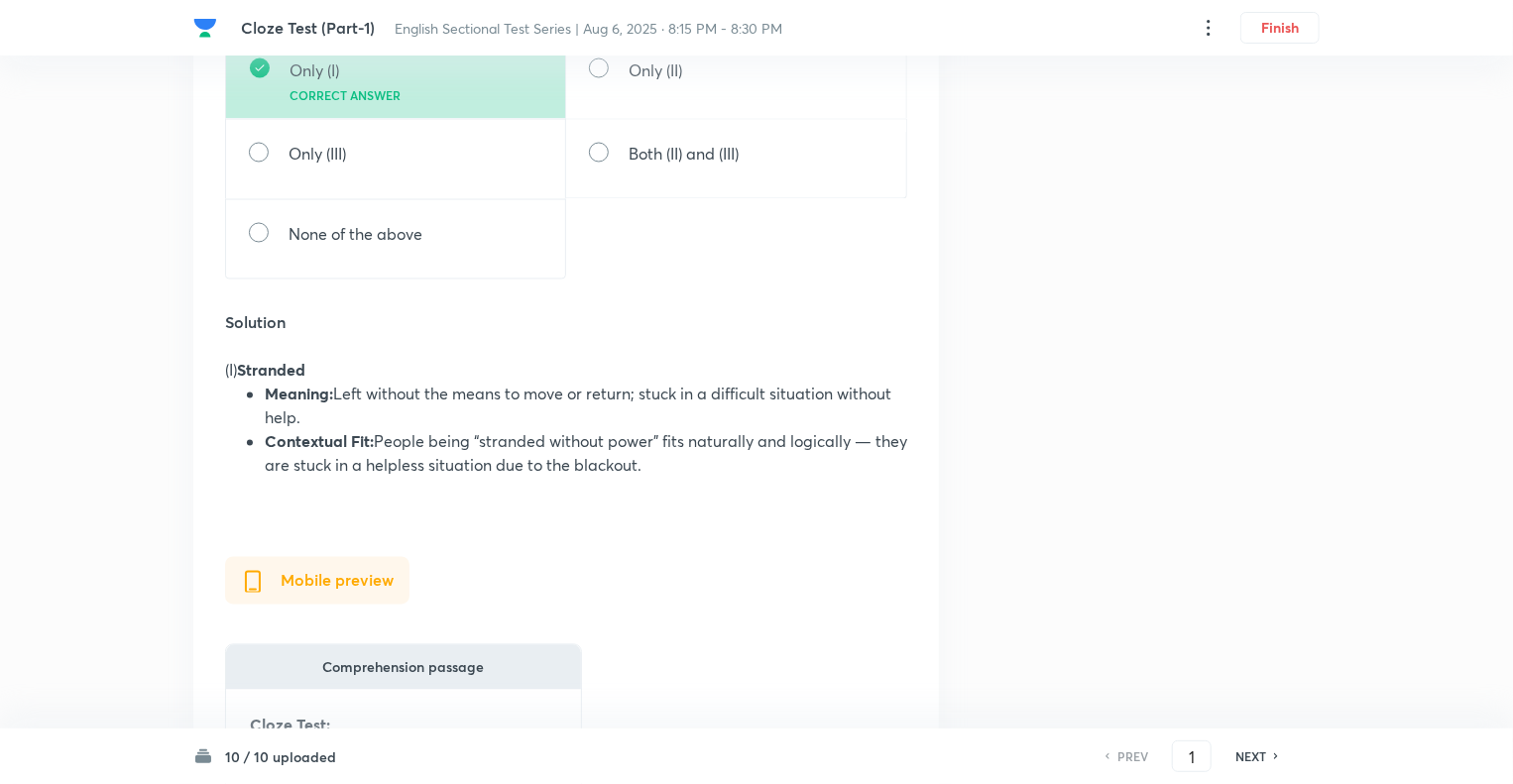 scroll, scrollTop: 1744, scrollLeft: 0, axis: vertical 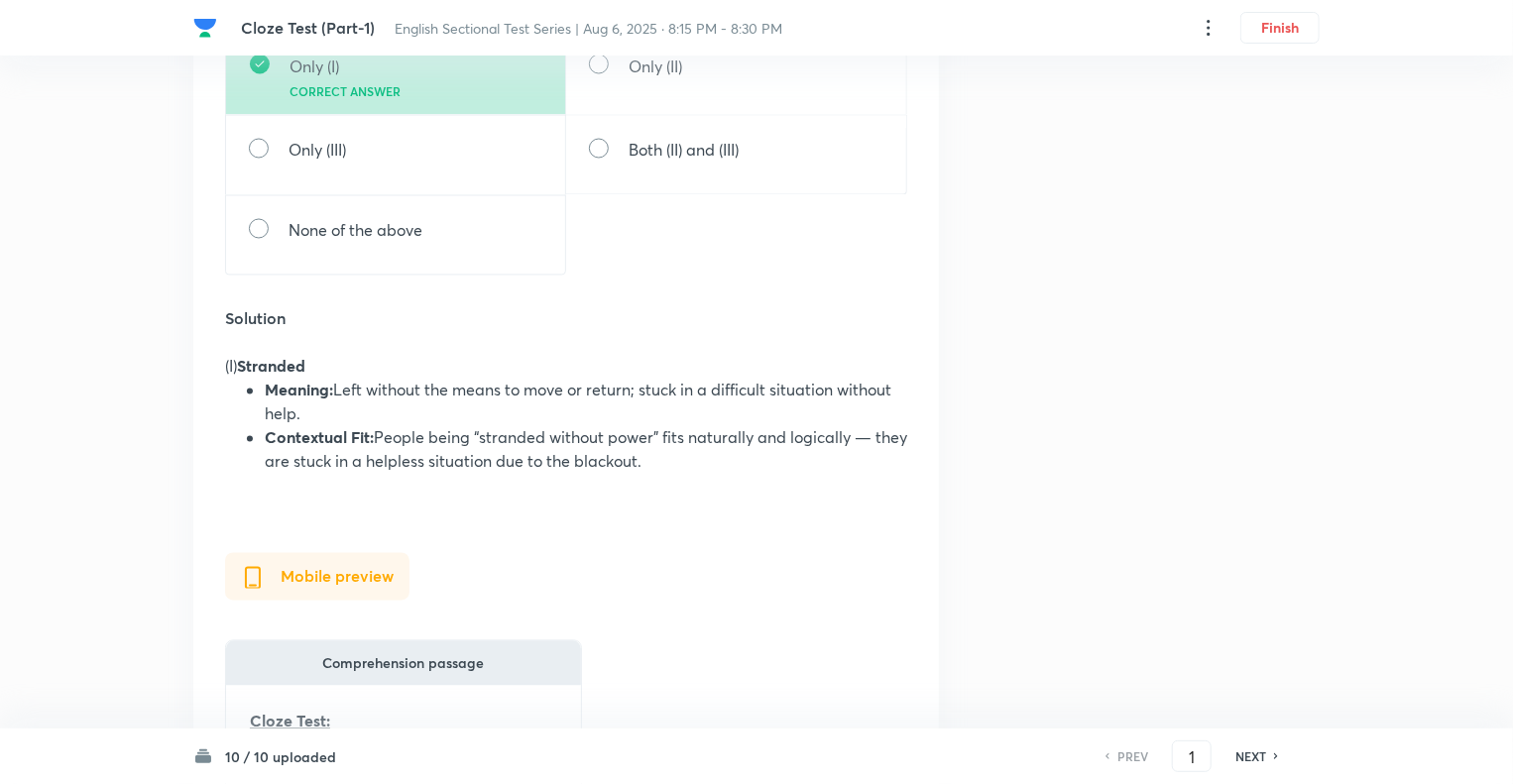 click on "NEXT" at bounding box center (1250, 756) 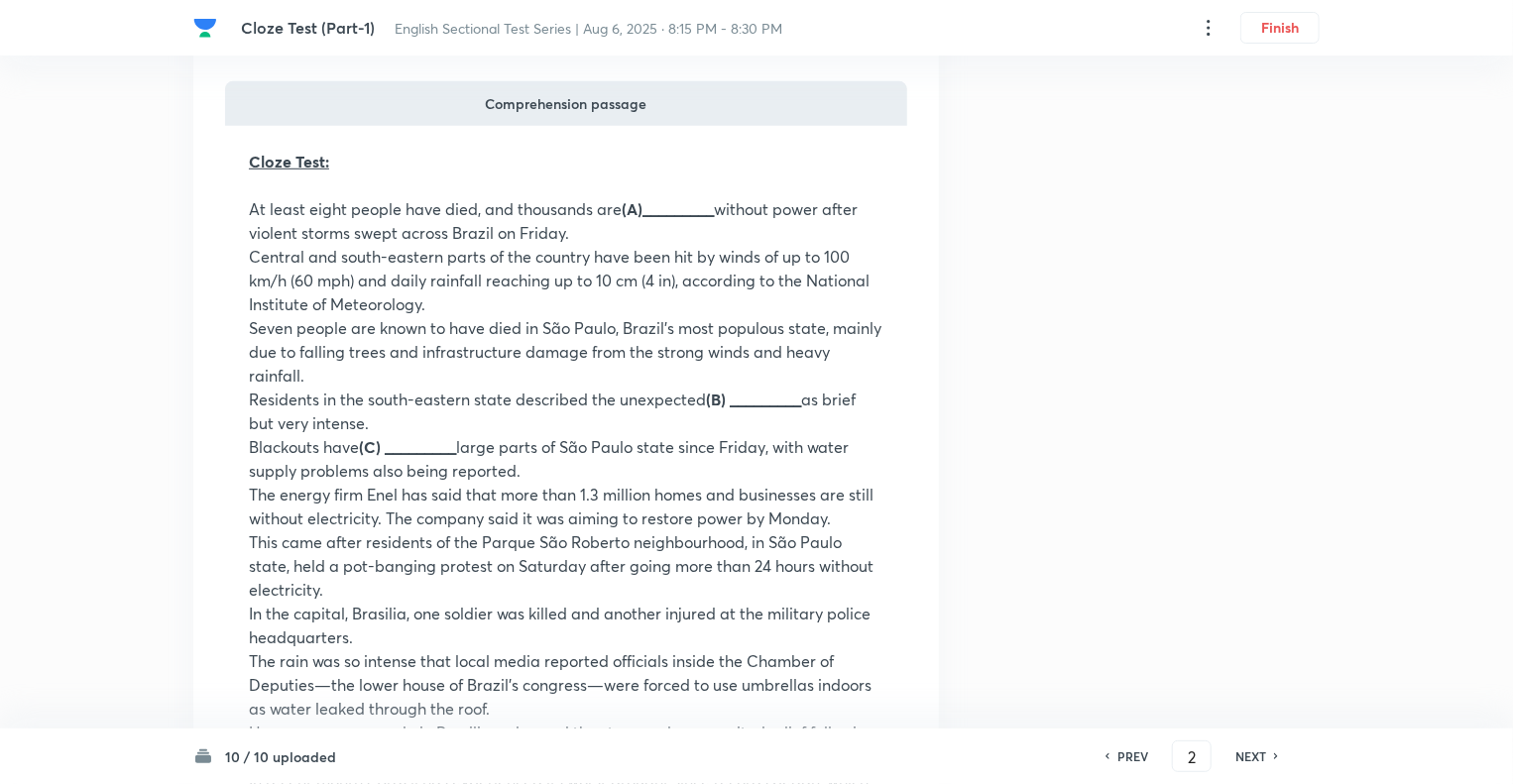 scroll, scrollTop: 634, scrollLeft: 0, axis: vertical 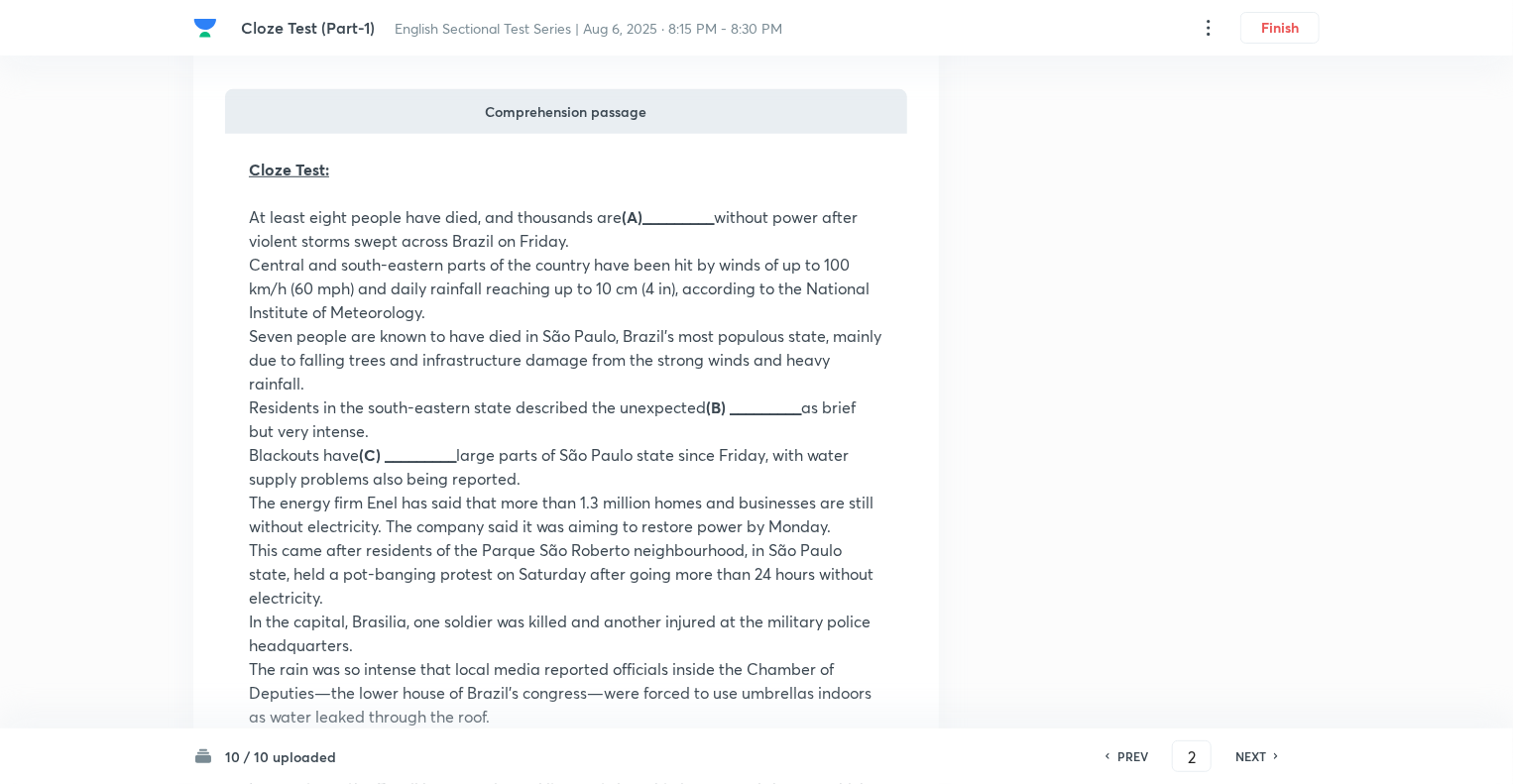 click on "(B) _________" at bounding box center [754, 406] 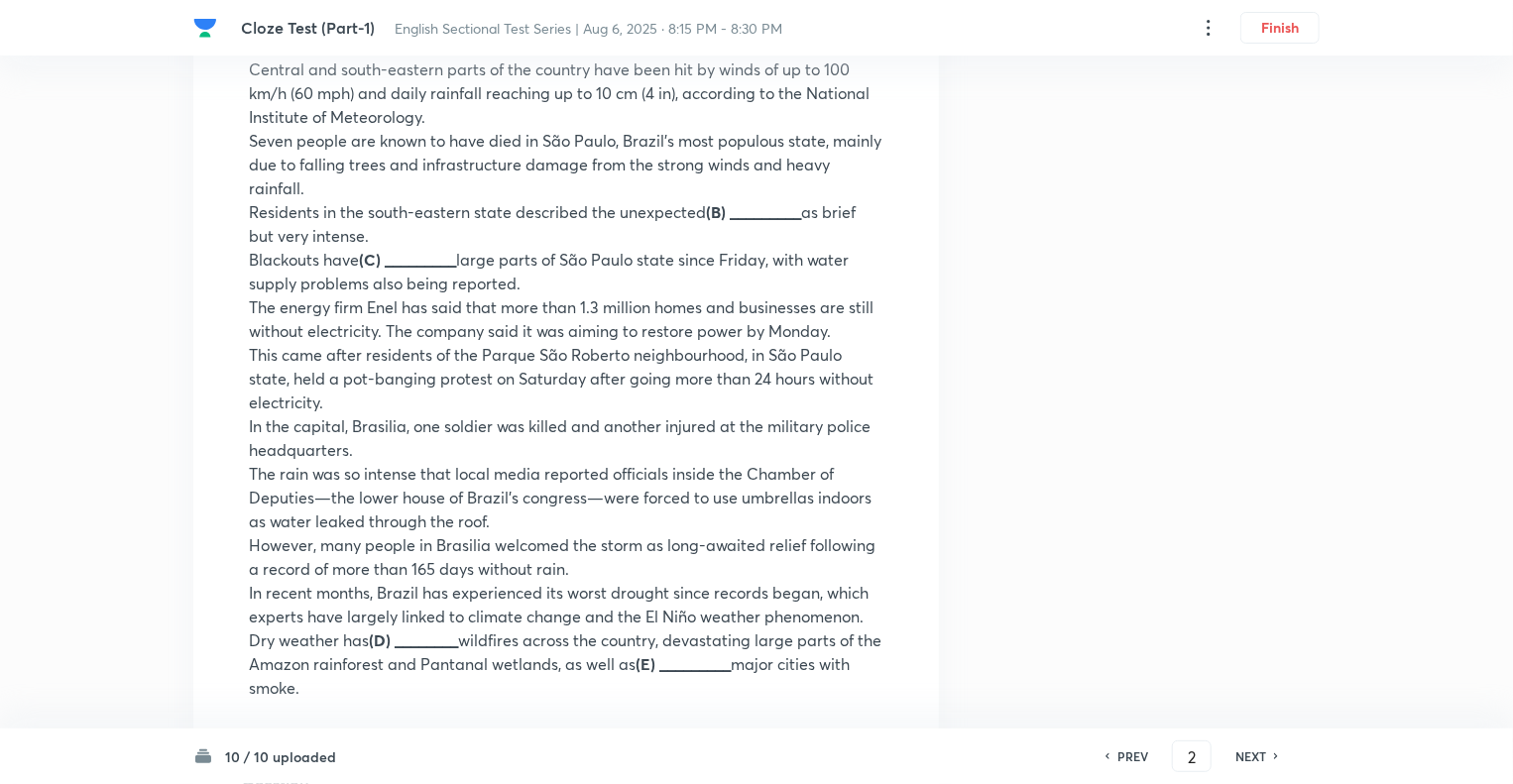 scroll, scrollTop: 872, scrollLeft: 0, axis: vertical 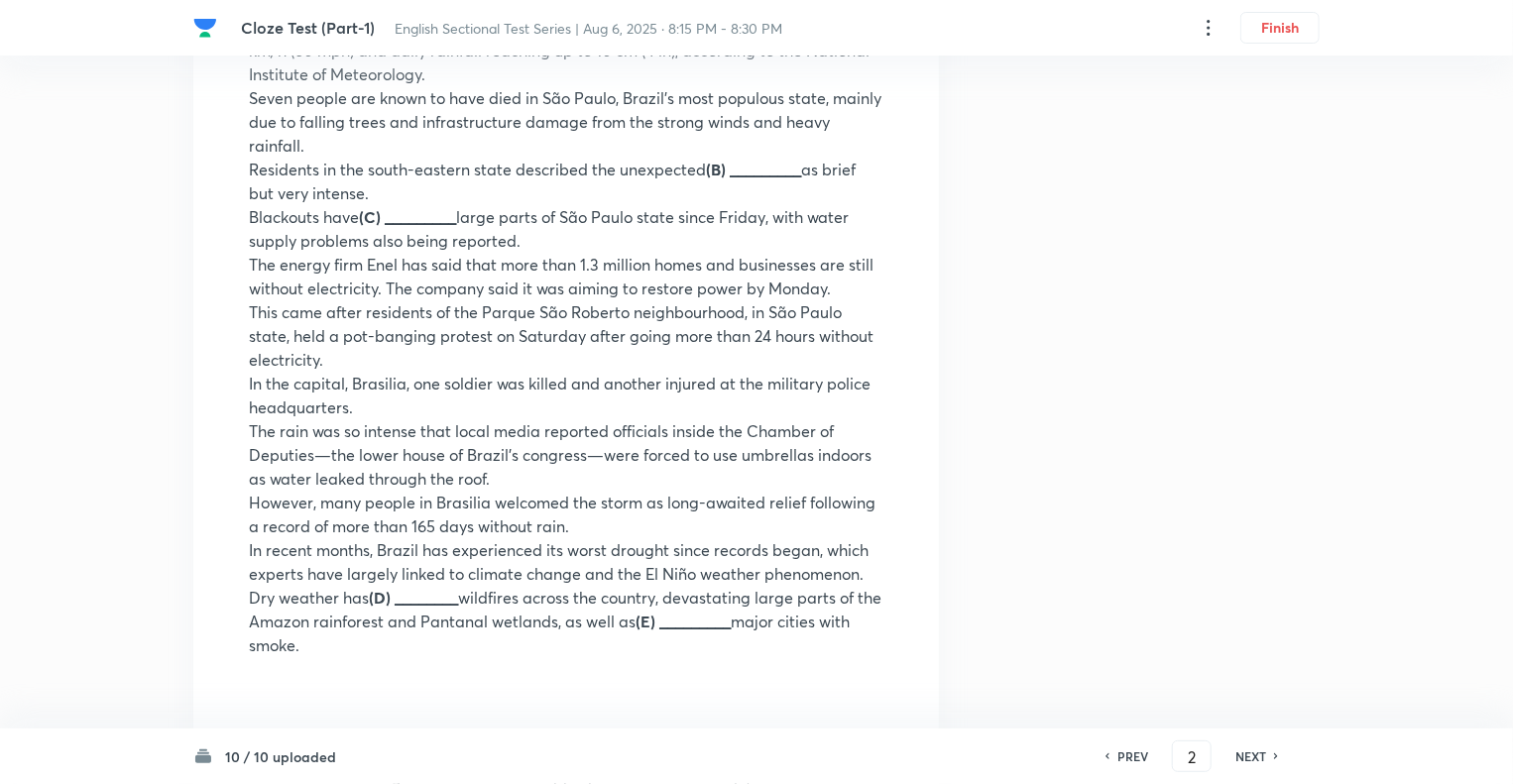 click on "NEXT" at bounding box center [1250, 756] 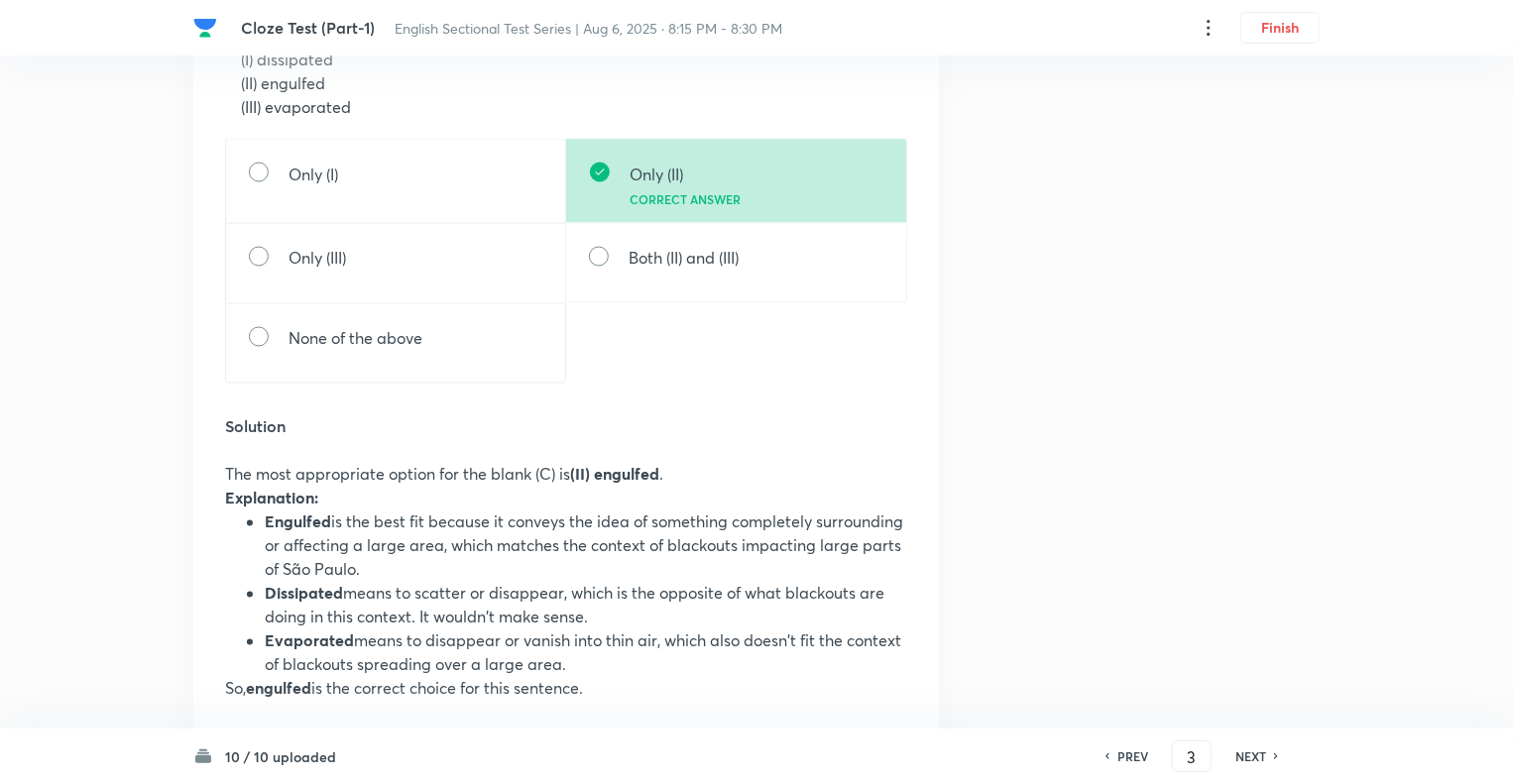 scroll, scrollTop: 1705, scrollLeft: 0, axis: vertical 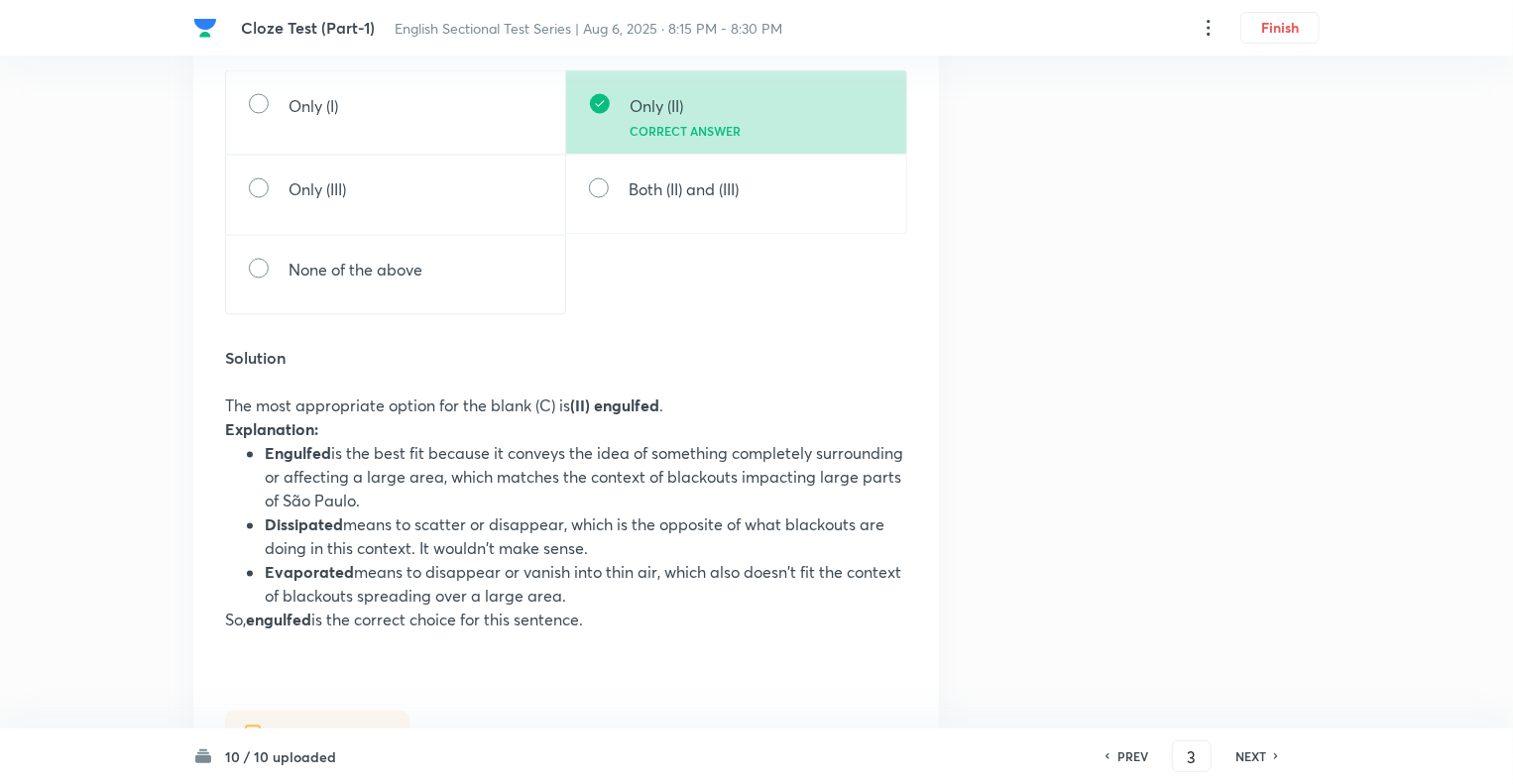 click on "NEXT" at bounding box center (1250, 756) 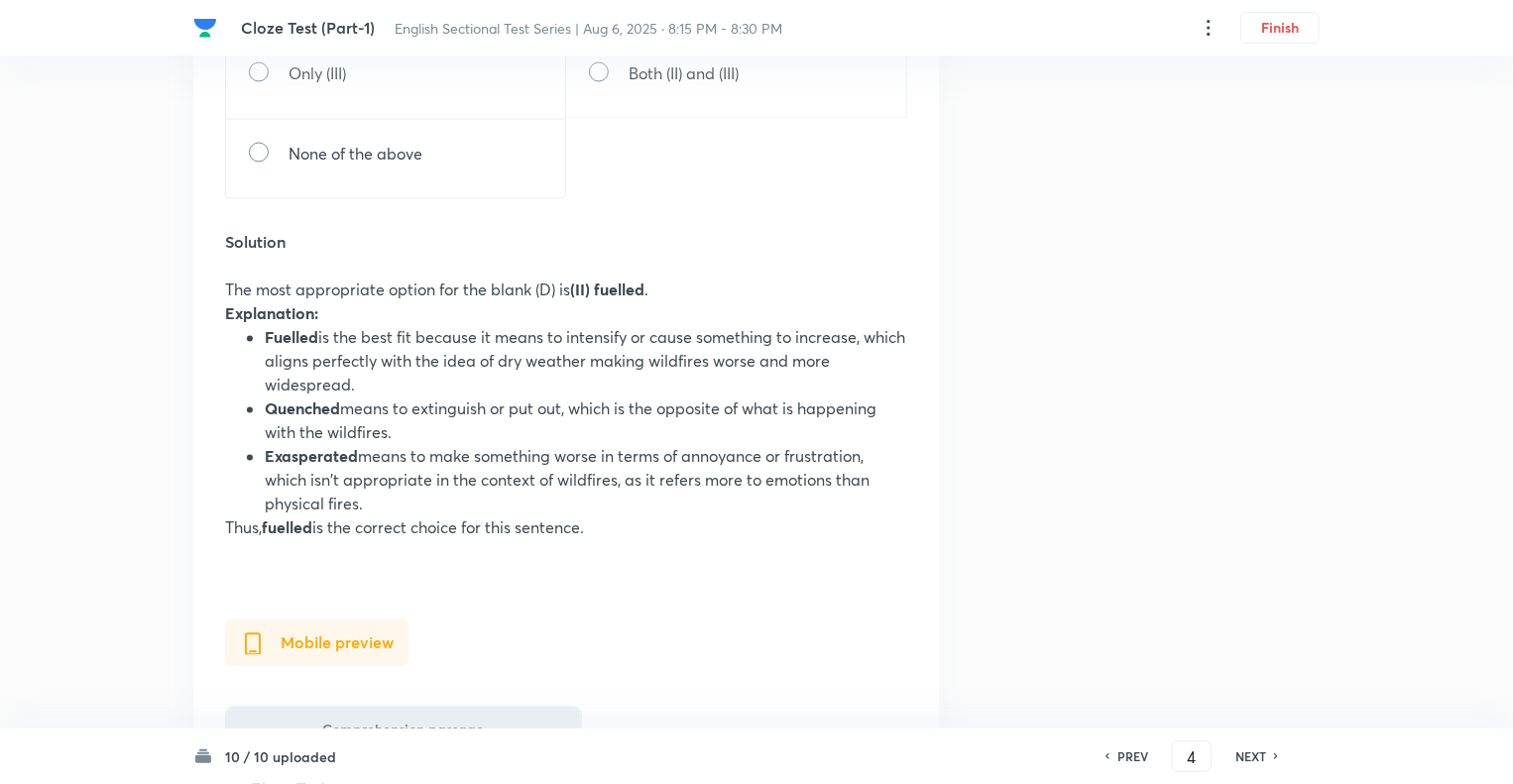 scroll, scrollTop: 1824, scrollLeft: 0, axis: vertical 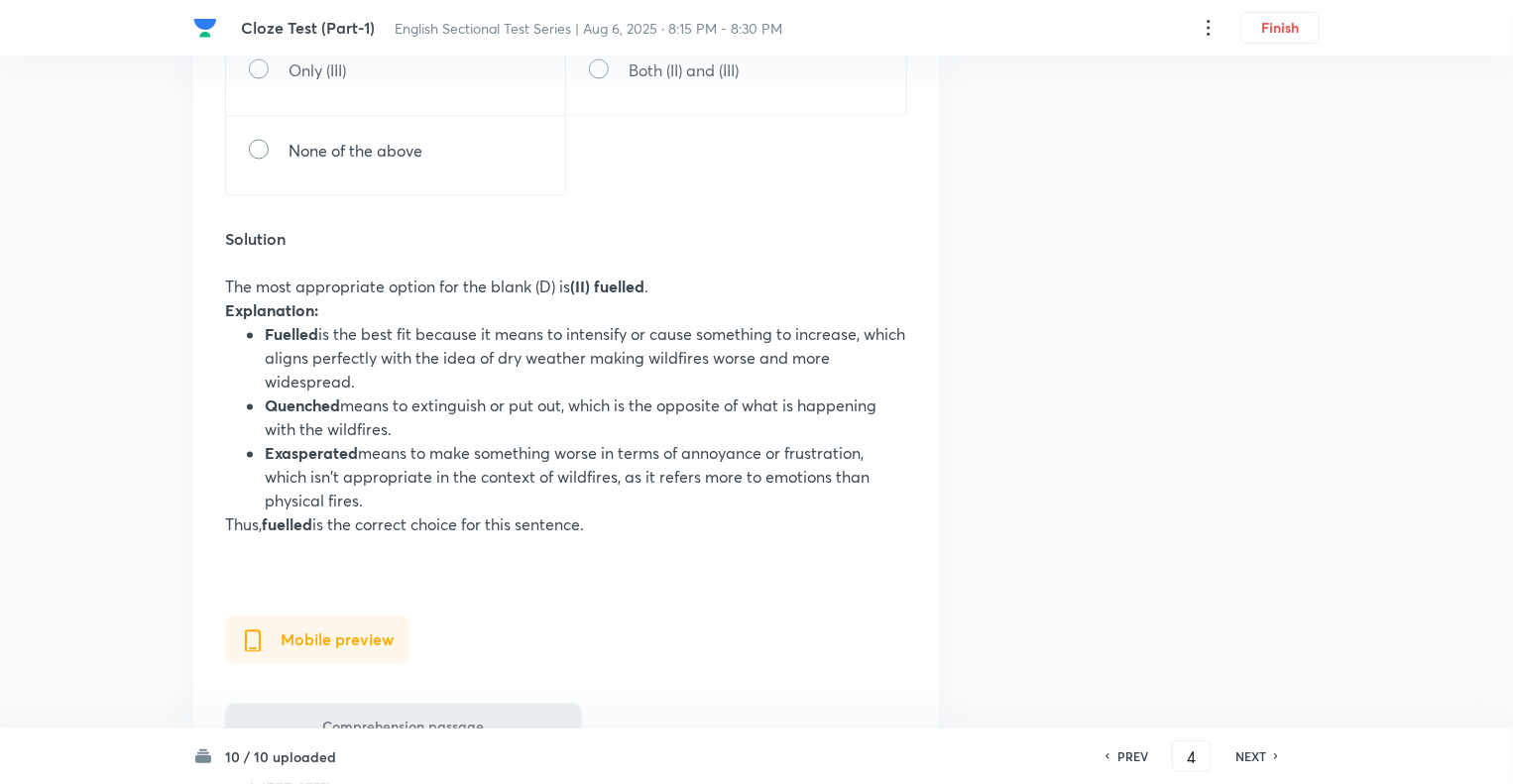 click on "NEXT" at bounding box center [1250, 756] 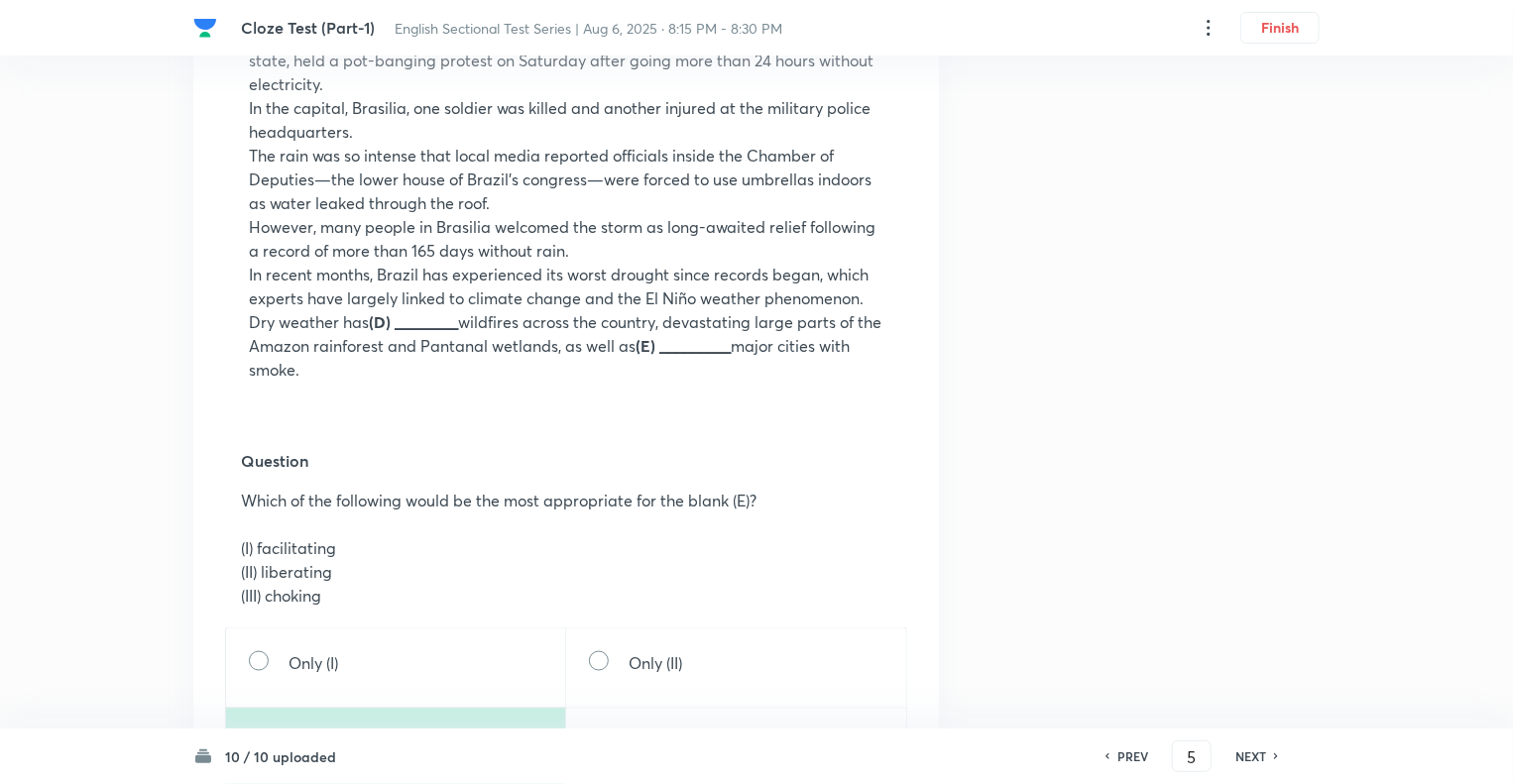 scroll, scrollTop: 1150, scrollLeft: 0, axis: vertical 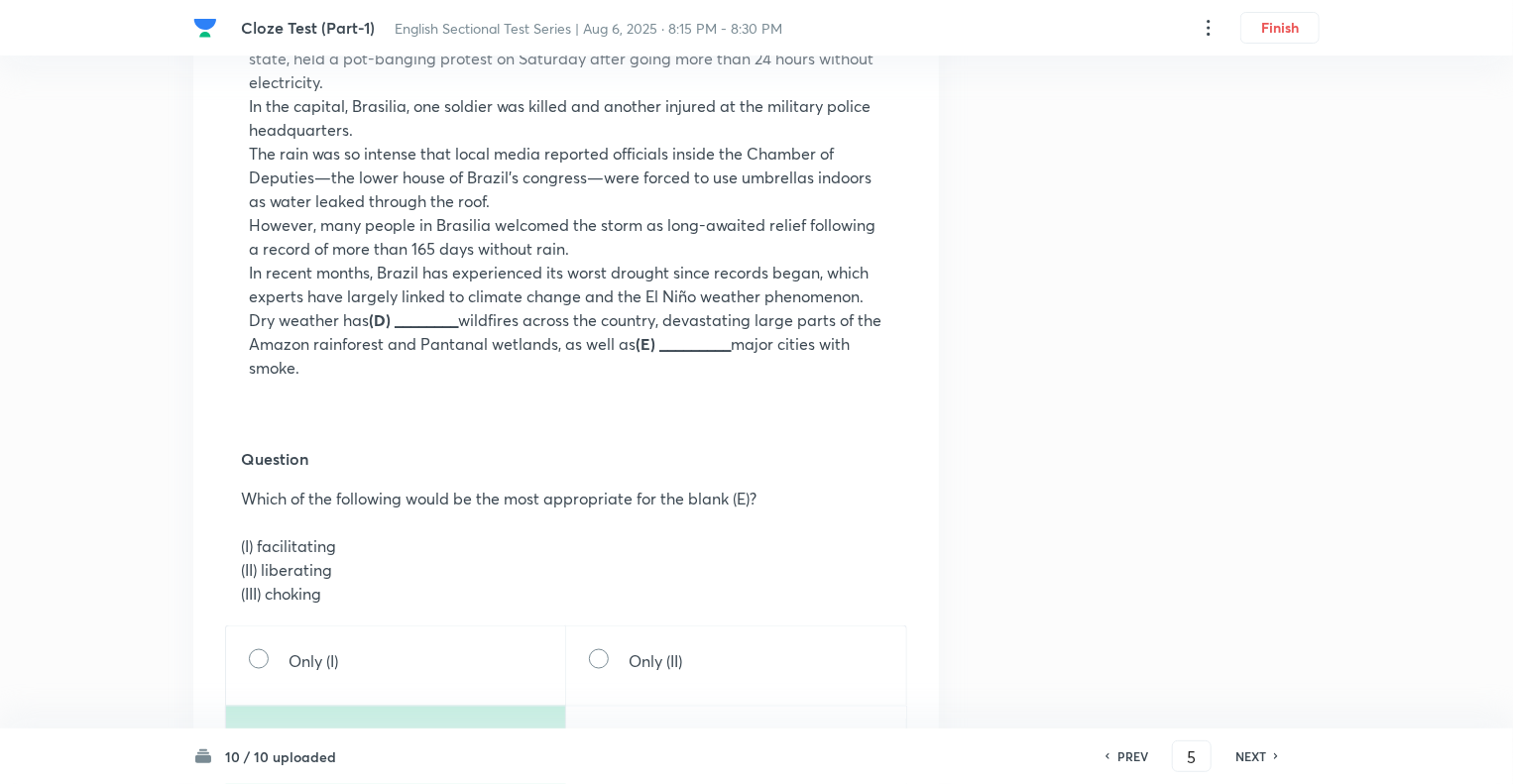 click on "Question 5 Type Single choice correct 5 options With passage + 1 mark - 0.25 marks Concept English Language Reading Comprehension Cloze test Cloze Test Additional details Moderate Concept Not from PYQ paper No equation In English Web preview Comprehension passage Cloze Test: At least eight people have died, and thousands are (A)_________ without power after violent storms swept across Brazil on Friday. Central and south-eastern parts of the country have been hit by winds of up to 100 km/h (60 mph) and daily rainfall reaching up to 10 cm (4 in), according to the National Institute of Meteorology. Seven people are known to have died in São Paulo, [STATE], Brazil's most populous state, mainly due to falling trees and infrastructure damage from the strong winds and heavy rainfall. Residents in the south-eastern state described the unexpected (B) _________ as brief but very intense. Blackouts have (C) _________ large parts of São Paulo state since Friday, with water supply problems also being reported. (D) ________" at bounding box center [756, 834] 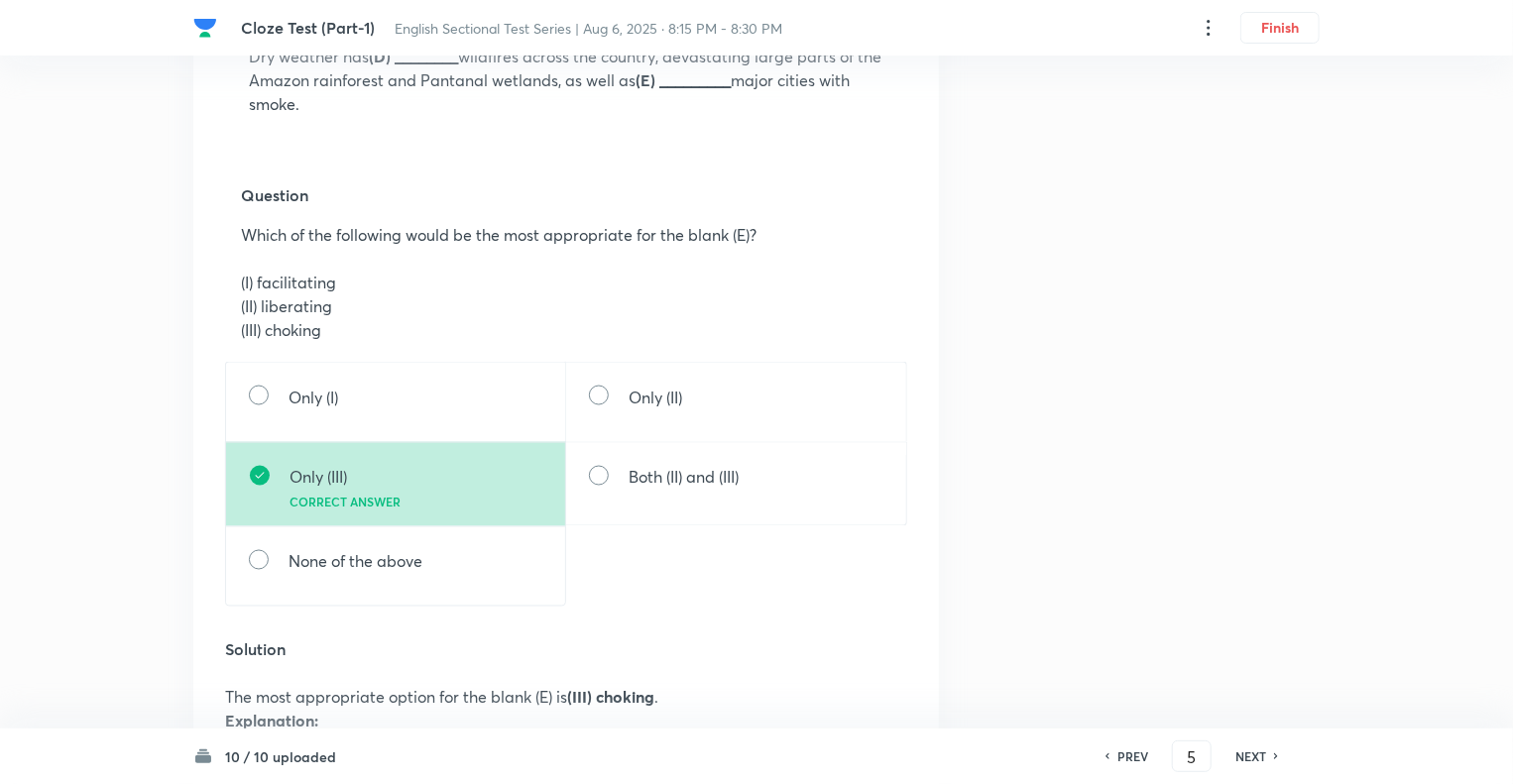 scroll, scrollTop: 1388, scrollLeft: 0, axis: vertical 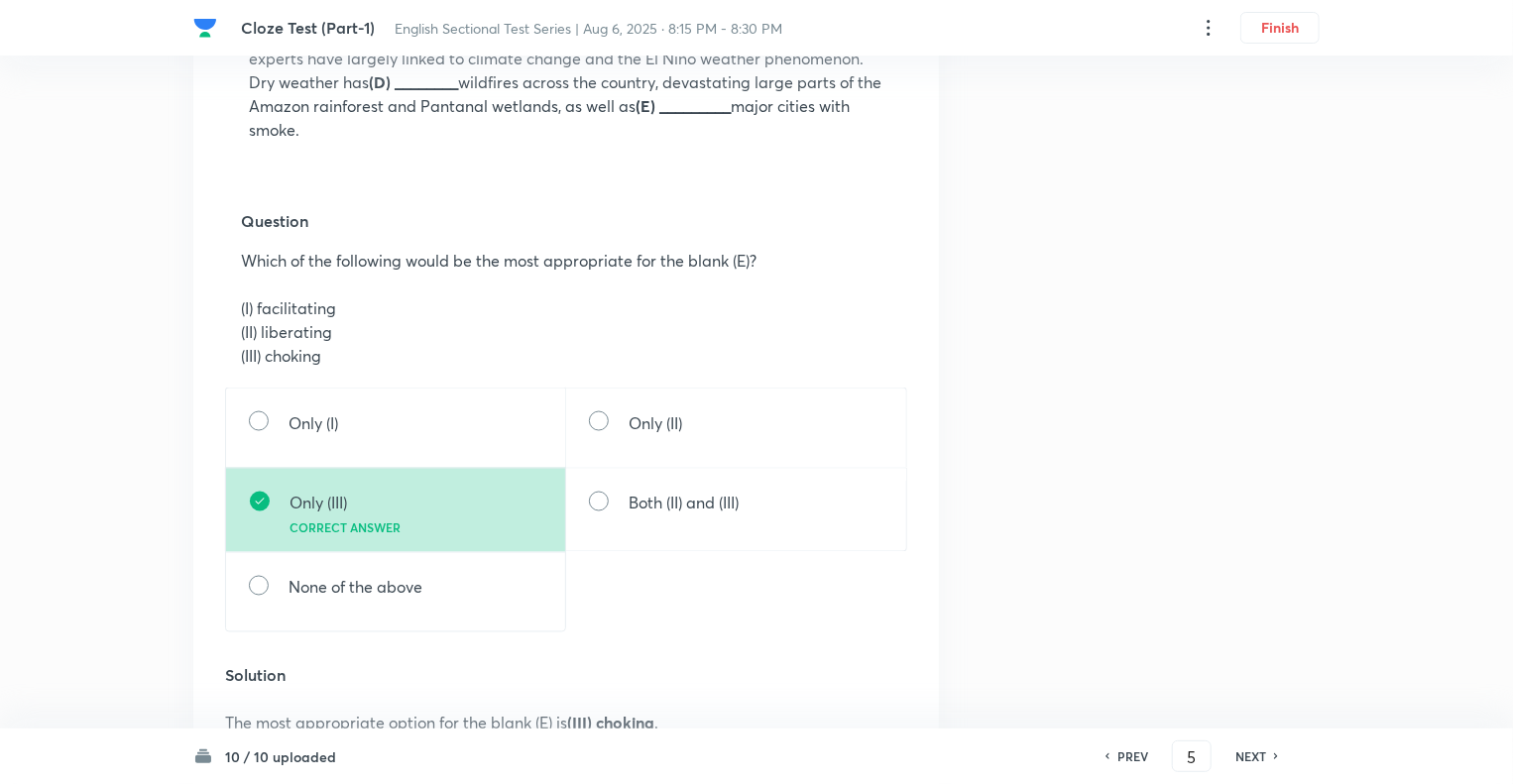 click on "NEXT" at bounding box center [1250, 756] 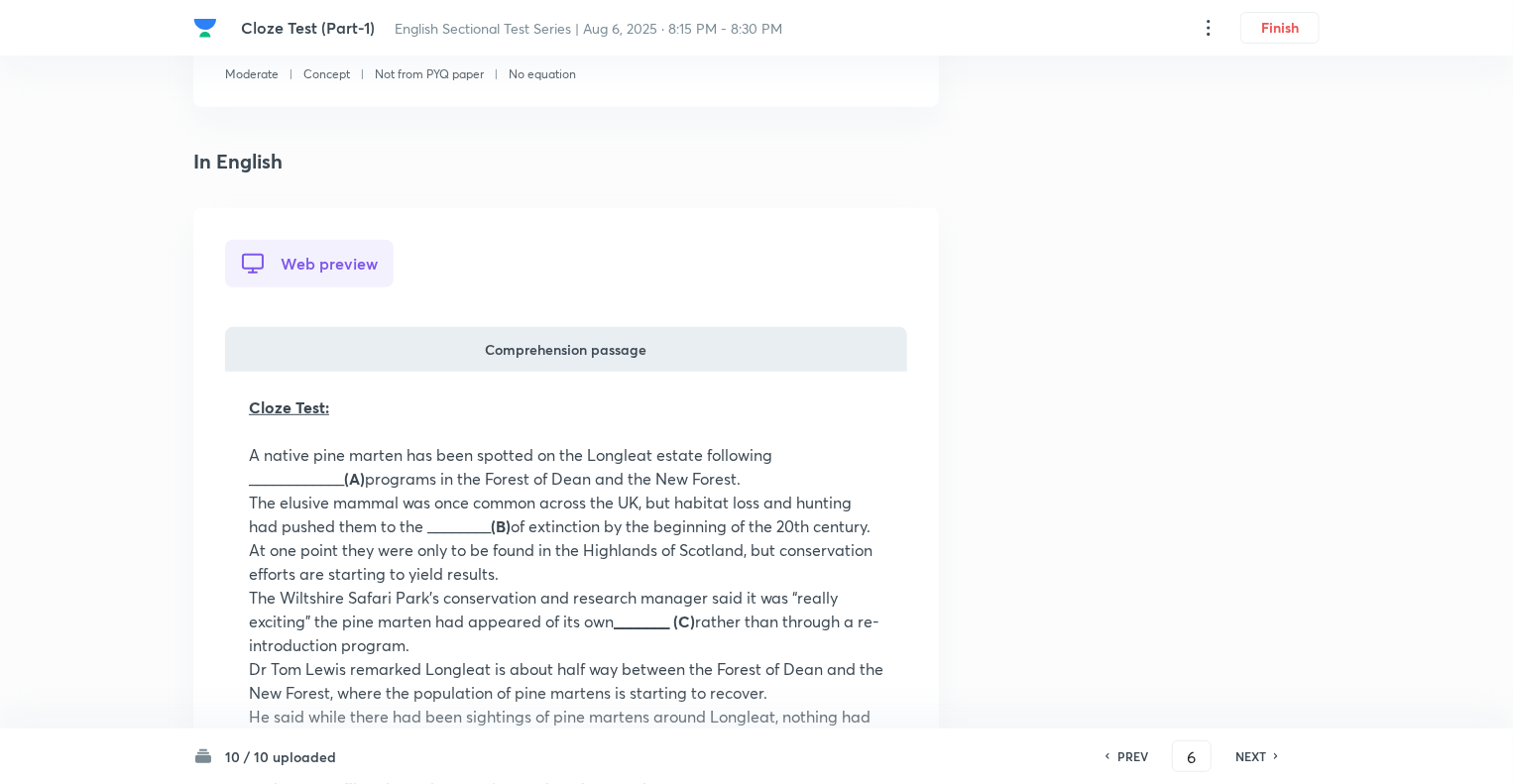 scroll, scrollTop: 396, scrollLeft: 0, axis: vertical 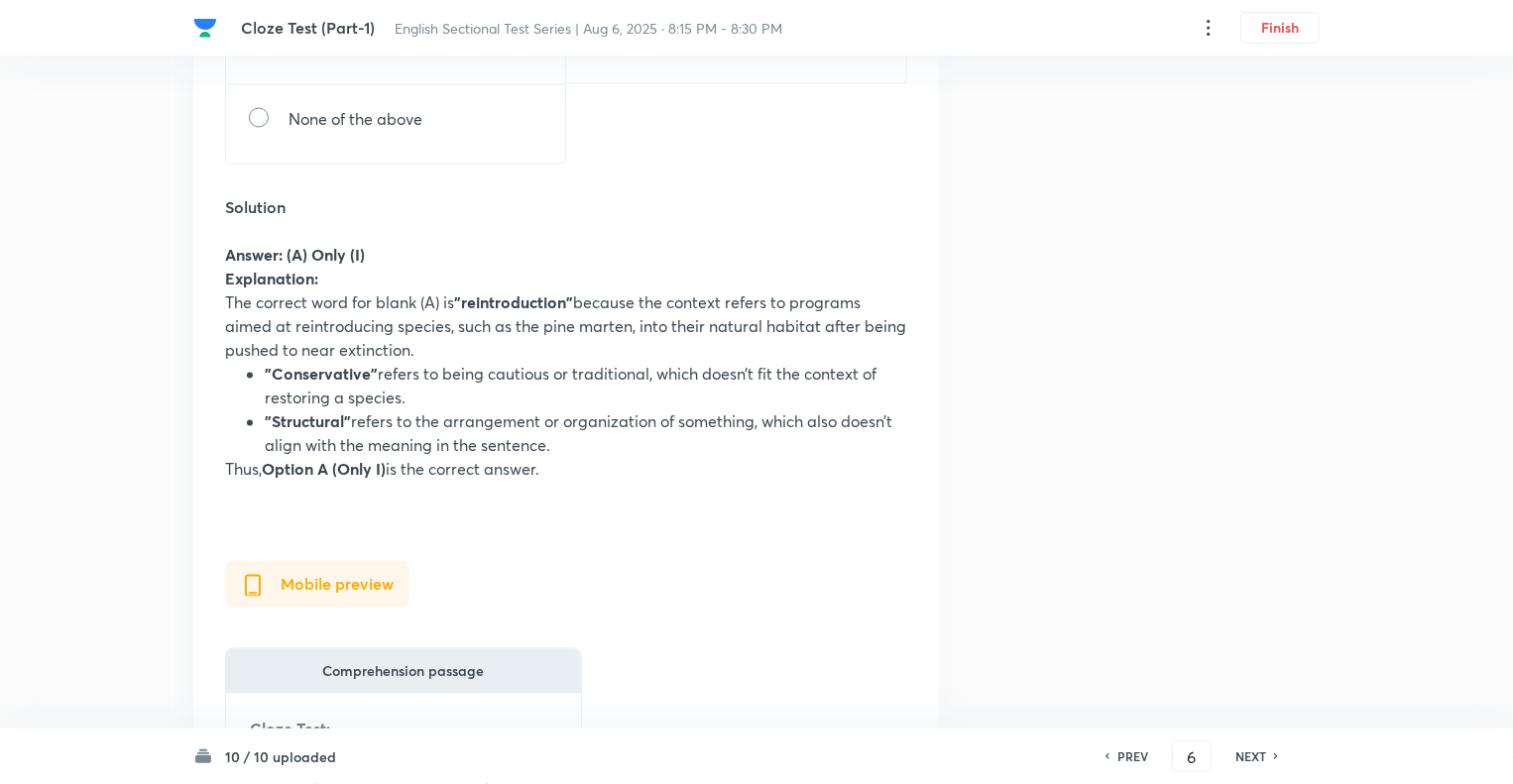 click on "Question 6 Type Single choice correct 5 options With passage + 1 mark - 0.25 marks Concept English Language Reading Comprehension Cloze test Cloze Test Additional details Moderate Concept Not from PYQ paper No equation In English Web preview Comprehension passage Cloze Test: A native pine marten has been spotted on the Longleat estate following ____________ (A) programs in the Forest of Dean and the New Forest. The elusive mammal was once common across the UK, but habitat loss and hunting had pushed them to the ________ (B) of extinction by the beginning of the 20th century. At one point they were only to be found in the Highlands of Scotland, but conservation efforts are starting to yield results. The Wiltshire Safari Park's conservation and research manager said it was “really exciting” the pine marten had appeared of its own _______ (C) rather than through a re-introduction program. He said while there had been sightings of pine martens around Longleat, nothing had been confirmed until recently." at bounding box center [756, 164] 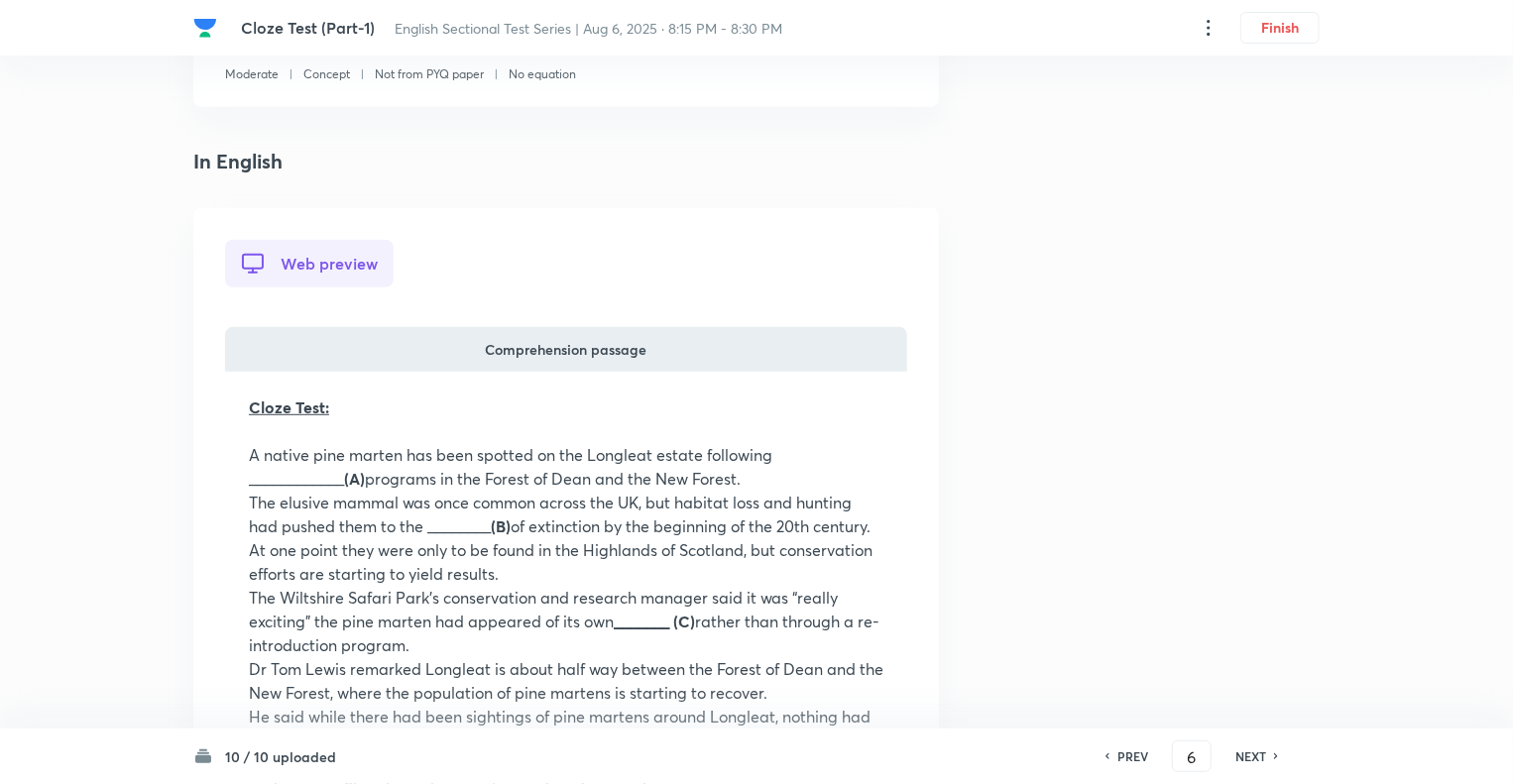 scroll, scrollTop: 436, scrollLeft: 0, axis: vertical 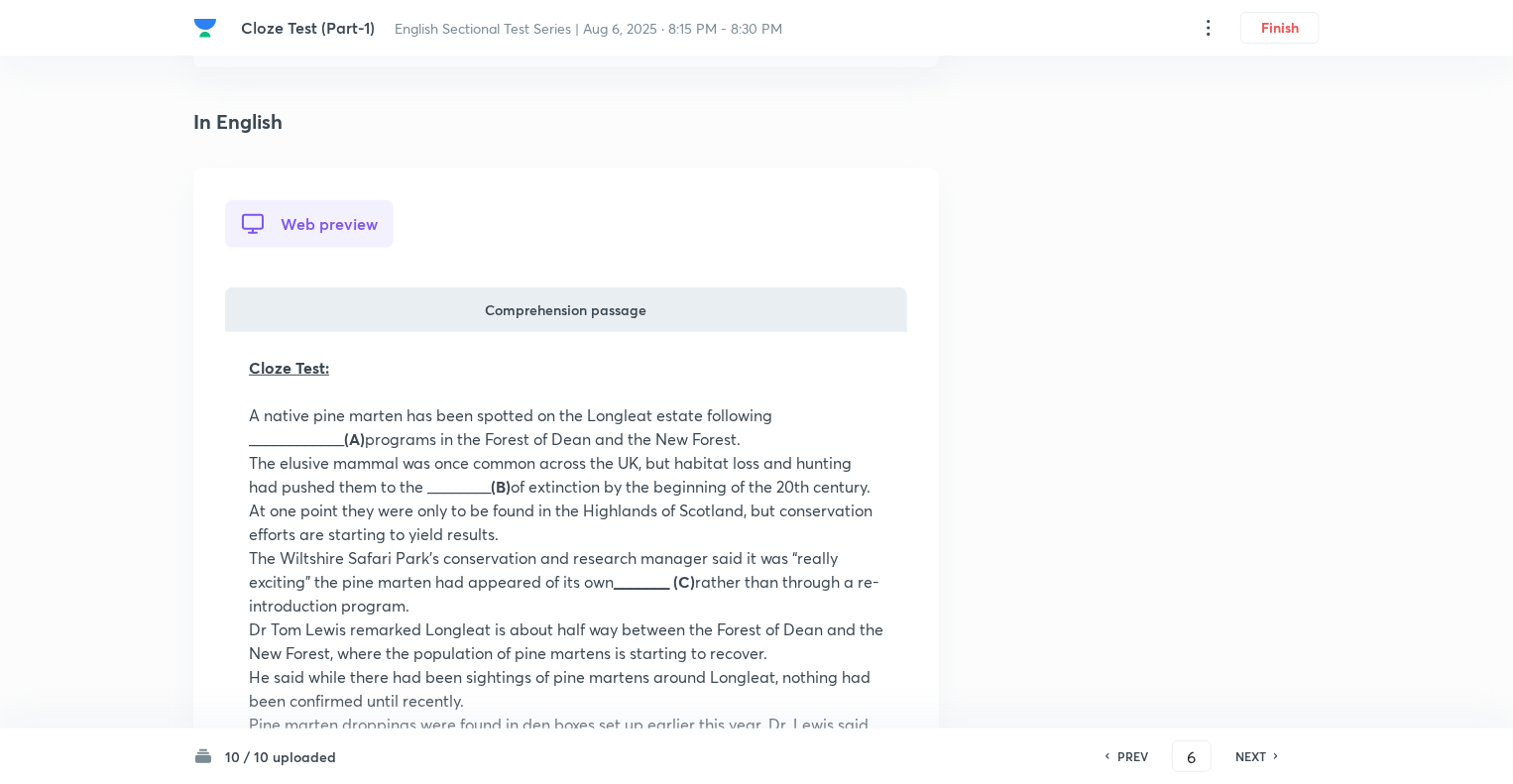 click on "Question 6 Type Single choice correct 5 options With passage + 1 mark - 0.25 marks Concept English Language Reading Comprehension Cloze test Cloze Test Additional details Moderate Concept Not from PYQ paper No equation In English Web preview Comprehension passage Cloze Test: A native pine marten has been spotted on the Longleat estate following ____________ (A) programs in the Forest of Dean and the New Forest. The elusive mammal was once common across the UK, but habitat loss and hunting had pushed them to the ________ (B) of extinction by the beginning of the 20th century. At one point they were only to be found in the Highlands of Scotland, but conservation efforts are starting to yield results. The Wiltshire Safari Park's conservation and research manager said it was “really exciting” the pine marten had appeared of its own _______ (C) rather than through a re-introduction program. He said while there had been sightings of pine martens around Longleat, nothing had been confirmed until recently." at bounding box center [756, 1512] 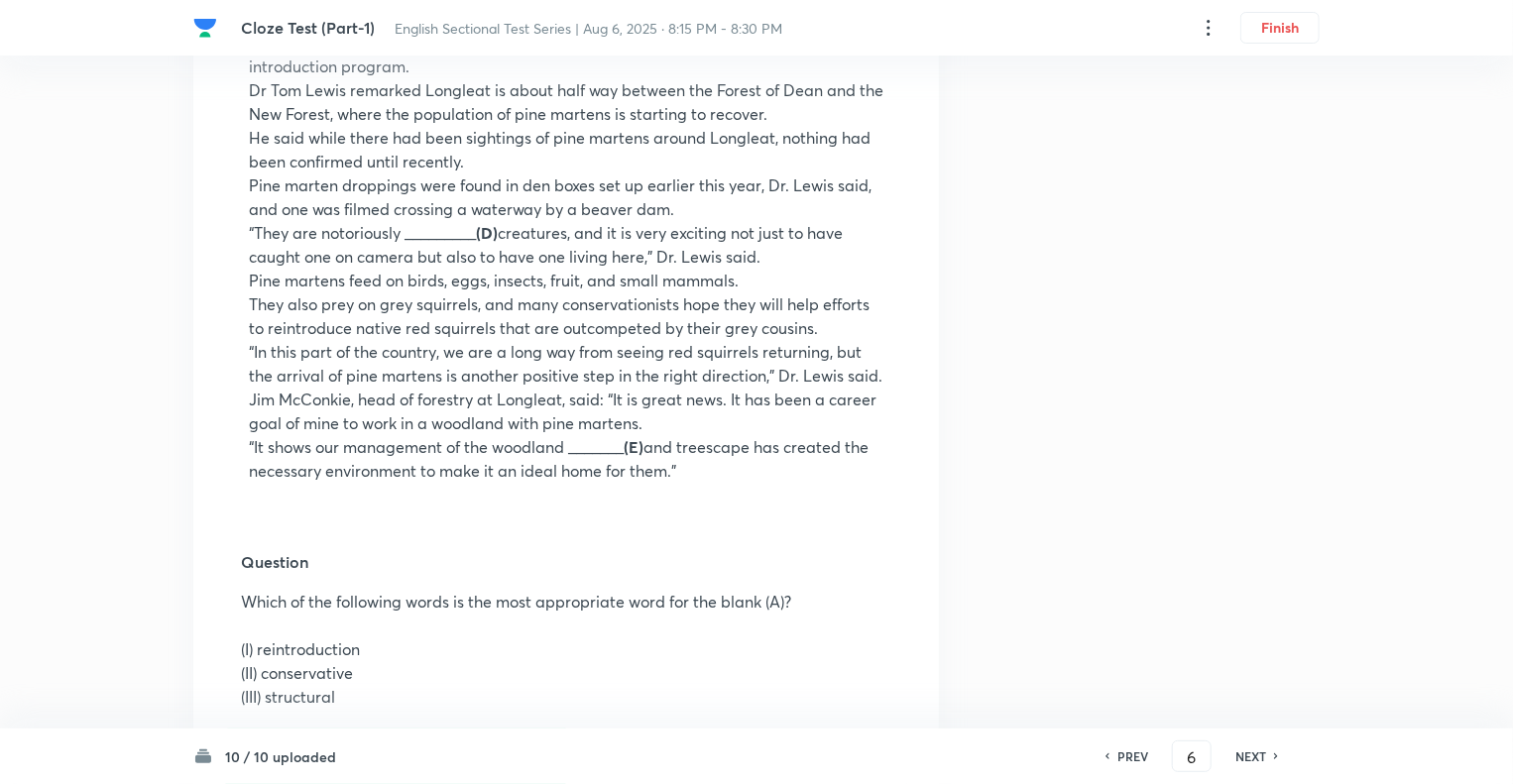 scroll, scrollTop: 991, scrollLeft: 0, axis: vertical 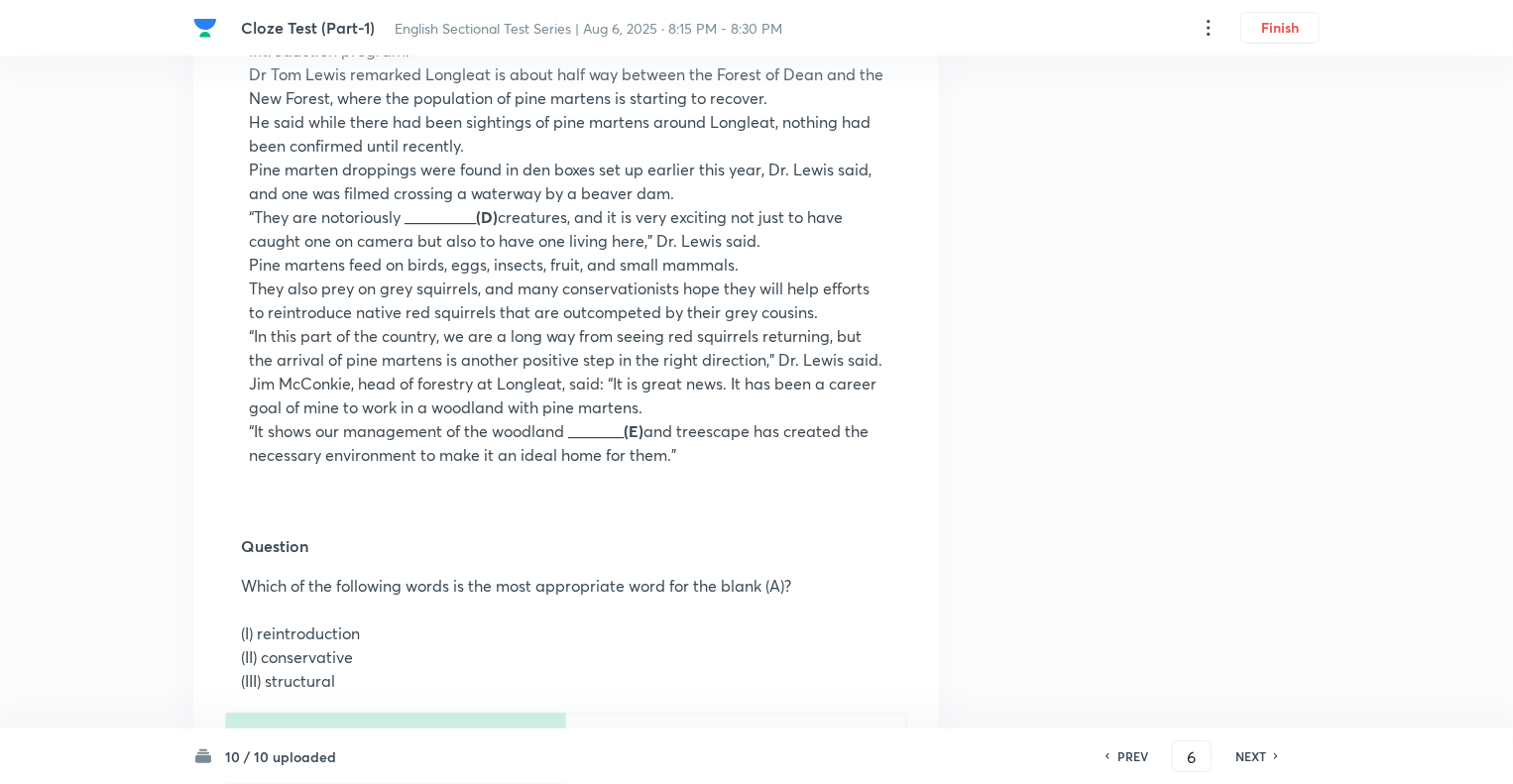 click on "NEXT" at bounding box center [1250, 756] 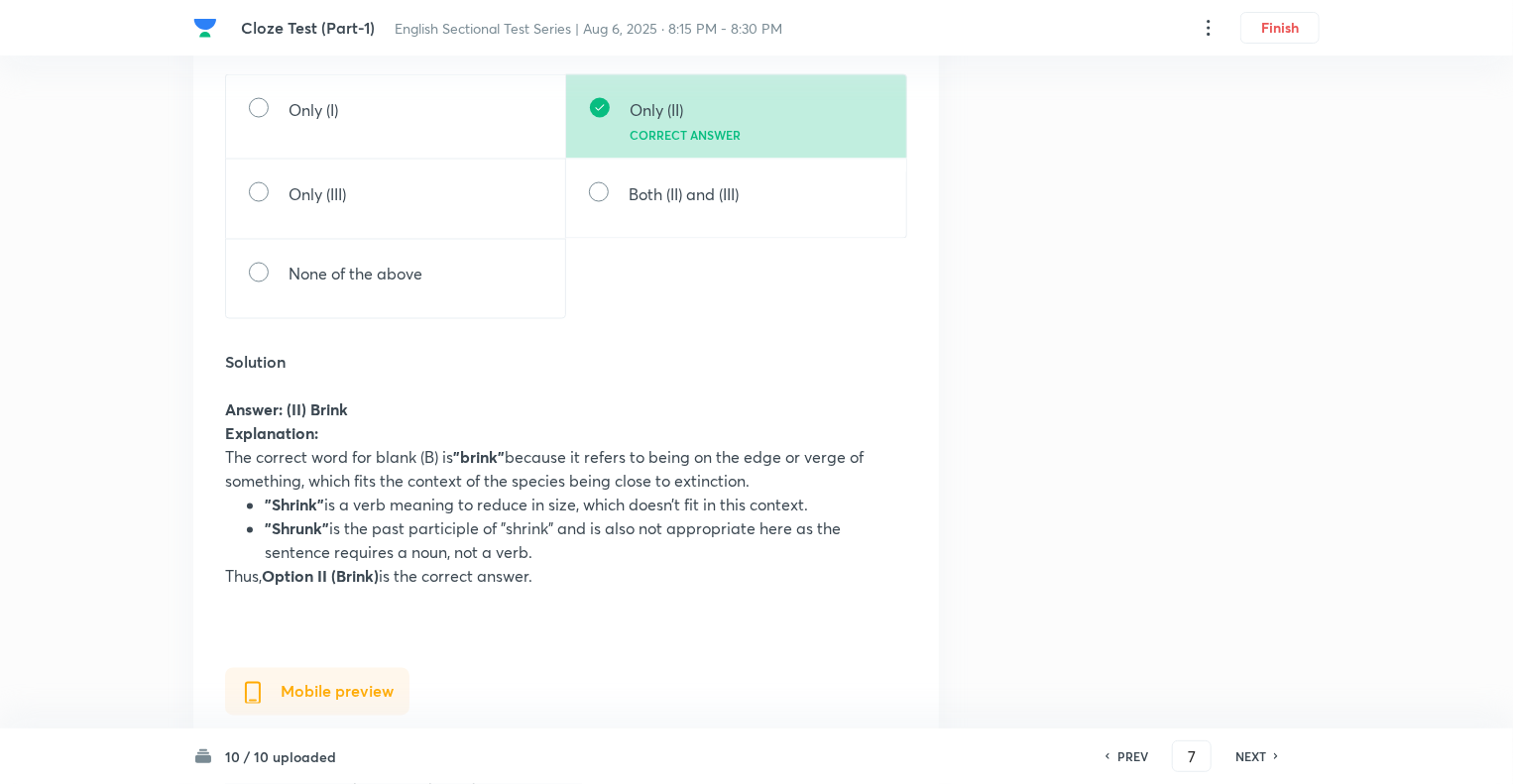 scroll, scrollTop: 1625, scrollLeft: 0, axis: vertical 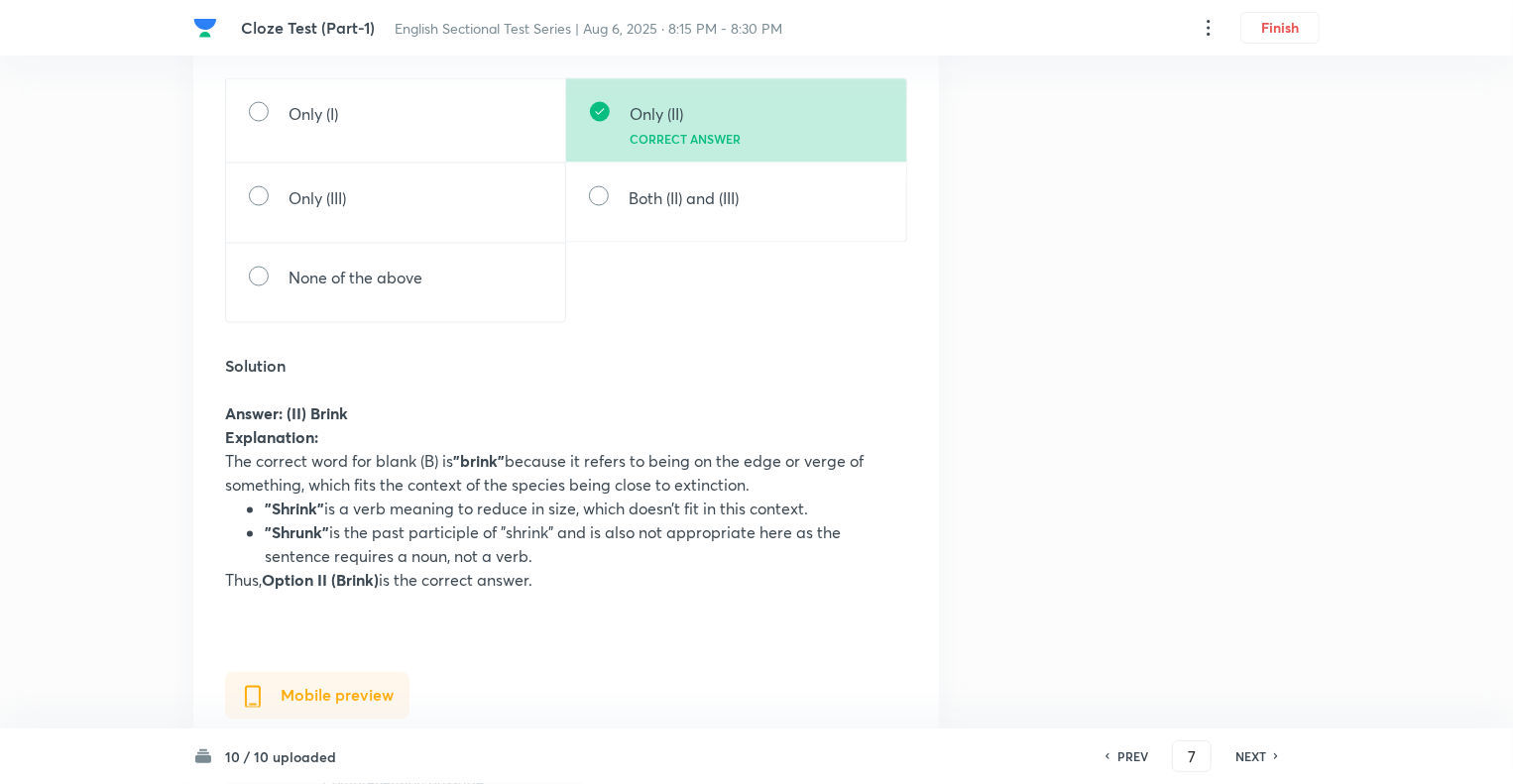 click on "NEXT" at bounding box center [1250, 756] 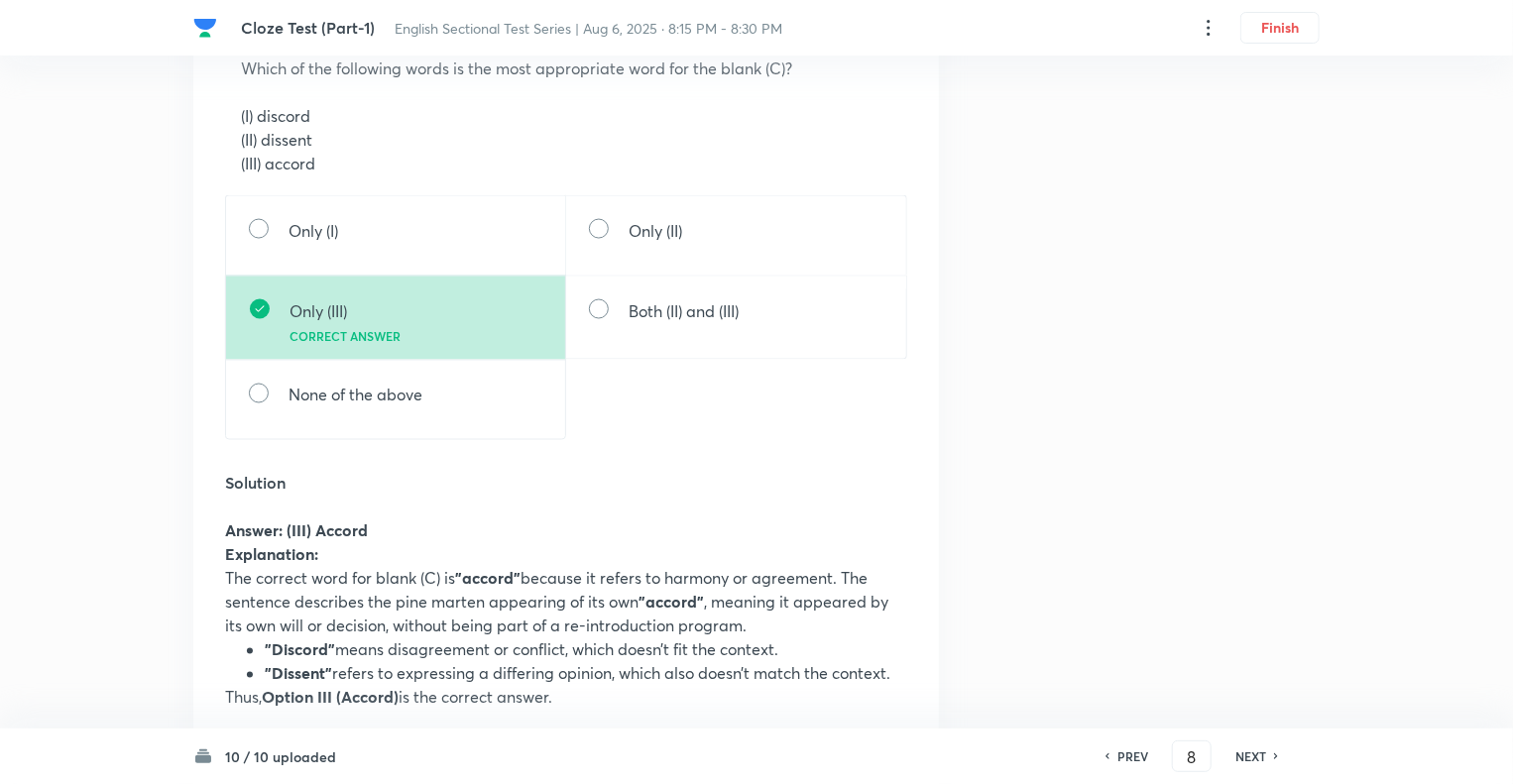 scroll, scrollTop: 1705, scrollLeft: 0, axis: vertical 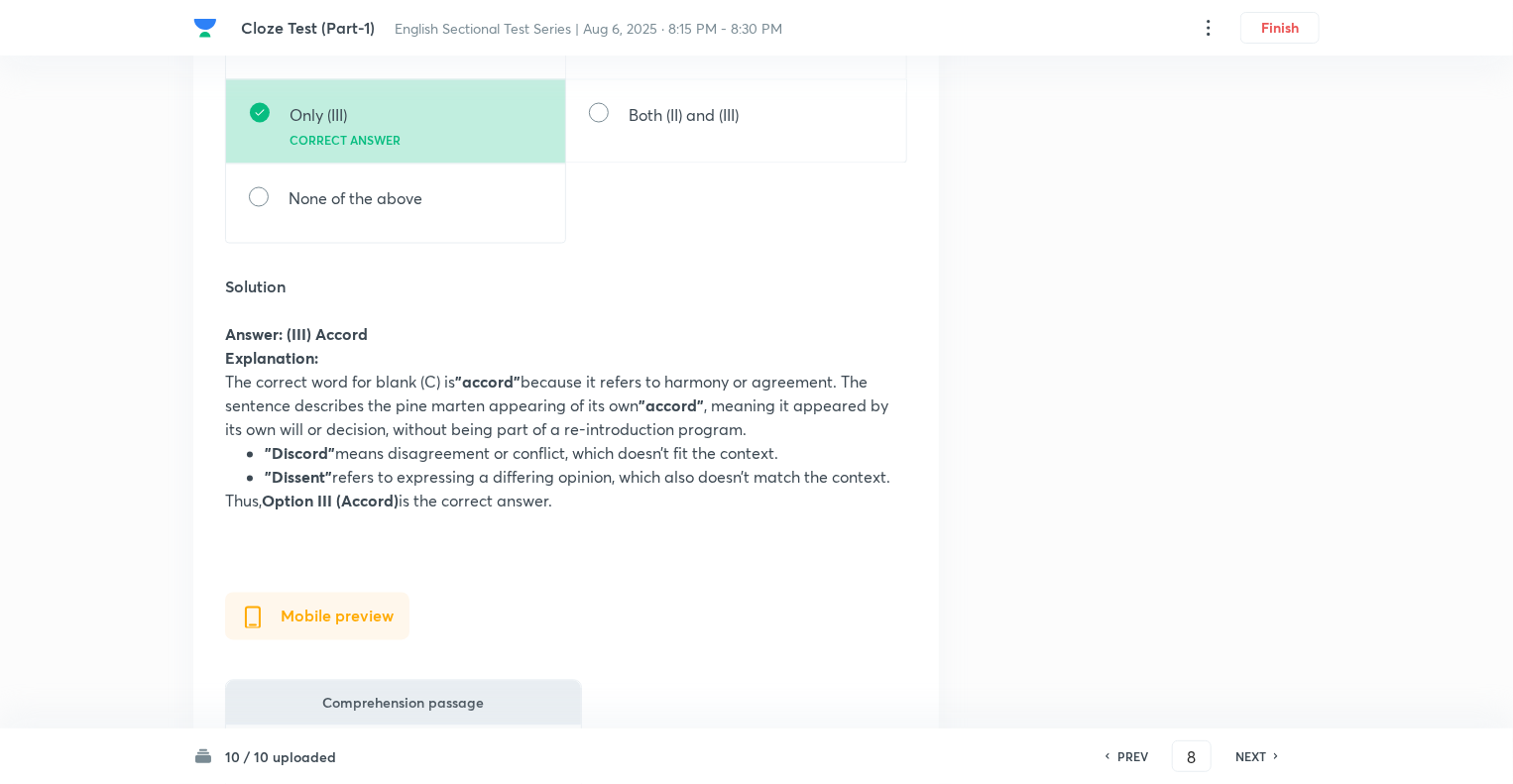 click on "NEXT" at bounding box center (1250, 756) 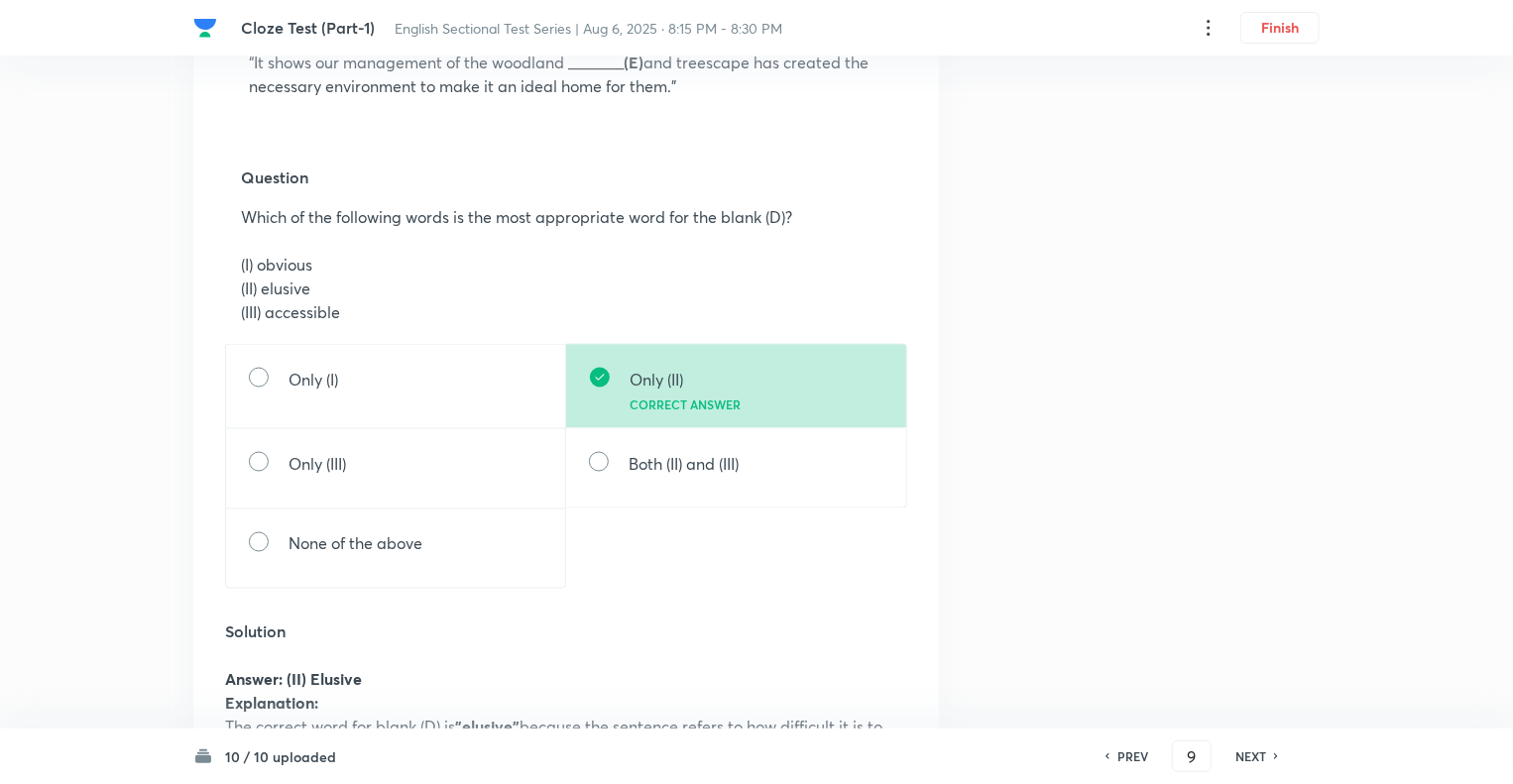 scroll, scrollTop: 1427, scrollLeft: 0, axis: vertical 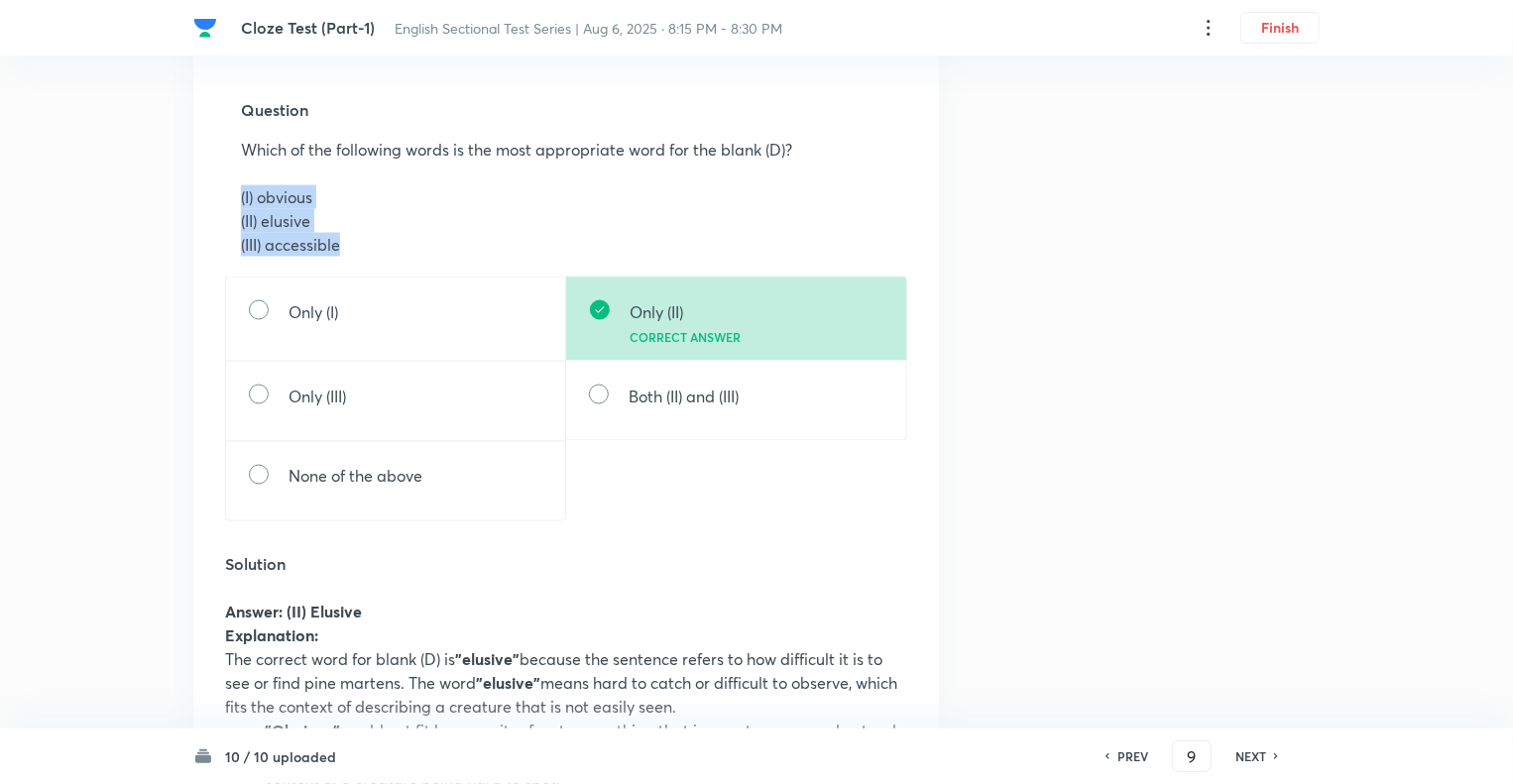drag, startPoint x: 357, startPoint y: 310, endPoint x: 236, endPoint y: 265, distance: 129.09686 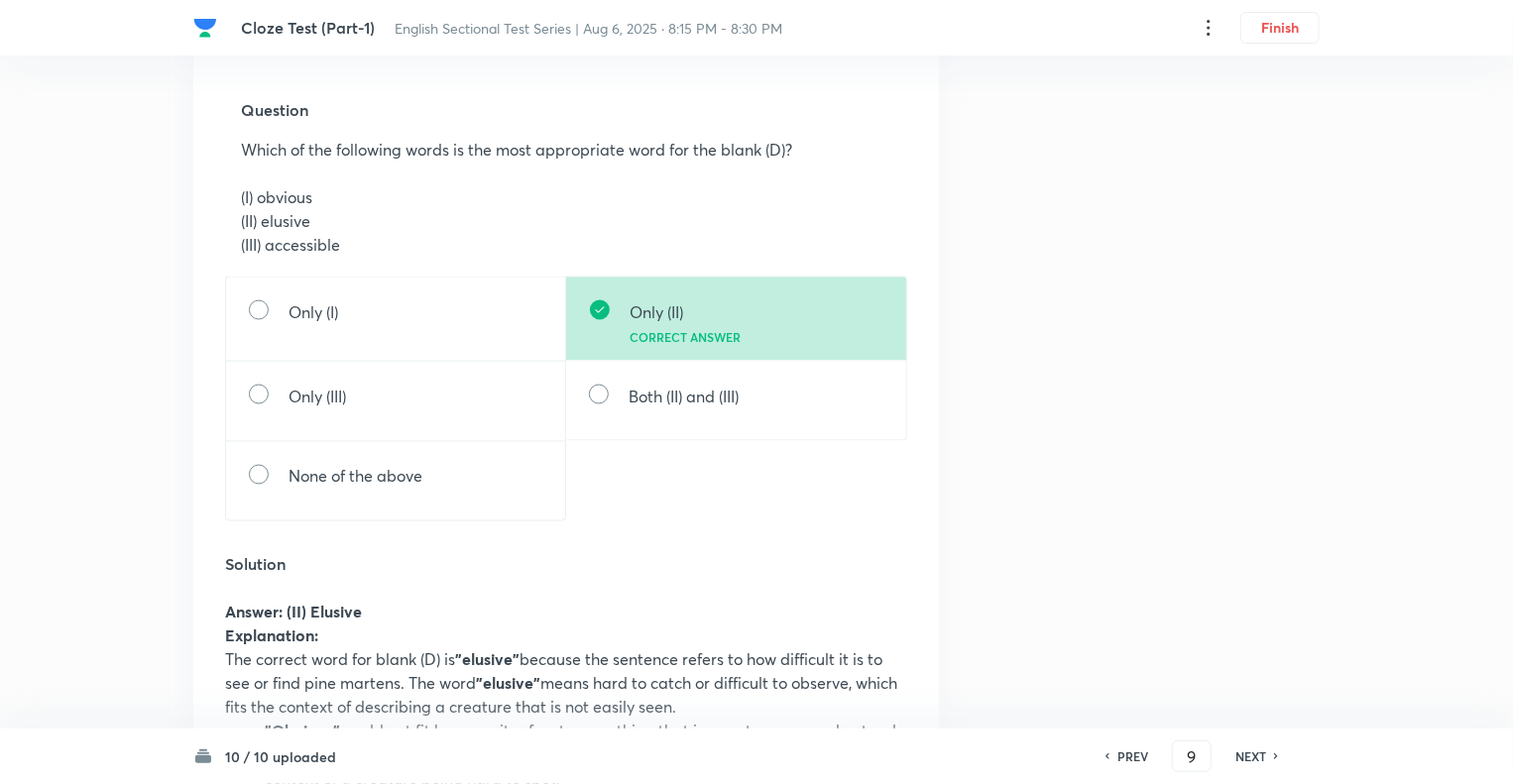 click on "Question 9 Type Single choice correct 5 options With passage + 1 mark - 0.25 marks Concept English Language Reading Comprehension Cloze test Cloze Test Additional details Moderate Concept Not from PYQ paper No equation In English Web preview Comprehension passage Cloze Test: A native pine marten has been spotted on the Longleat estate following ____________ (A) programs in the Forest of Dean and the New Forest. The elusive mammal was once common across the UK, but habitat loss and hunting had pushed them to the ________ (B) of extinction by the beginning of the 20th century. At one point they were only to be found in the Highlands of Scotland, but conservation efforts are starting to yield results. The Wiltshire Safari Park's conservation and research manager said it was “really exciting” the pine marten had appeared of its own _______ (C) rather than through a re-introduction program. He said while there had been sightings of pine martens around Longleat, nothing had been confirmed until recently." at bounding box center [756, 508] 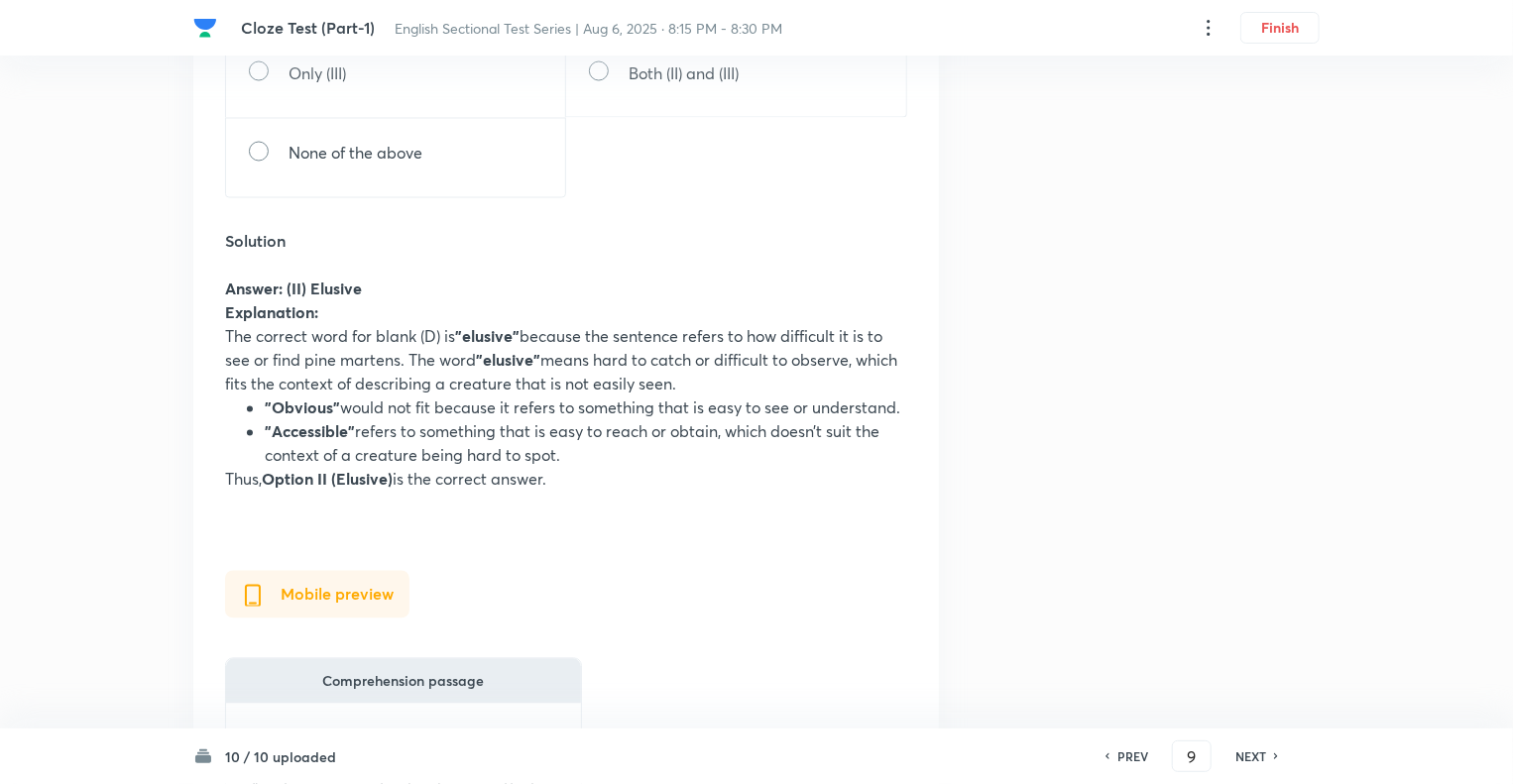 scroll, scrollTop: 1784, scrollLeft: 0, axis: vertical 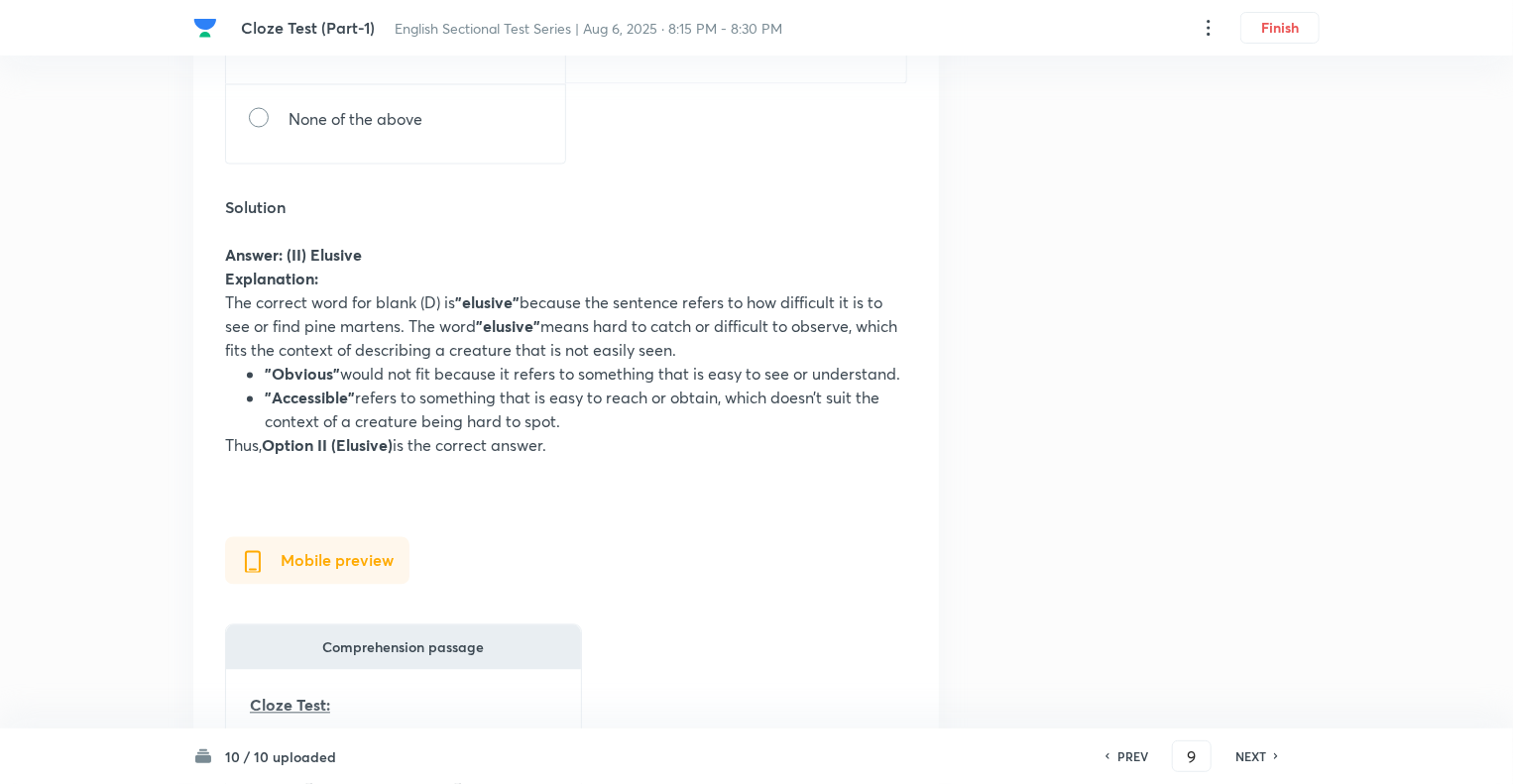 click on "NEXT" at bounding box center (1250, 756) 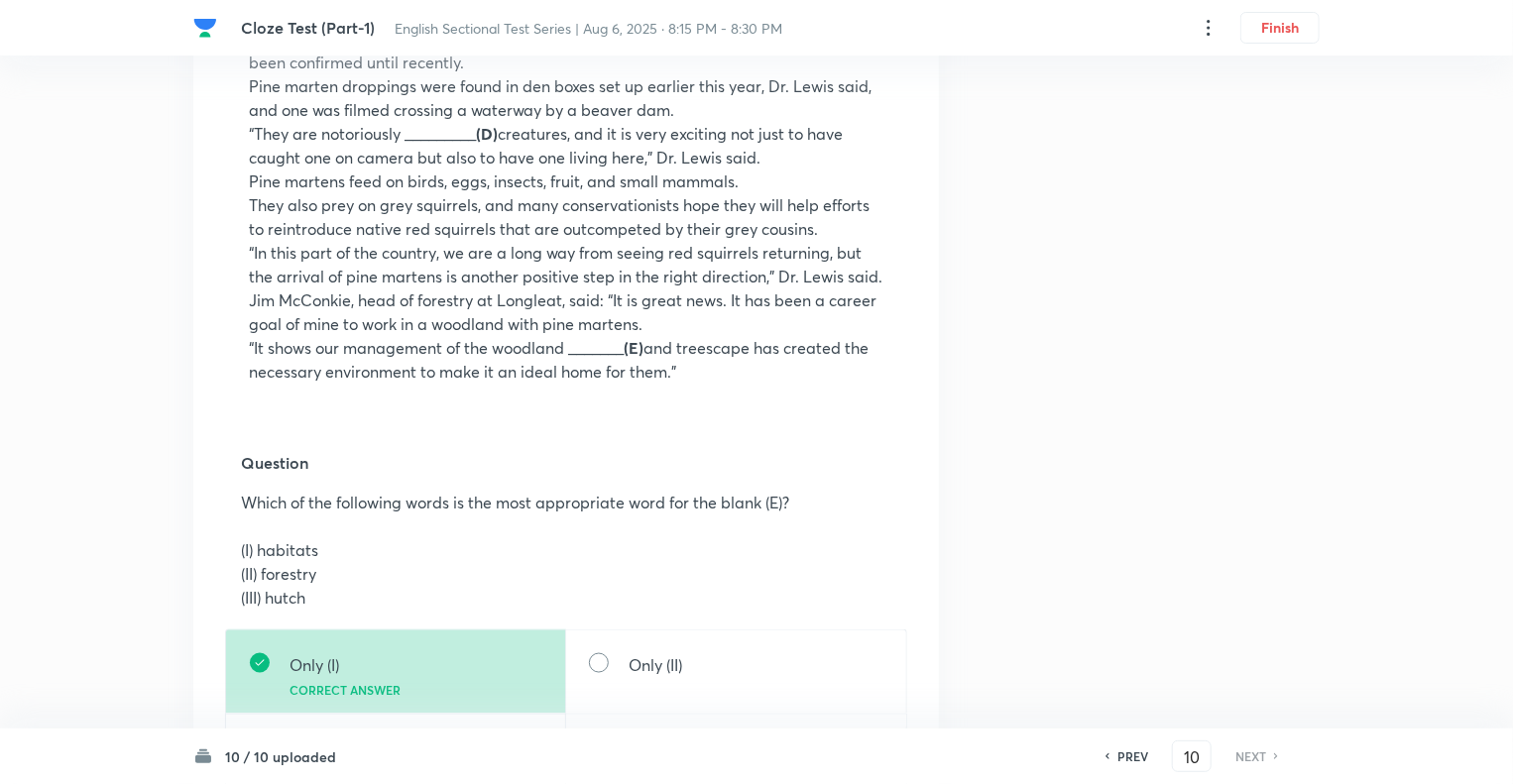 scroll, scrollTop: 1189, scrollLeft: 0, axis: vertical 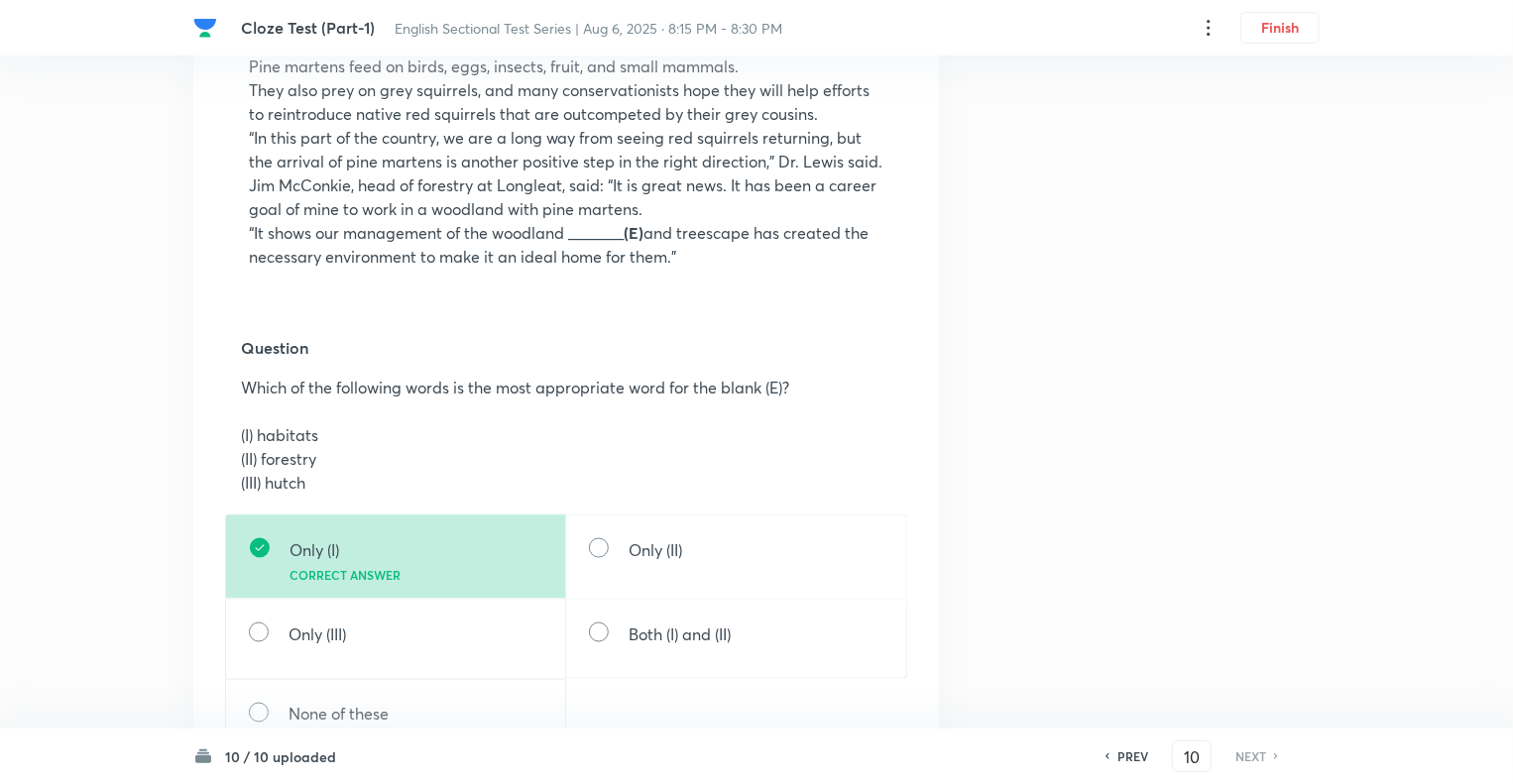 click on "Web preview Comprehension passage Cloze Test: A native pine marten has been spotted on the Longleat estate following ____________ (A) programs in the Forest of Dean and the New Forest. The elusive mammal was once common across the UK, but habitat loss and hunting had pushed them to the ________ (B) of extinction by the beginning of the 20th century. At one point they were only to be found in the Highlands of Scotland, but conservation efforts are starting to yield results. The Wiltshire Safari Park's conservation and research manager said it was “really exciting” the pine marten had appeared of its own _______ (C) rather than through a re-introduction program. Dr [NAME] remarked Longleat is about half way between the Forest of Dean and the New Forest, where the population of pine martens is starting to recover. He said while there had been sightings of pine martens around Longleat, nothing had been confirmed until recently. “They are notoriously _________ (D) (E) ideal home for them.”" at bounding box center [566, 1021] 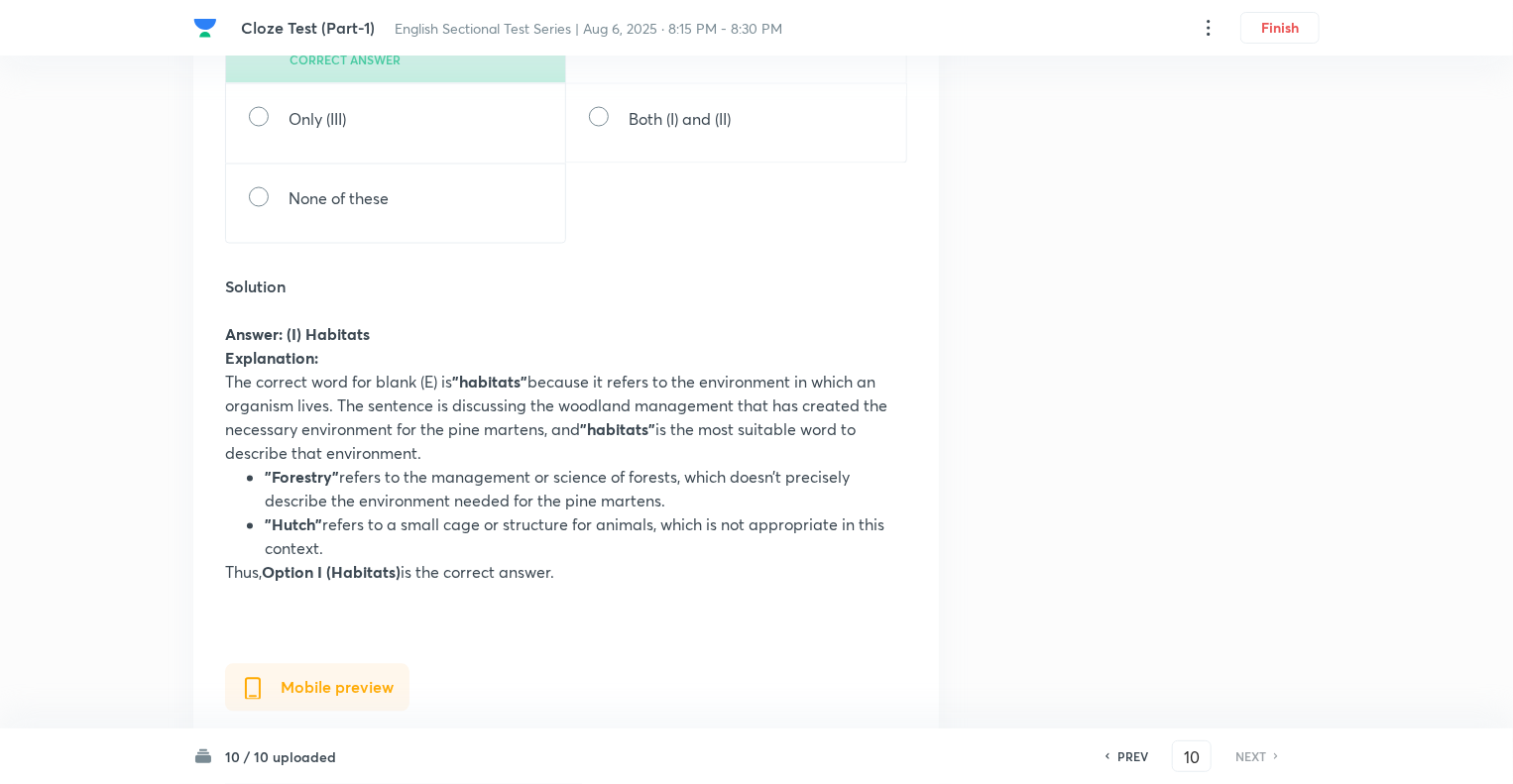 scroll, scrollTop: 1744, scrollLeft: 0, axis: vertical 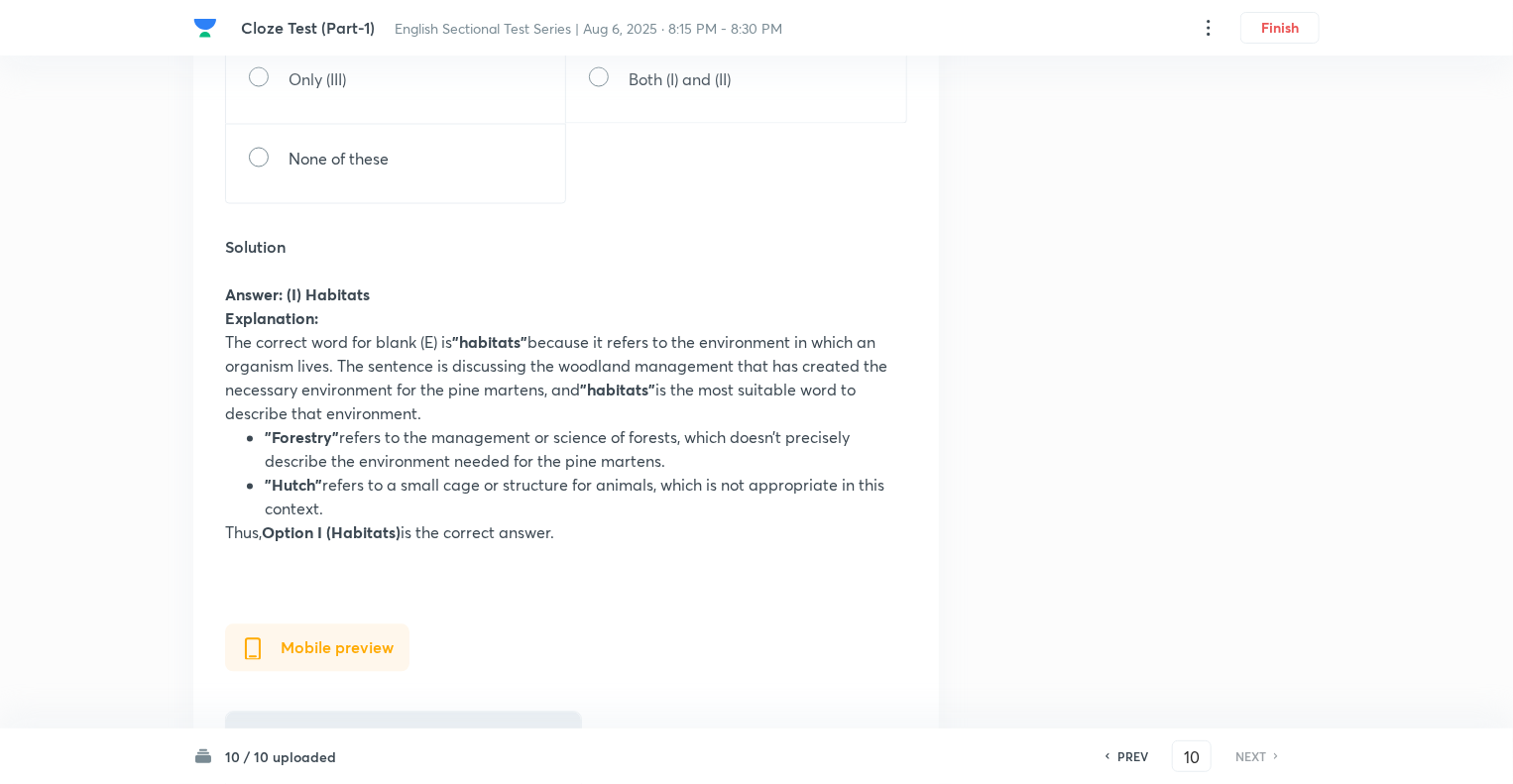 click on "PREV" at bounding box center (1132, 756) 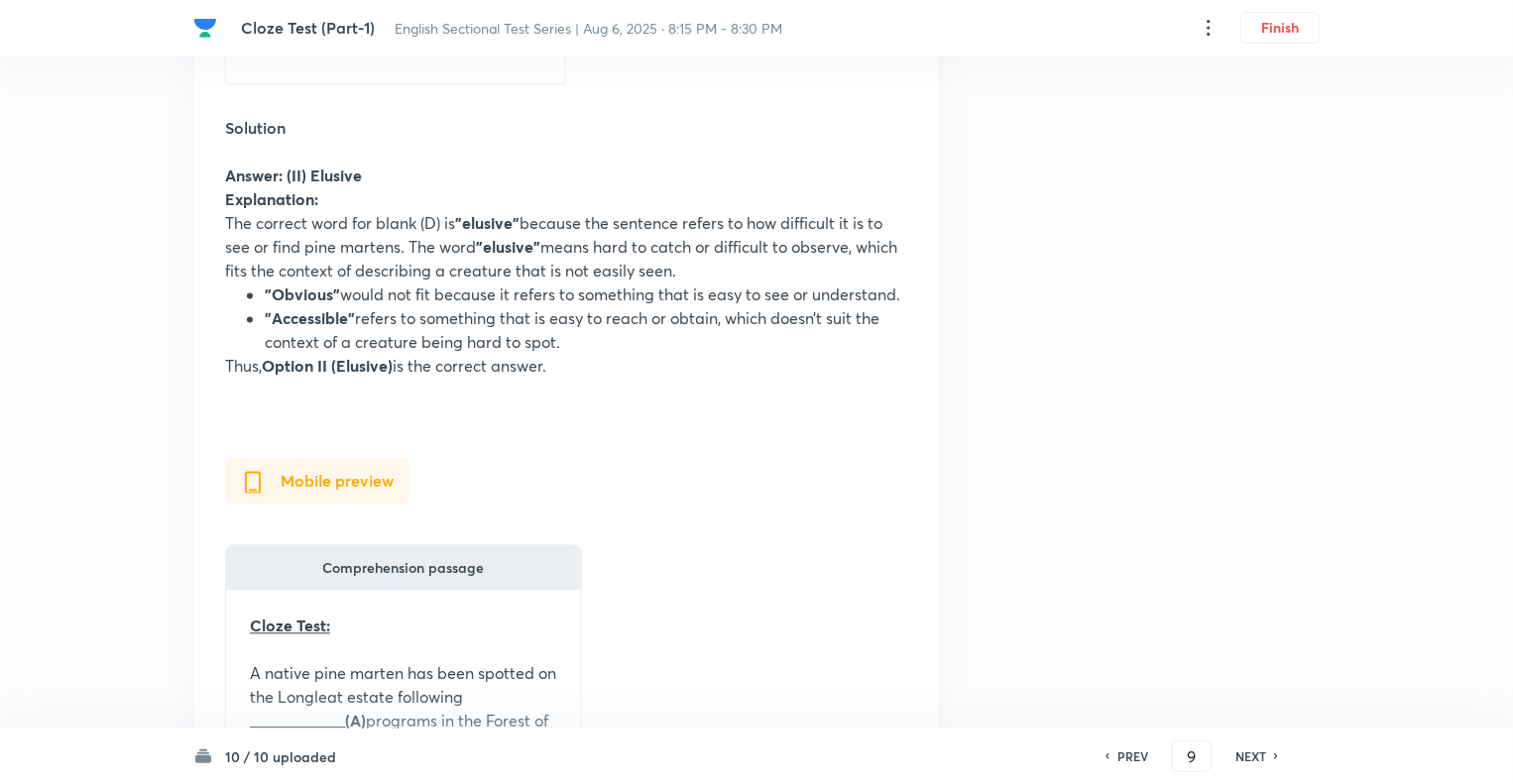 click on "PREV" at bounding box center [1132, 756] 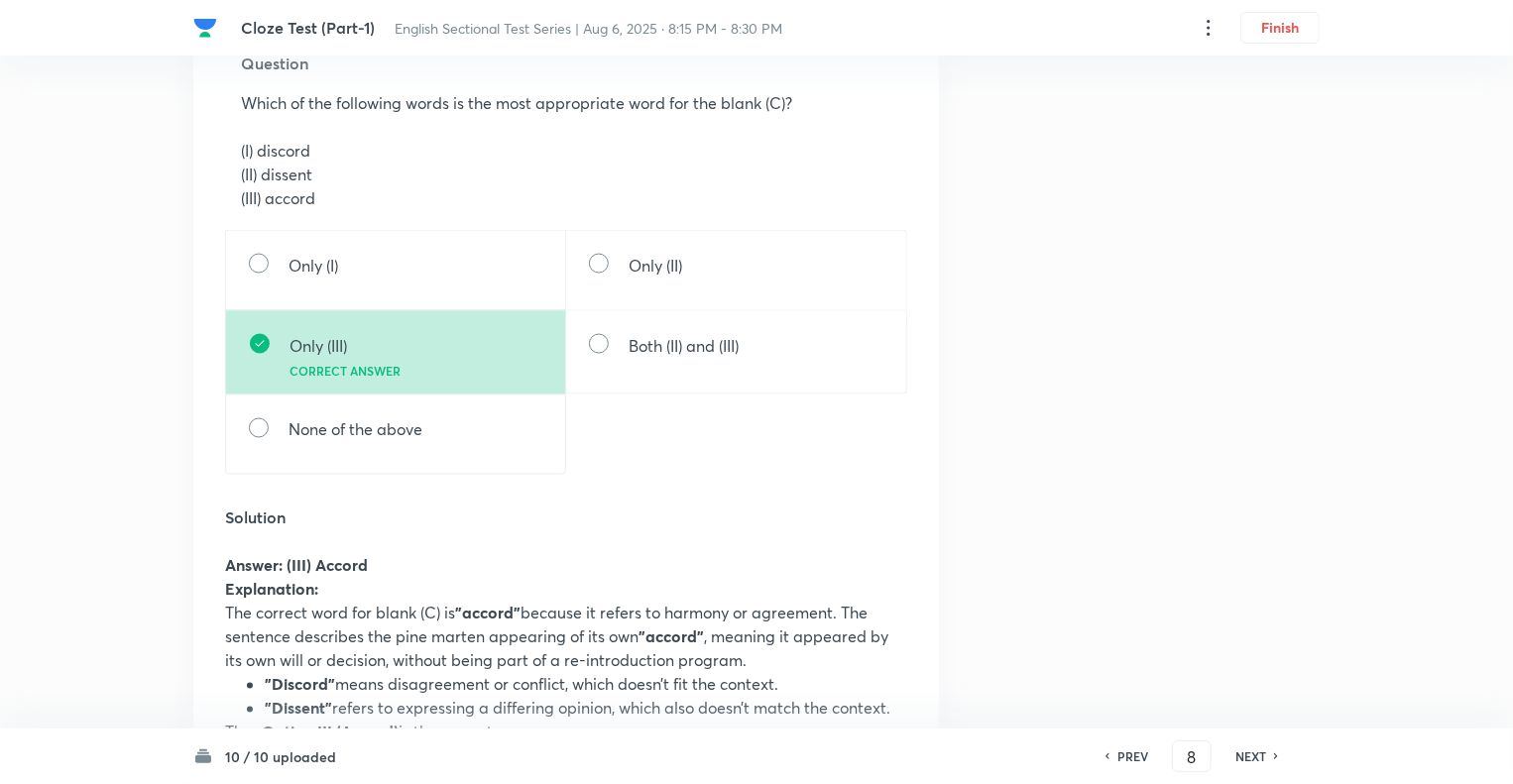 scroll, scrollTop: 1503, scrollLeft: 0, axis: vertical 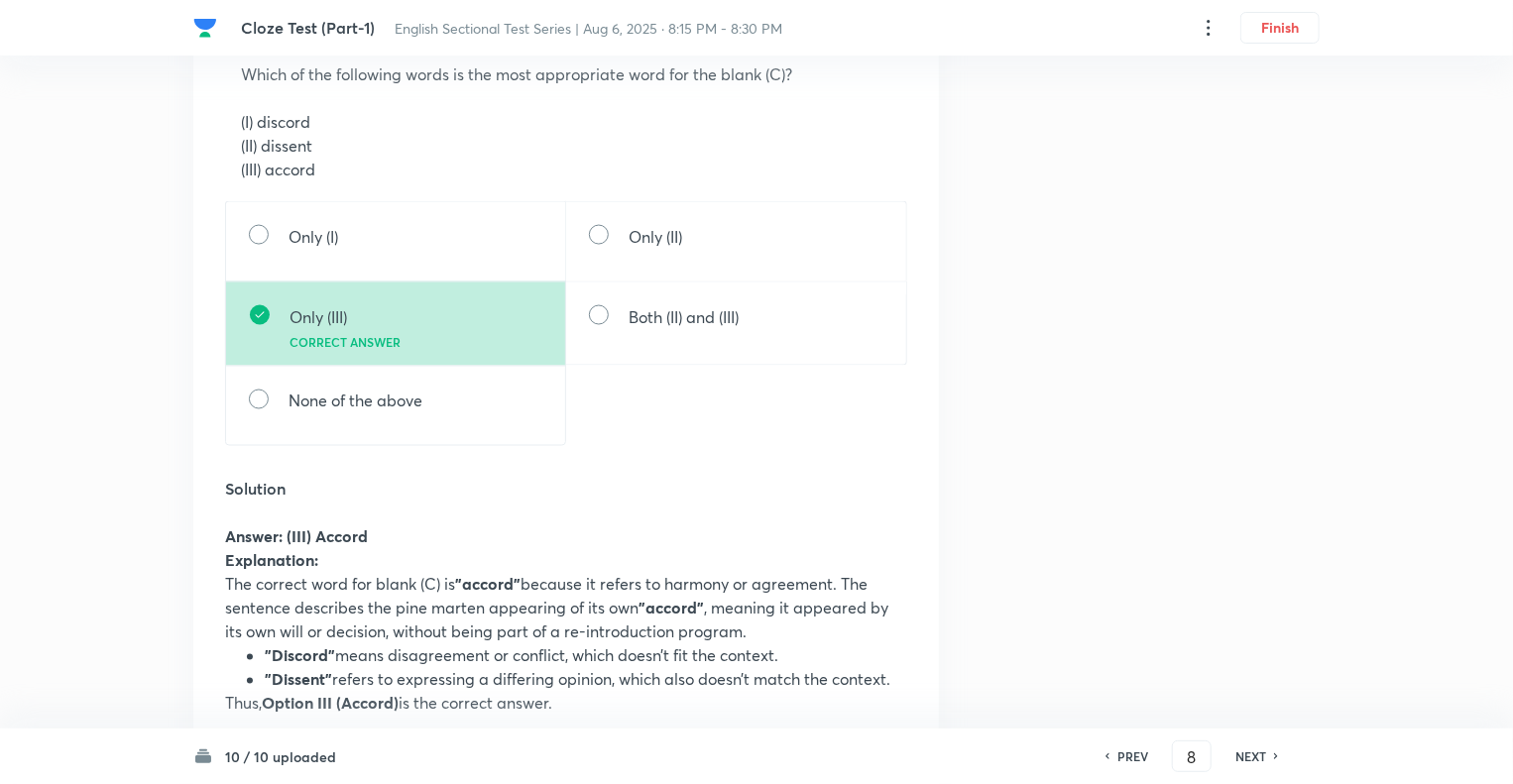 click on "NEXT" at bounding box center (1250, 756) 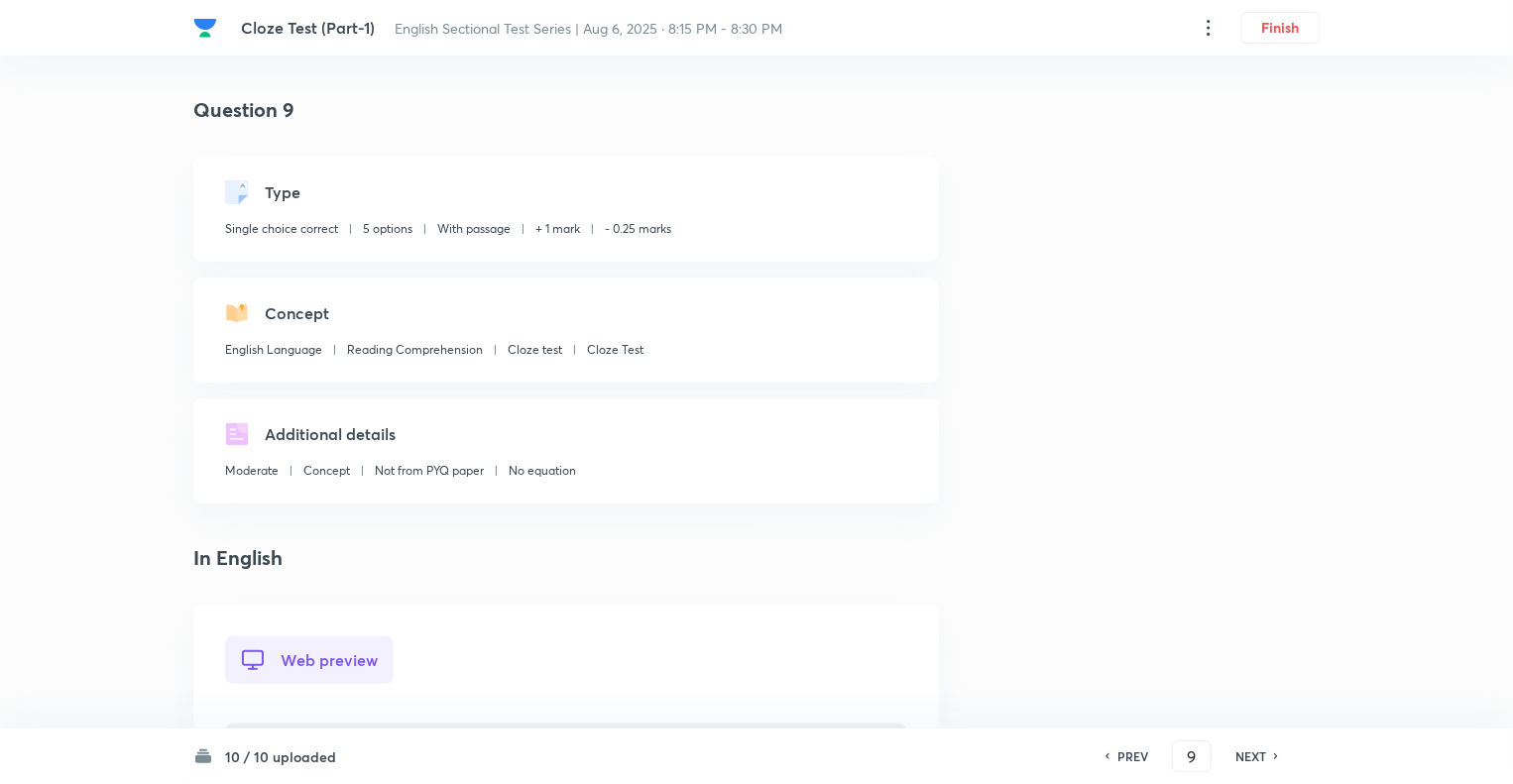 scroll, scrollTop: 40, scrollLeft: 0, axis: vertical 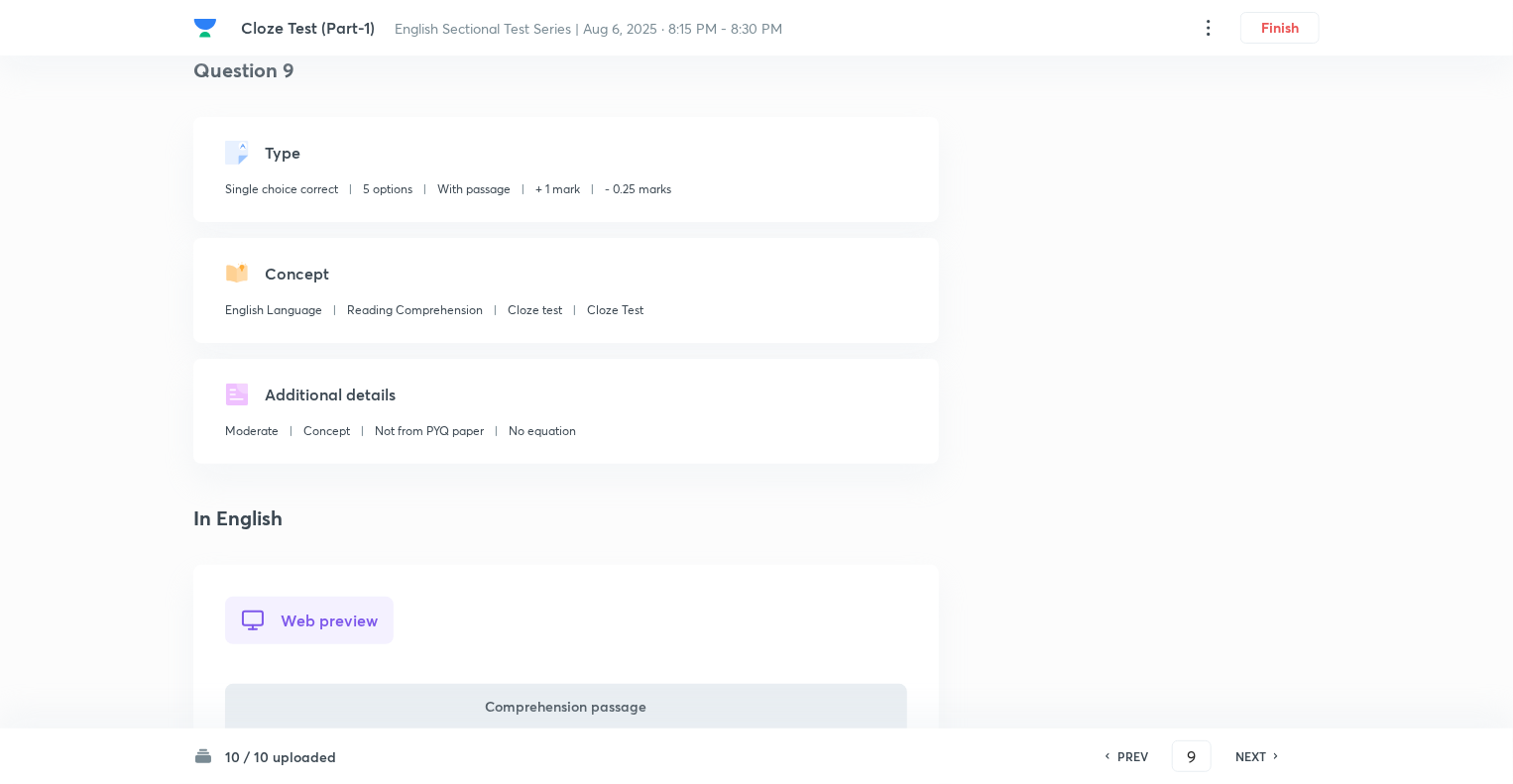 click on "NEXT" at bounding box center (1250, 756) 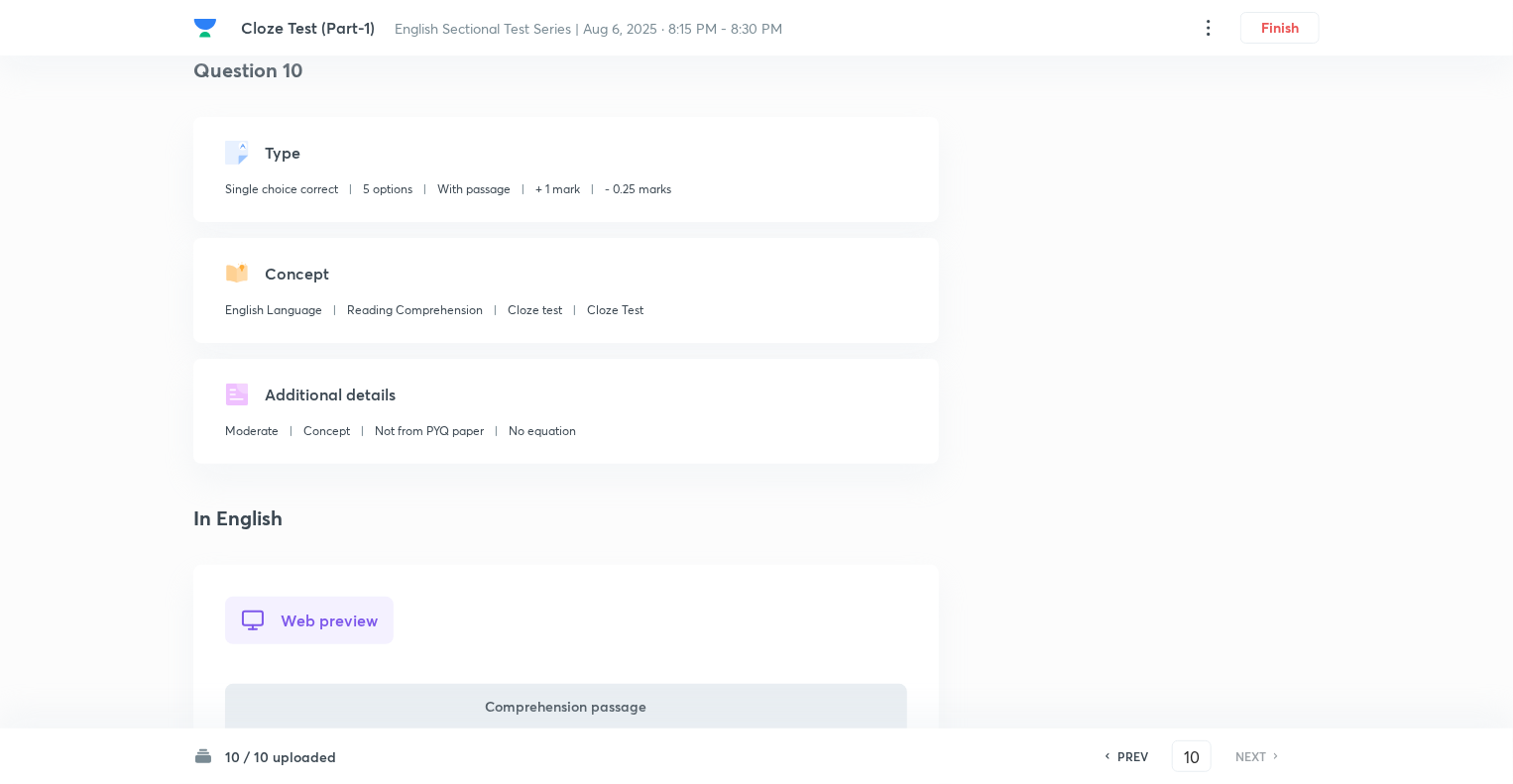 scroll, scrollTop: 0, scrollLeft: 0, axis: both 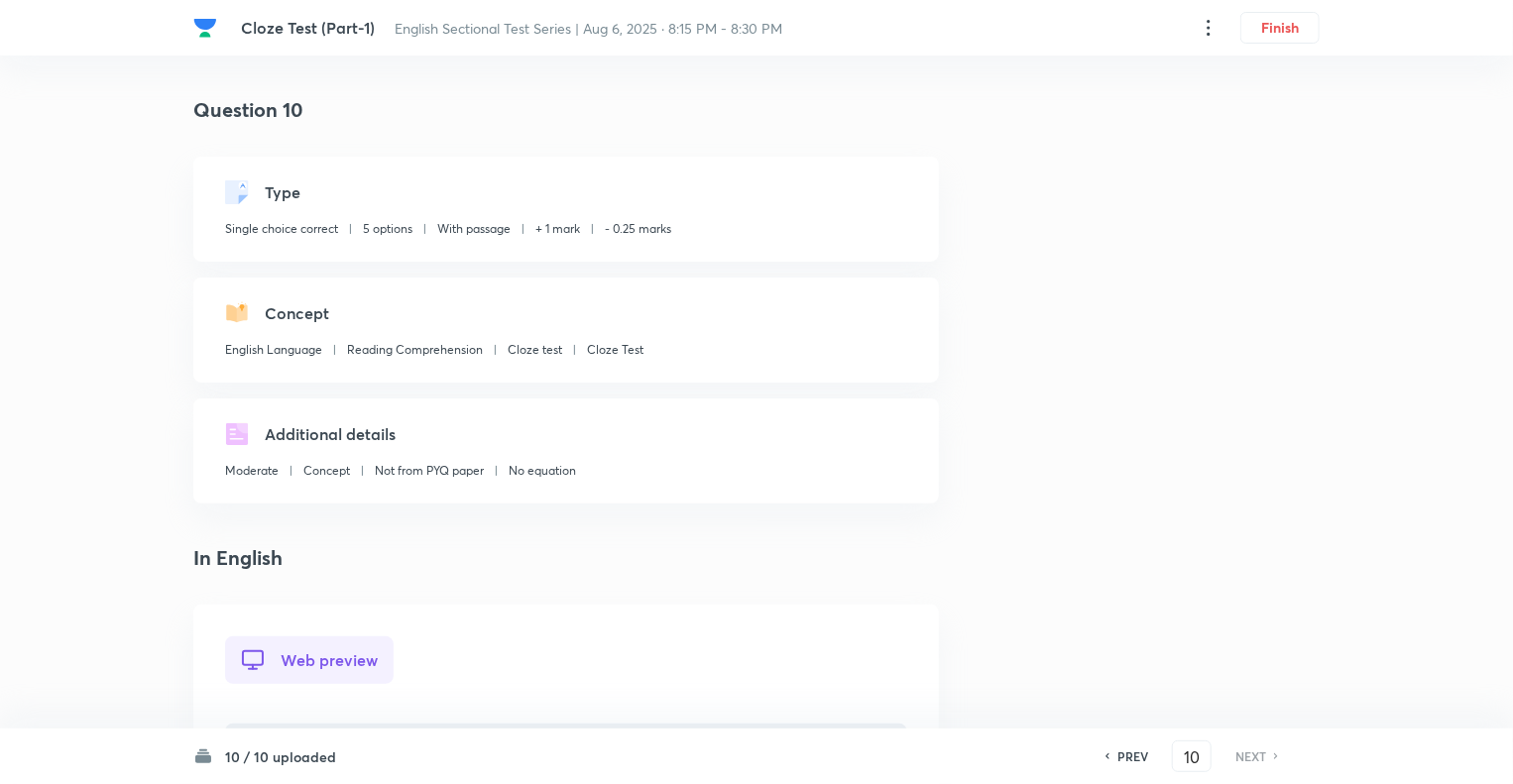 click on "NEXT" at bounding box center (1250, 756) 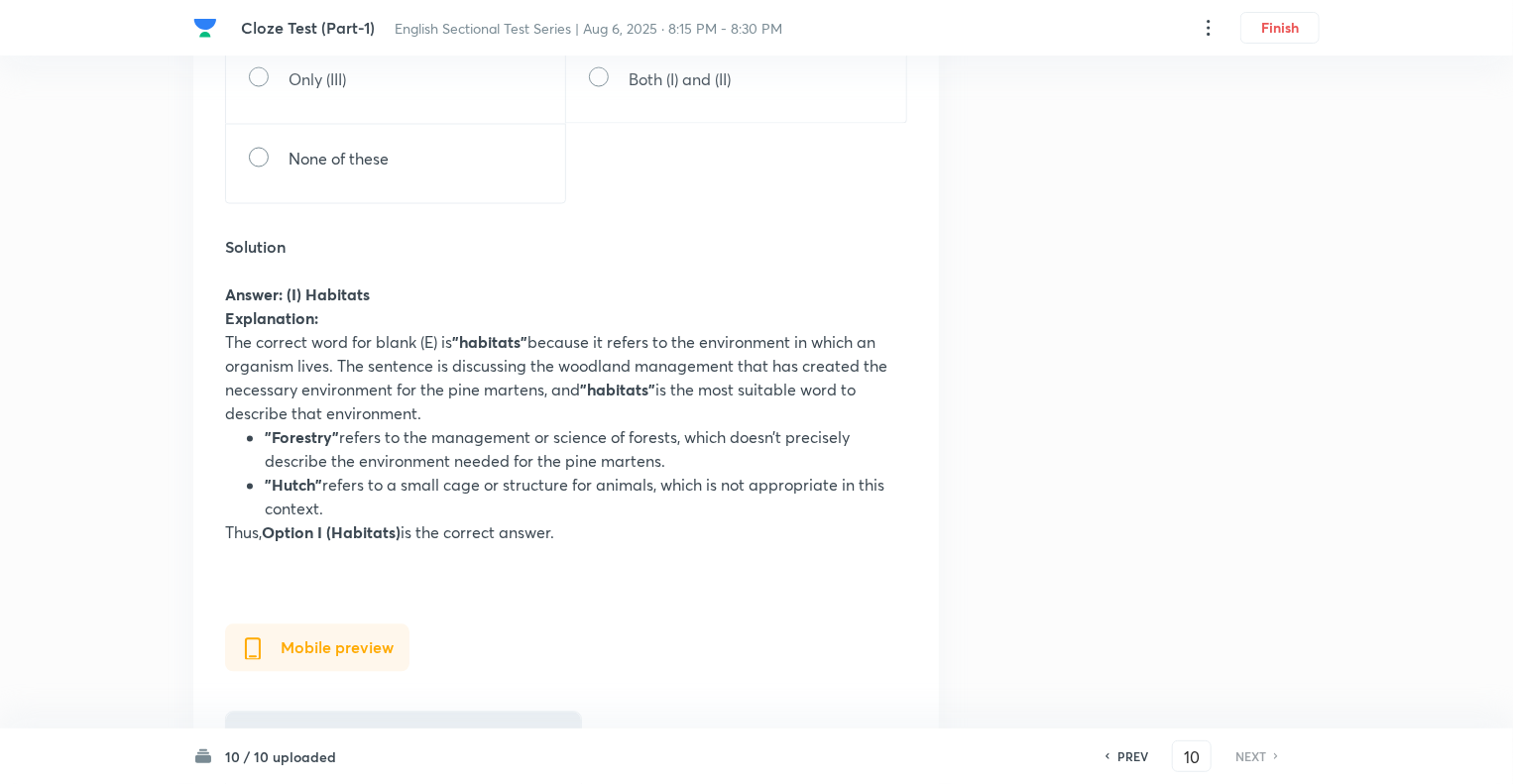 scroll, scrollTop: 1784, scrollLeft: 0, axis: vertical 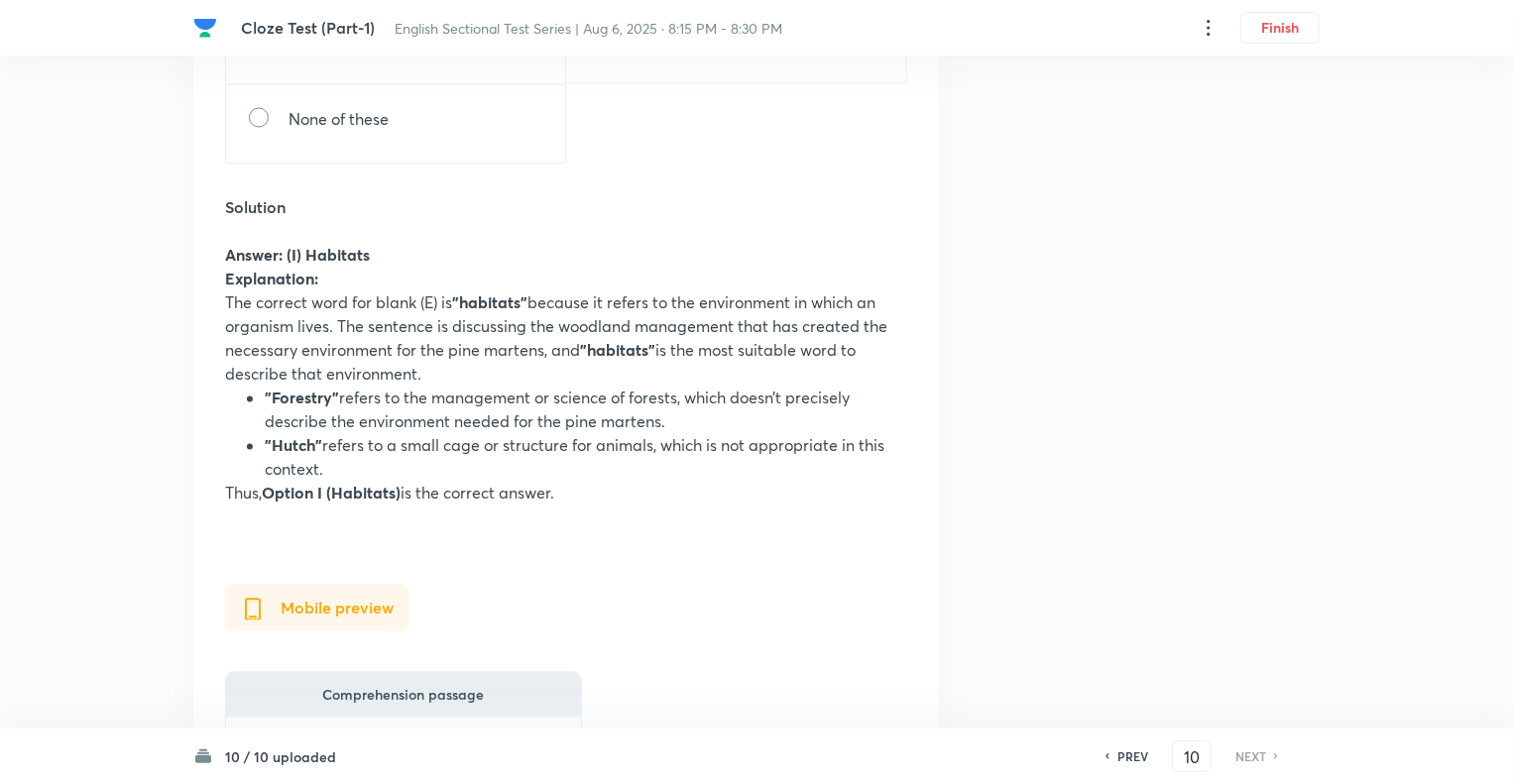 click on "Question 10 Type Single choice correct 5 options With passage + 1 mark - 0.25 marks Concept English Language Reading Comprehension Cloze test Cloze Test Additional details Moderate Concept Not from PYQ paper No equation In English Web preview Comprehension passage Cloze Test: A native pine marten has been spotted on the Longleat estate following ____________ (A)  programs in the Forest of Dean and the New Forest. The elusive mammal was once common across the UK, but habitat loss and hunting had pushed them to the ________ (B)  of extinction by the beginning of the 20th century. At one point they were only to be found in the Highlands of Scotland, but conservation efforts are starting to yield results. The Wiltshire Safari Park's conservation and research manager said it was “really exciting” the pine marten had appeared of its own  _______ (C)  rather than through a re-introduction program. He said while there had been sightings of pine martens around Longleat, nothing had been confirmed until recently." at bounding box center [756, 211] 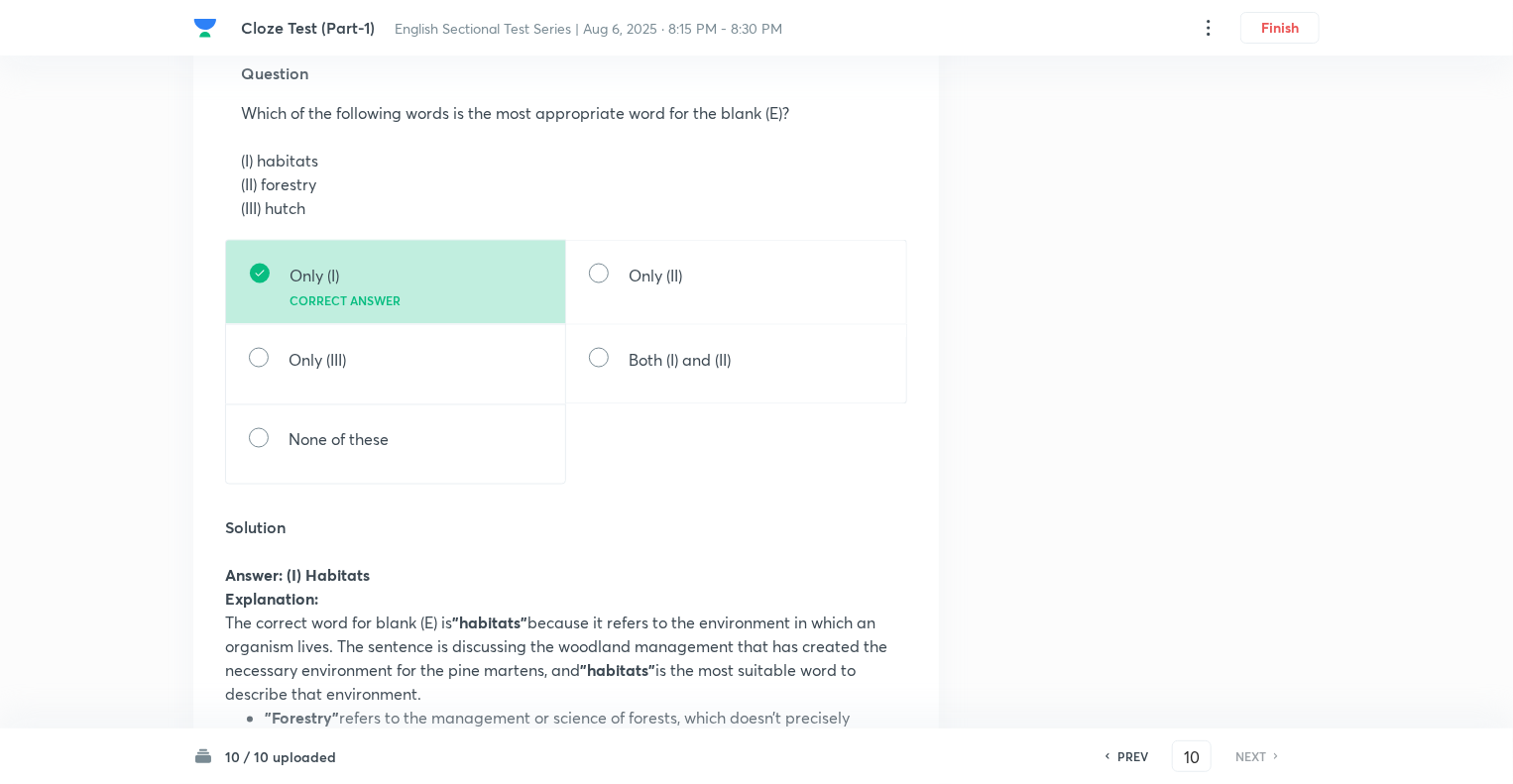 scroll, scrollTop: 1427, scrollLeft: 0, axis: vertical 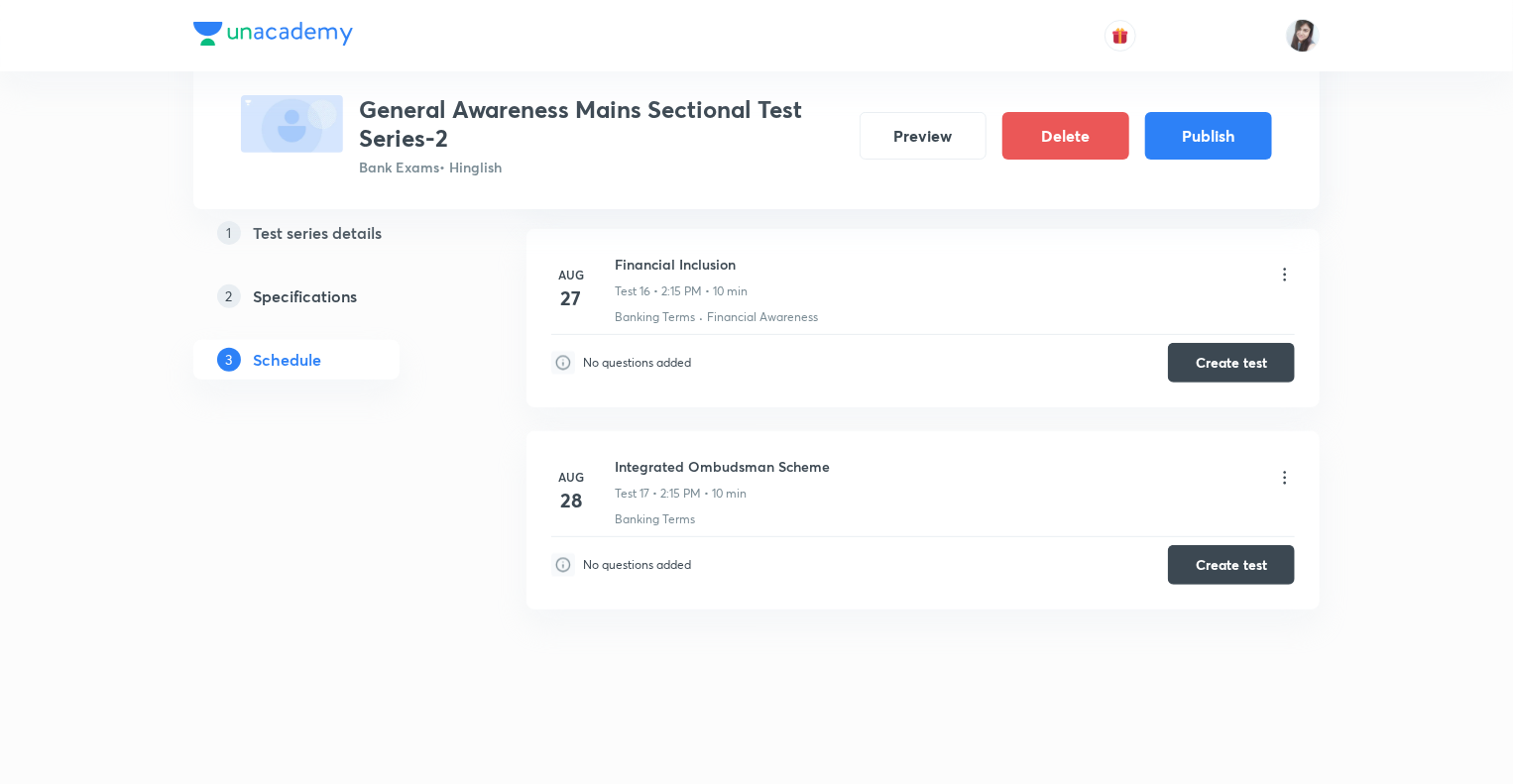 drag, startPoint x: 1518, startPoint y: 473, endPoint x: 1522, endPoint y: 346, distance: 127.06298 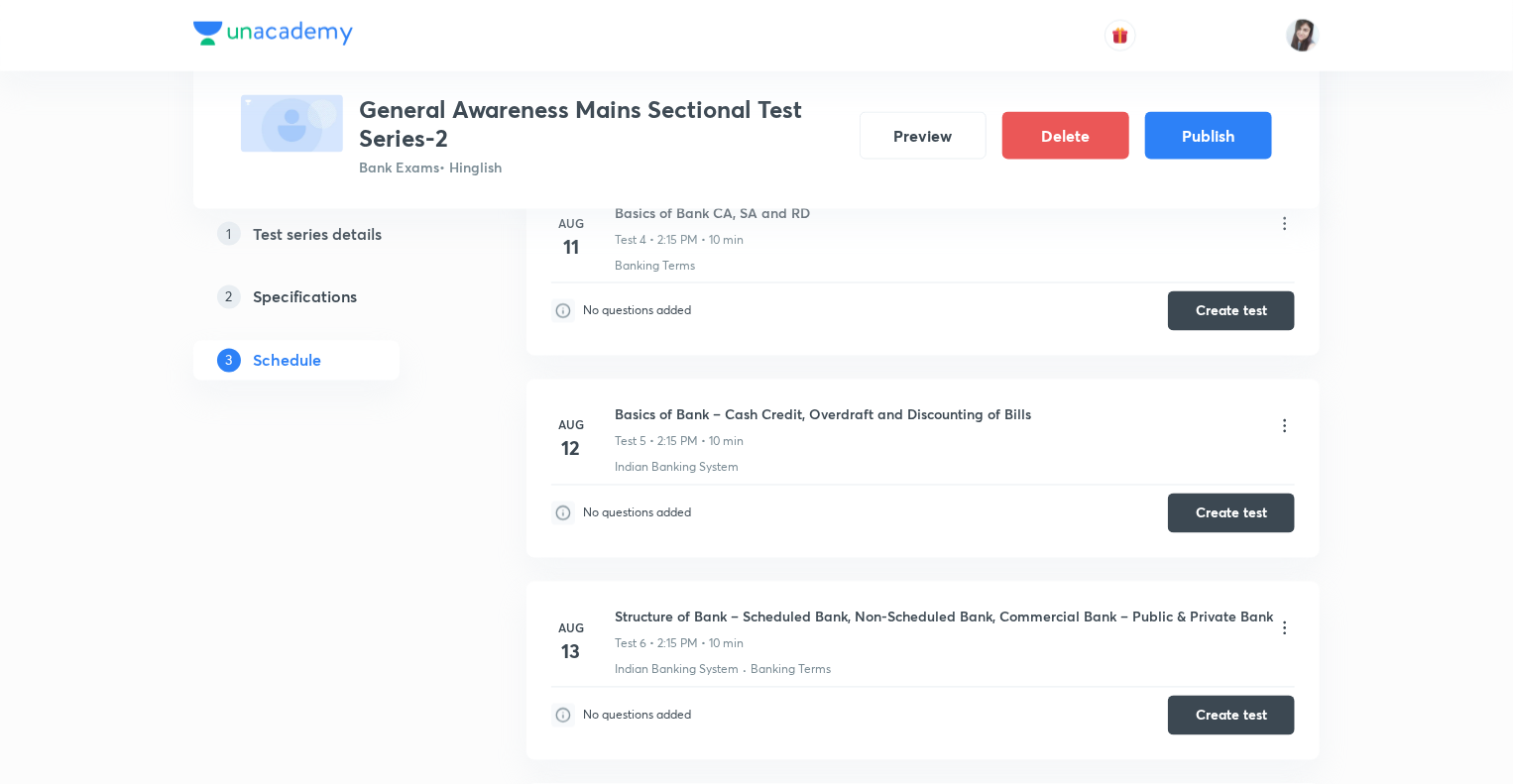 scroll, scrollTop: 1602, scrollLeft: 0, axis: vertical 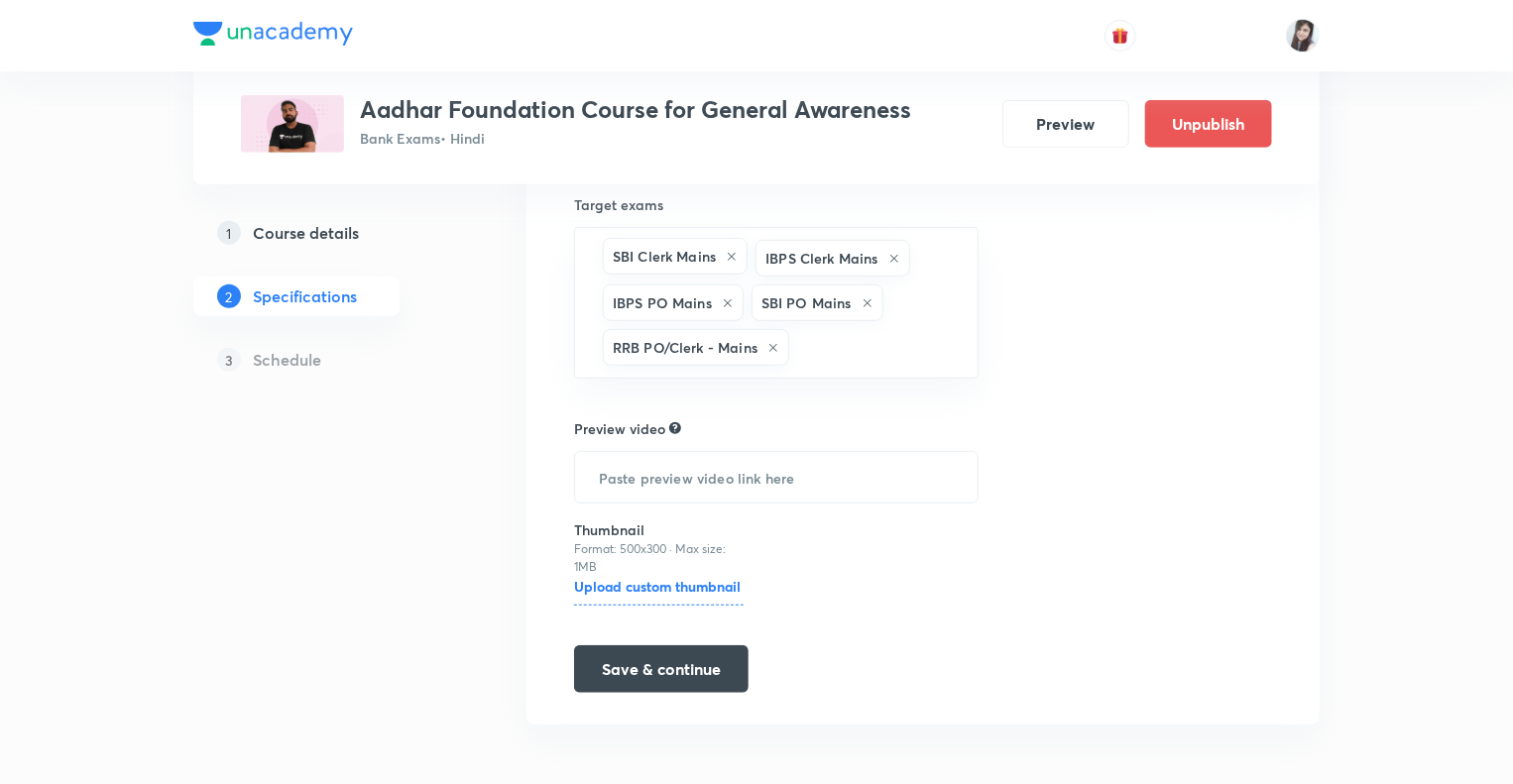click on "Plus Courses Aadhar Foundation Course for General Awareness Bank Exams  • Hindi Preview Unpublish 1 Course details 2 Specifications 3 Schedule Topics Banking Awareness CLEAR Course type Theory Course Target exams SBI Clerk Mains IBPS Clerk Mains IBPS PO Mains SBI PO Mains RRB PO/Clerk - Mains ​ Preview video ​ Thumbnail Format: 500x300 · Max size: 1MB Upload custom thumbnail Save & continue No internet connection" at bounding box center [756, 168] 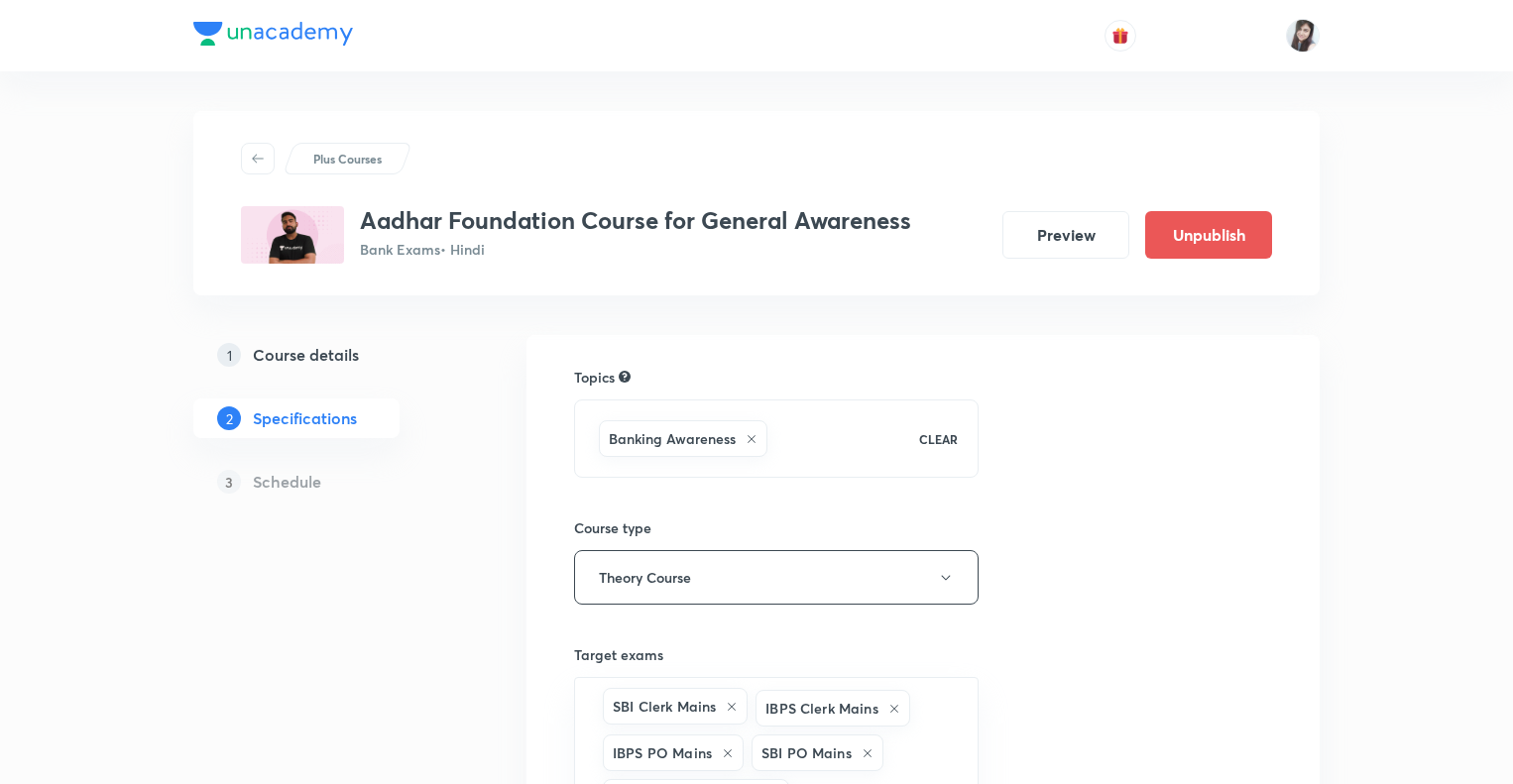 scroll, scrollTop: 0, scrollLeft: 0, axis: both 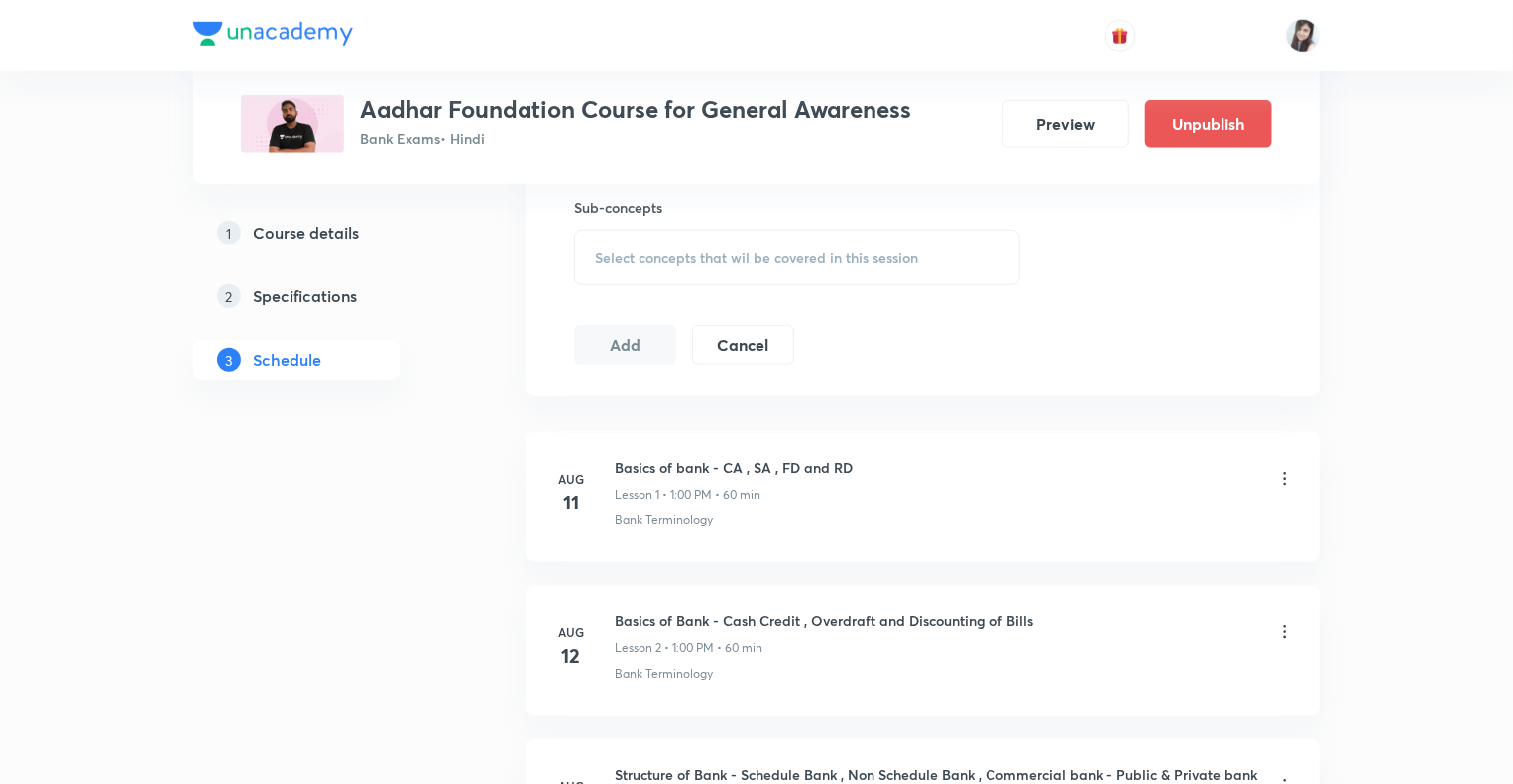 click on "Plus Courses Aadhar Foundation Course for General Awareness Bank Exams  • Hindi Preview Unpublish 1 Course details 2 Specifications 3 Schedule Schedule 32  classes Topic coverage Banking Awareness Cover at least  60 % View details Session  33 Live class Quiz Recorded classes Session title 0/99 ​ Schedule for [DATE], [TIME] ​ Duration (in minutes) ​ Sub-concepts Select concepts that wil be covered in this session Add Cancel Aug 11 Basics of bank - CA , SA , FD and RD Lesson 1 • [TIME] • [DURATION] Bank Terminology Aug 12 Basics of Bank - Cash Credit , Overdraft and Discounting of Bills Lesson 2 • [TIME] • [DURATION] Bank Terminology Aug 13 Structure of Bank - Schedule Bank , Non Schedule Bank , Commercial bank - Public & Private bank Lesson 3 • [TIME] • [DURATION] Indian Banking Structure Aug 14 Structure of bank - Foreign Bank , Regional Rural Bank and Cooperative bank Lesson 4 • [TIME] • [DURATION] Types of Banks Aug 15 Structure of Bank - Small Bank & Payment Bank Part-1 Types of Banks Aug" at bounding box center (756, 2306) 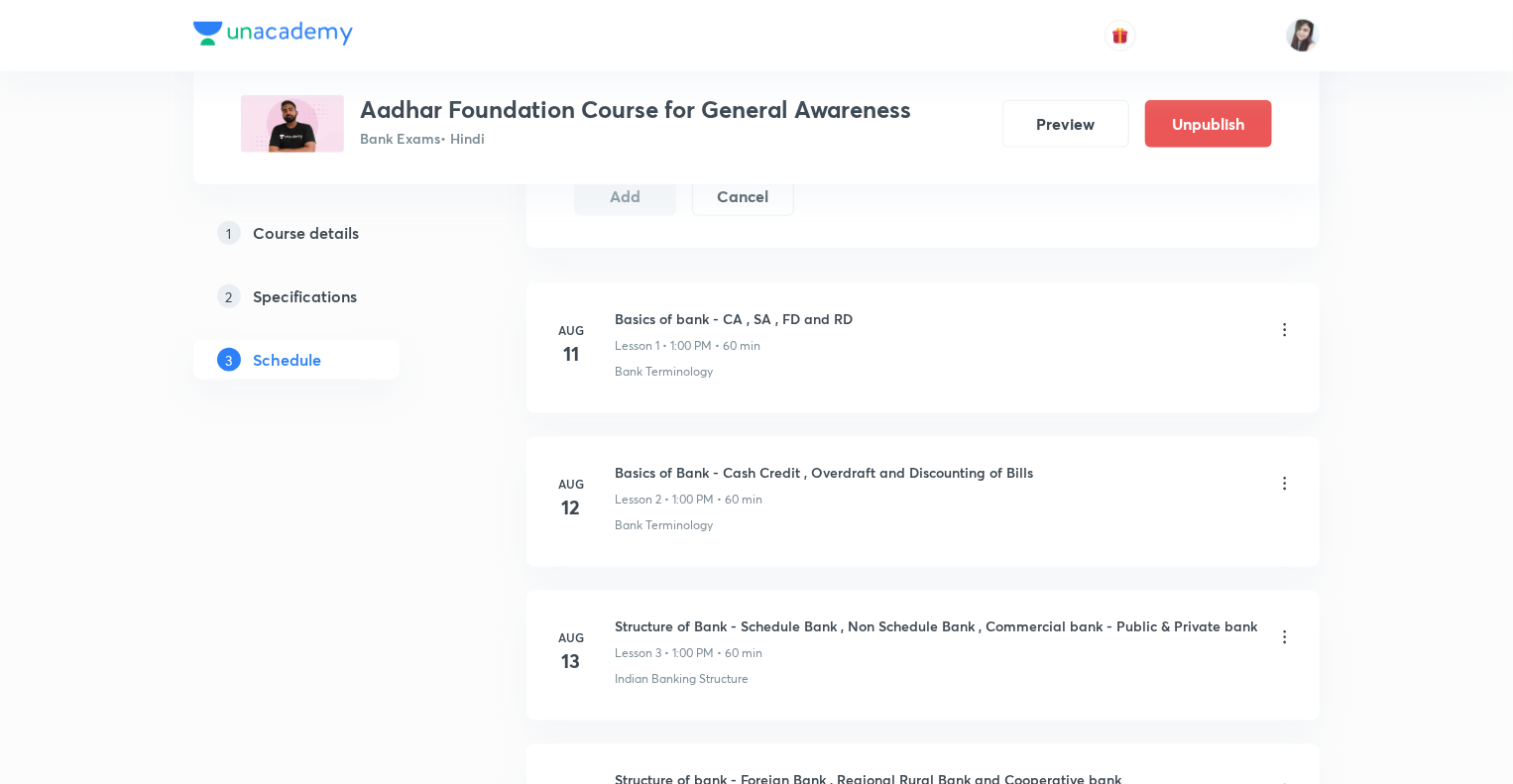 scroll, scrollTop: 1118, scrollLeft: 0, axis: vertical 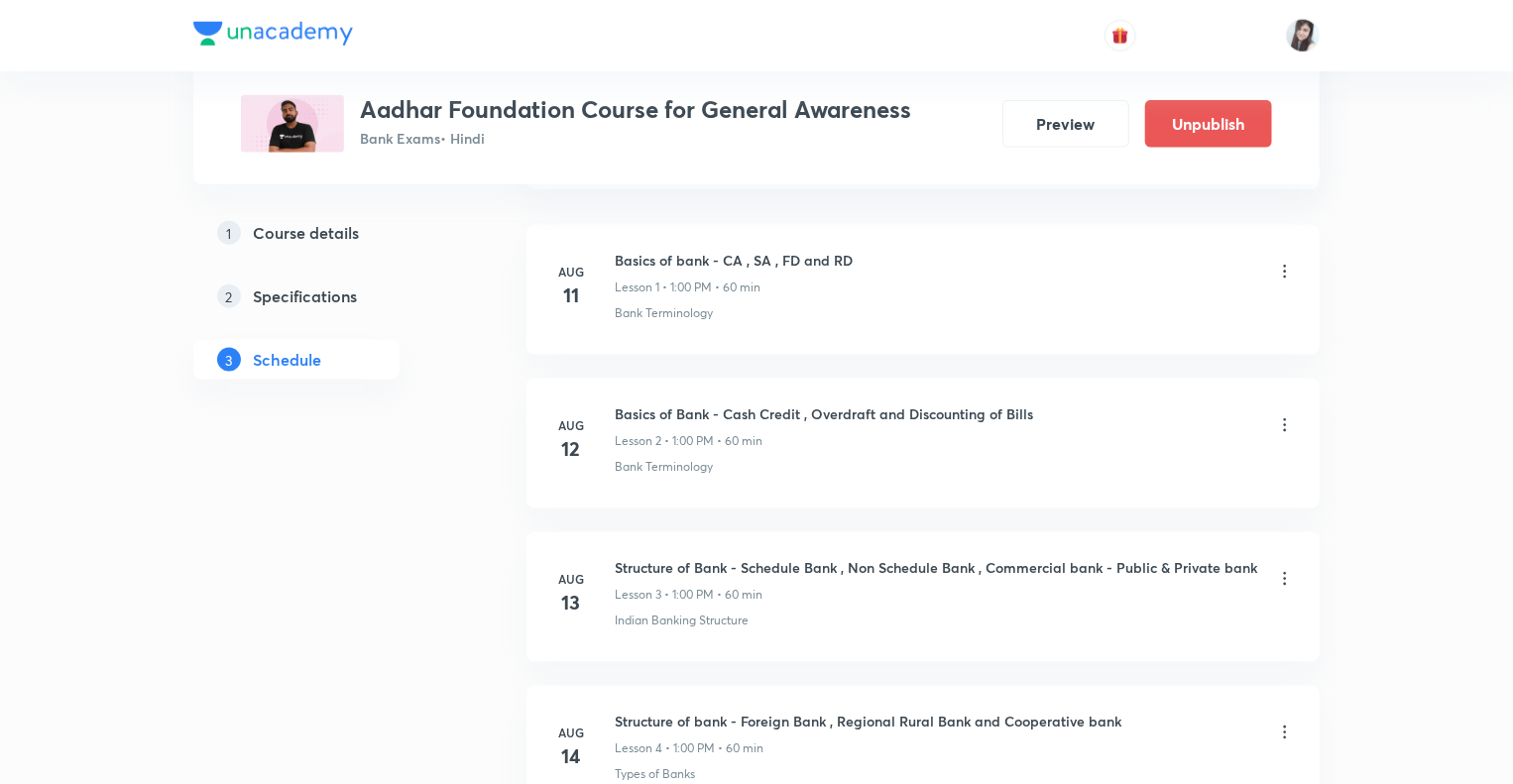 click at bounding box center (756, 36) 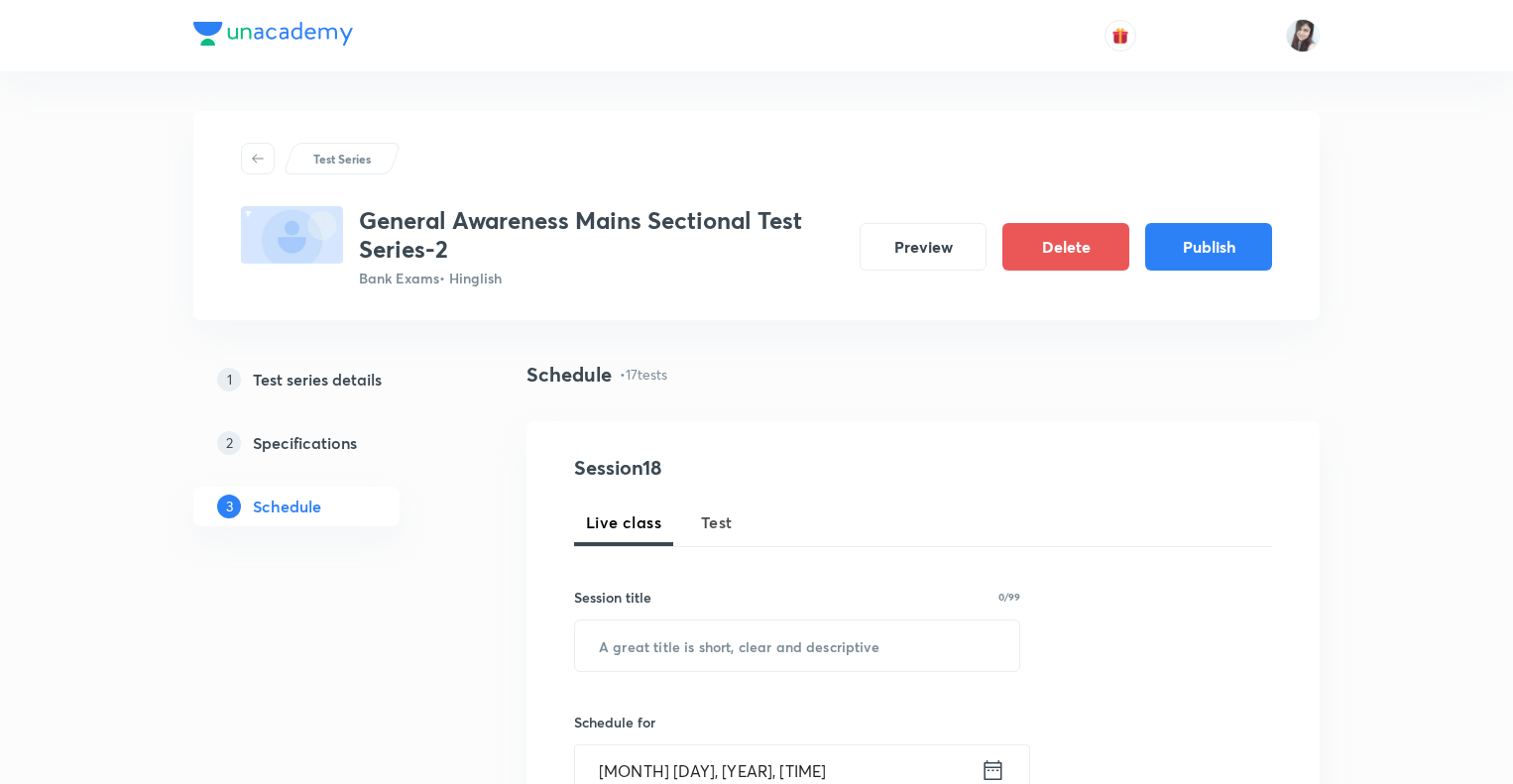 scroll, scrollTop: 0, scrollLeft: 0, axis: both 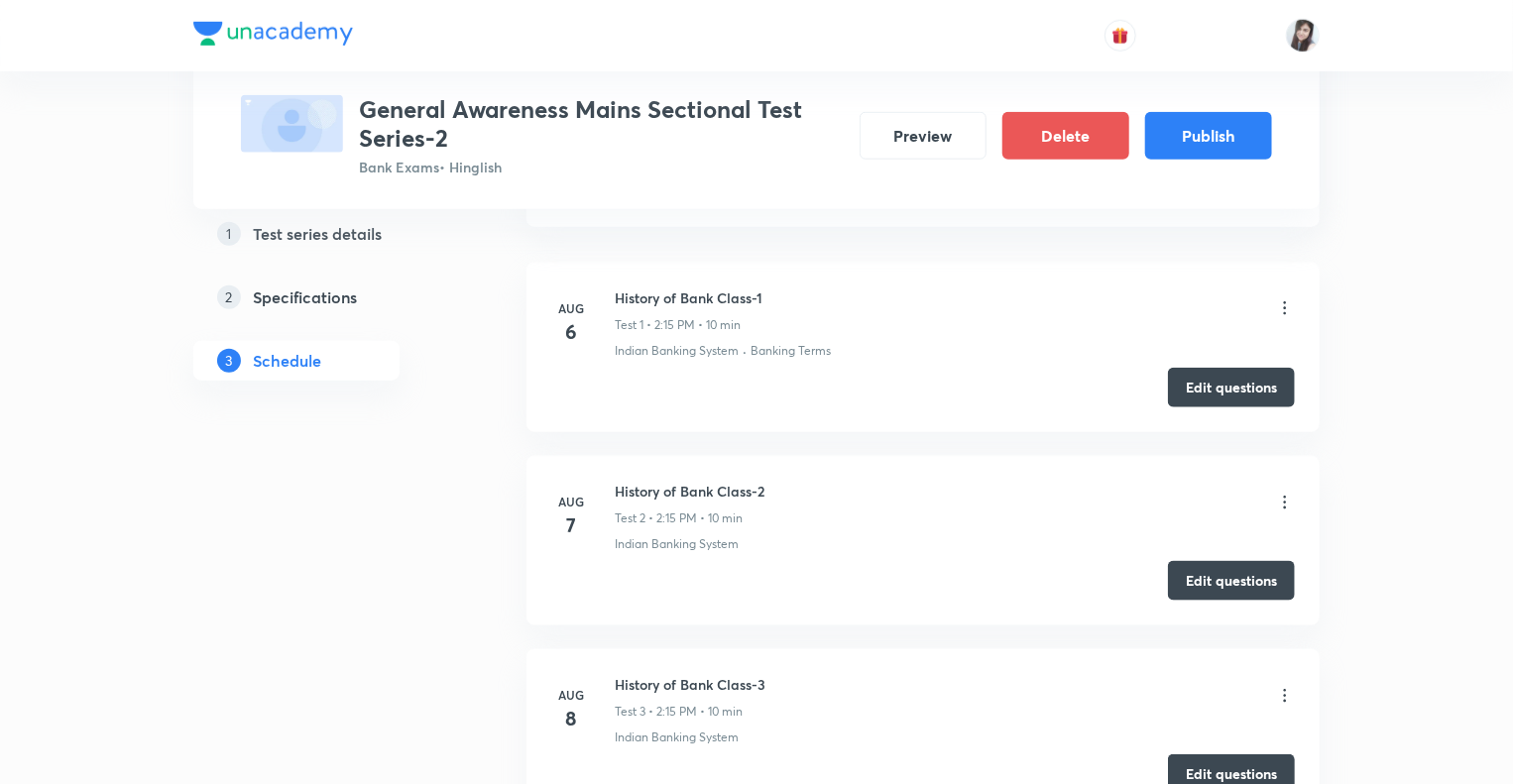 click 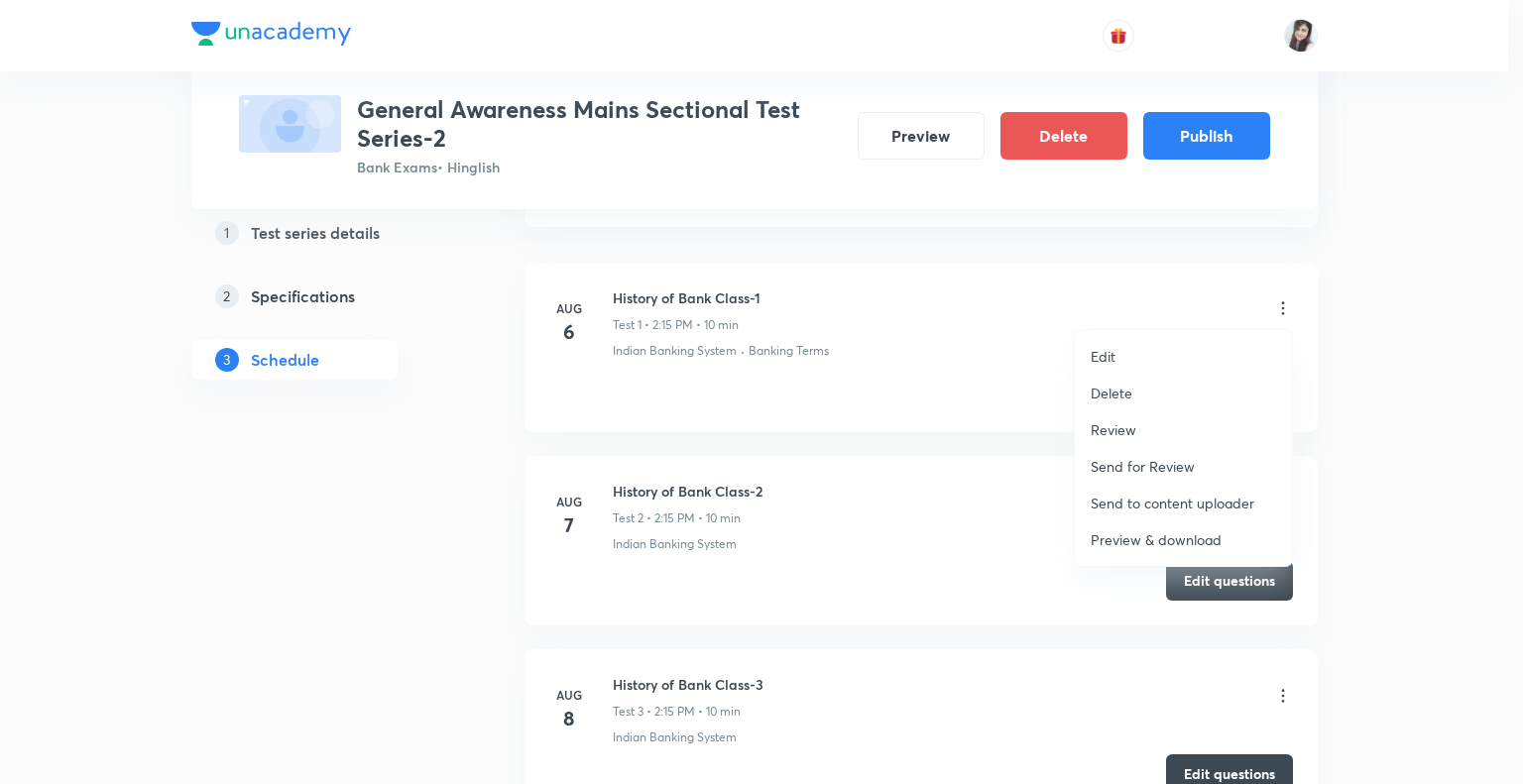 click on "Edit" at bounding box center [1103, 356] 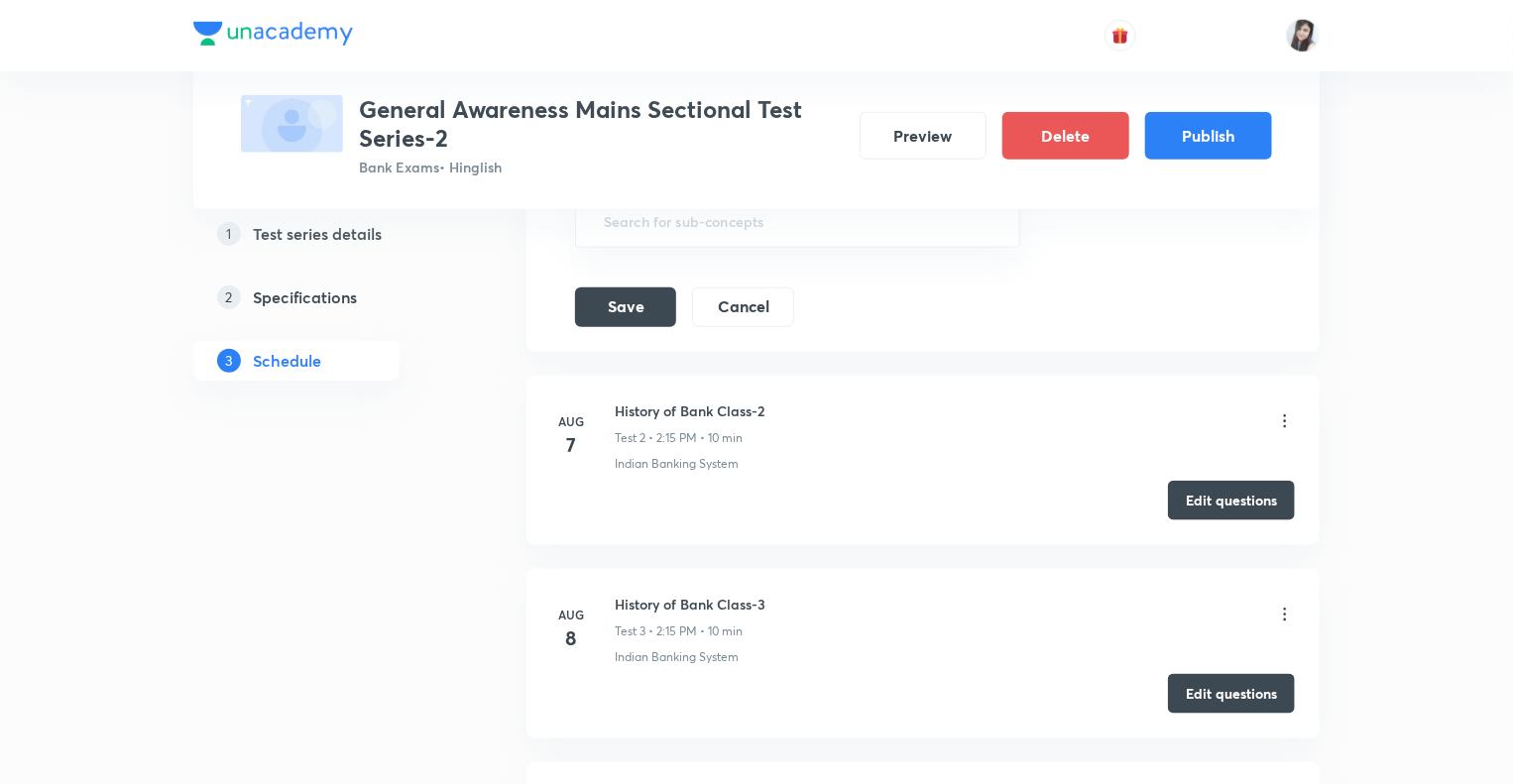 click on "1 Test series details 2 Specifications 3 Schedule" at bounding box center [328, 1574] 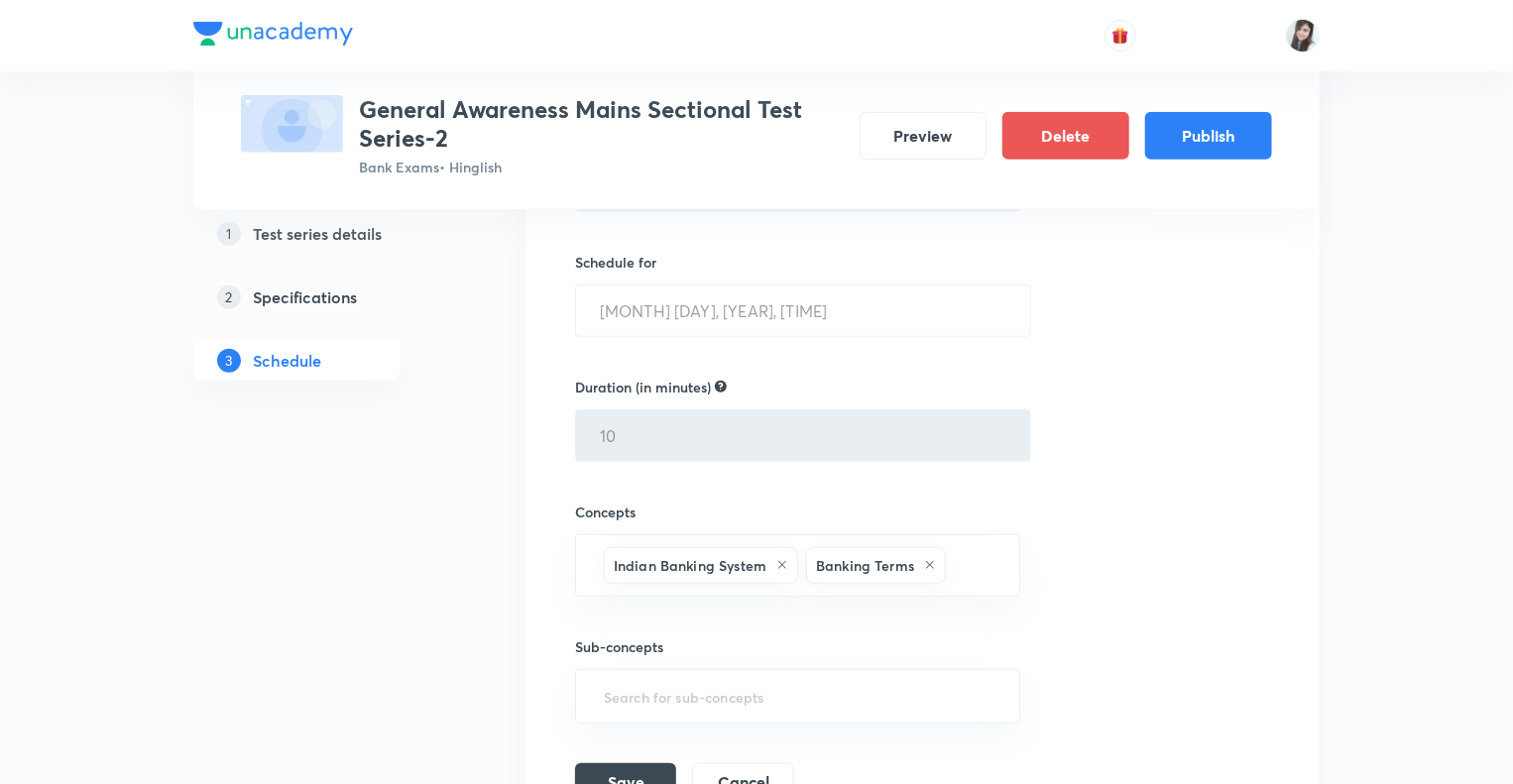 scroll, scrollTop: 417, scrollLeft: 0, axis: vertical 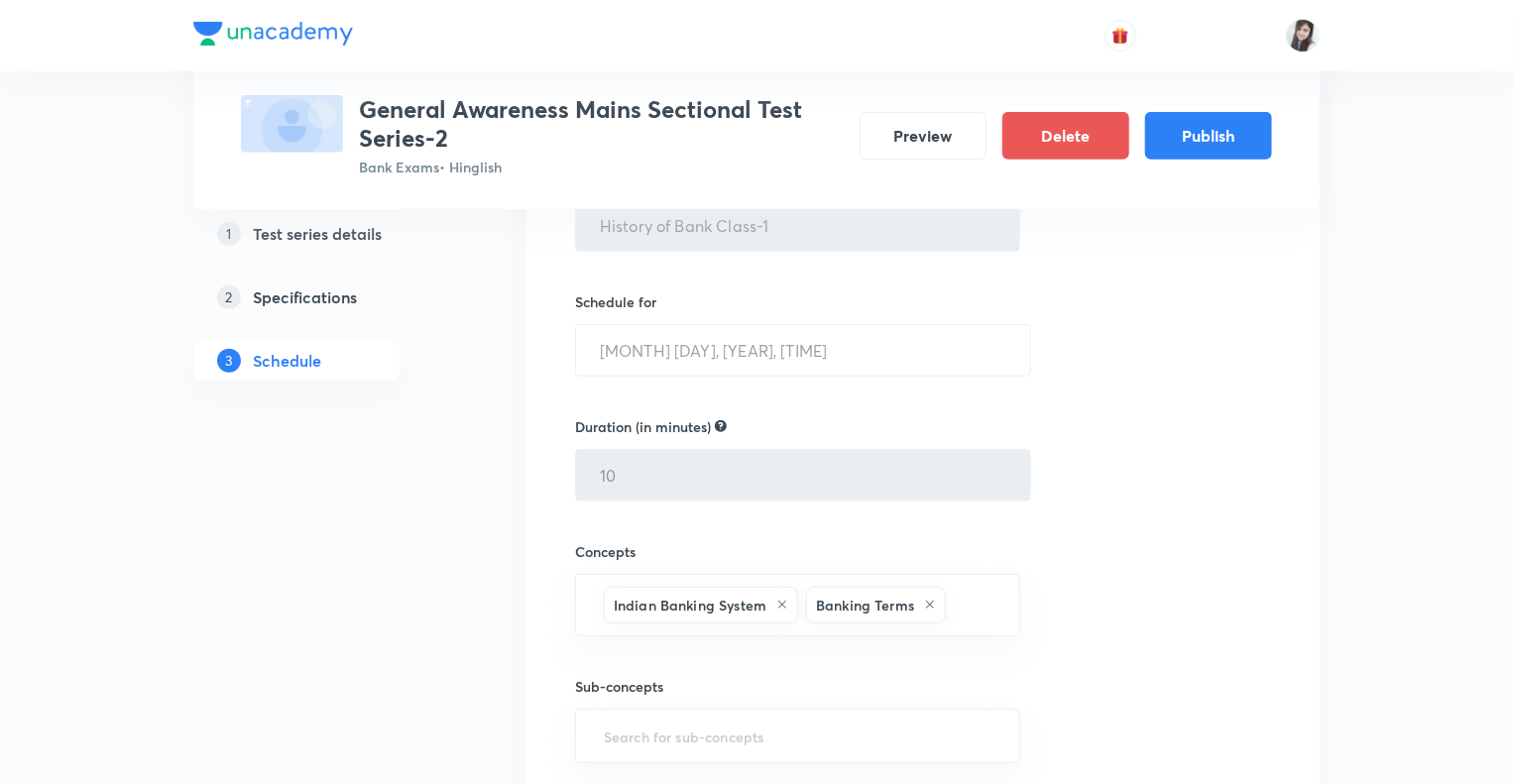 click on "1 Test series details 2 Specifications 3 Schedule" at bounding box center (328, 2089) 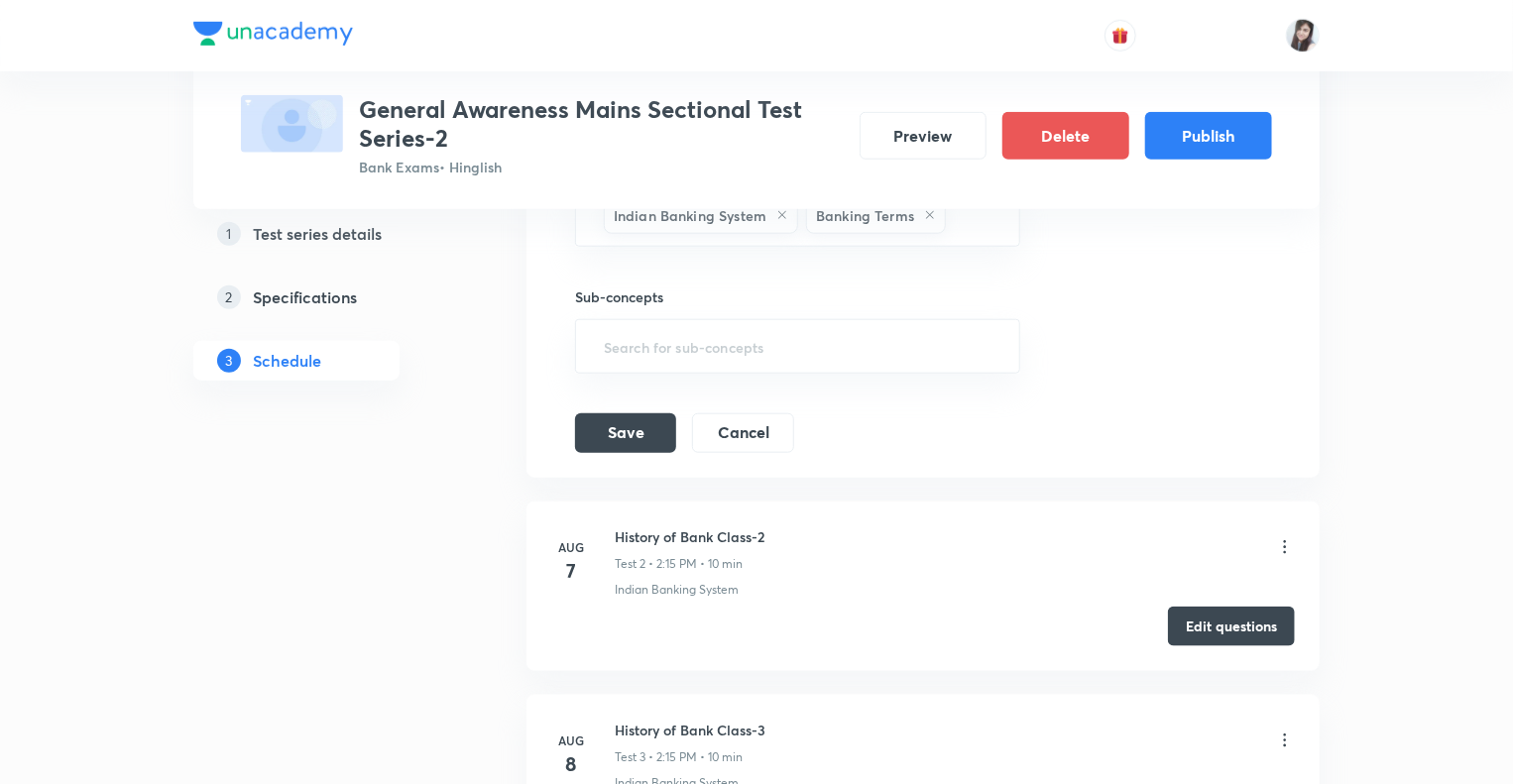 scroll, scrollTop: 893, scrollLeft: 0, axis: vertical 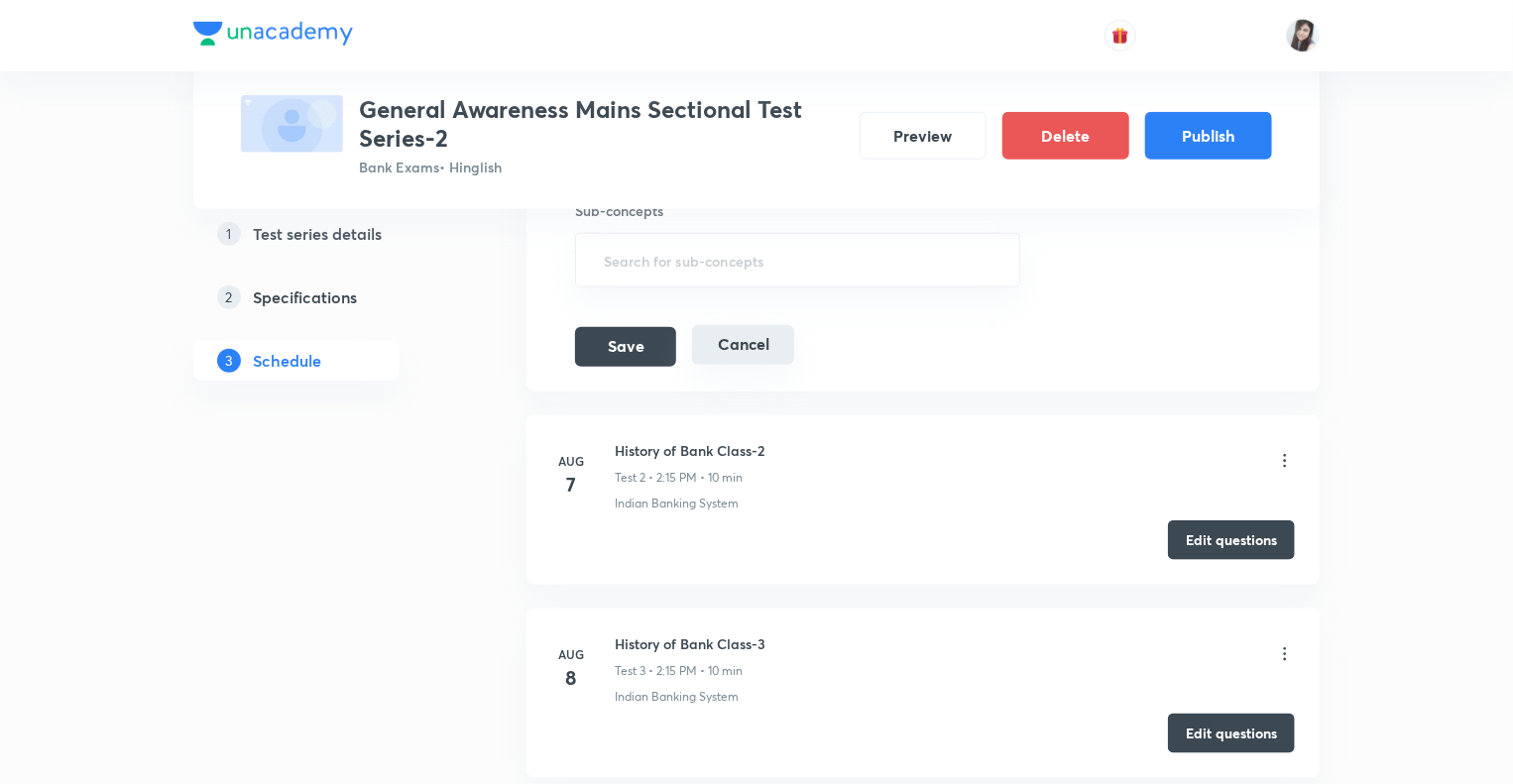 click on "Cancel" at bounding box center [743, 345] 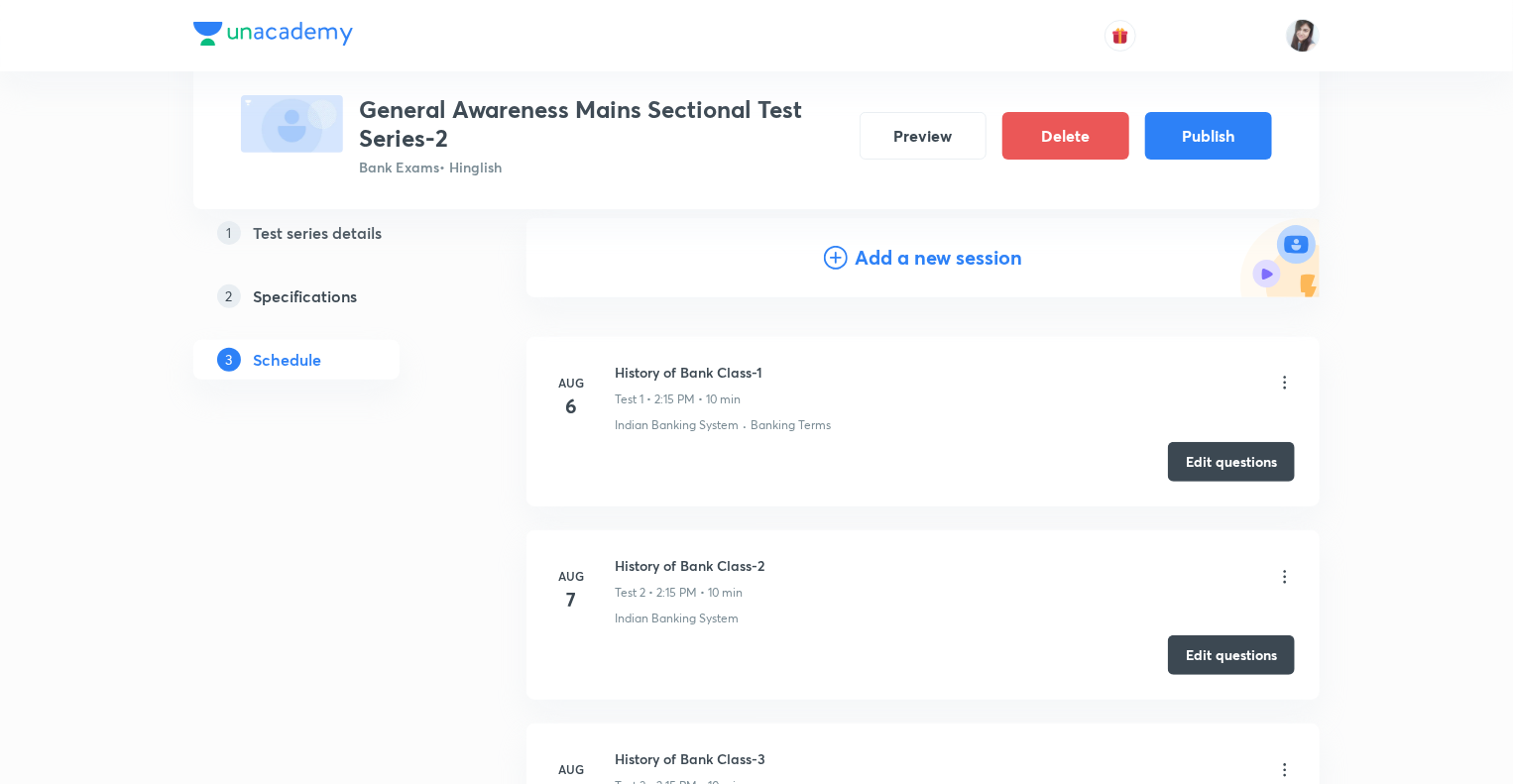 scroll, scrollTop: 194, scrollLeft: 0, axis: vertical 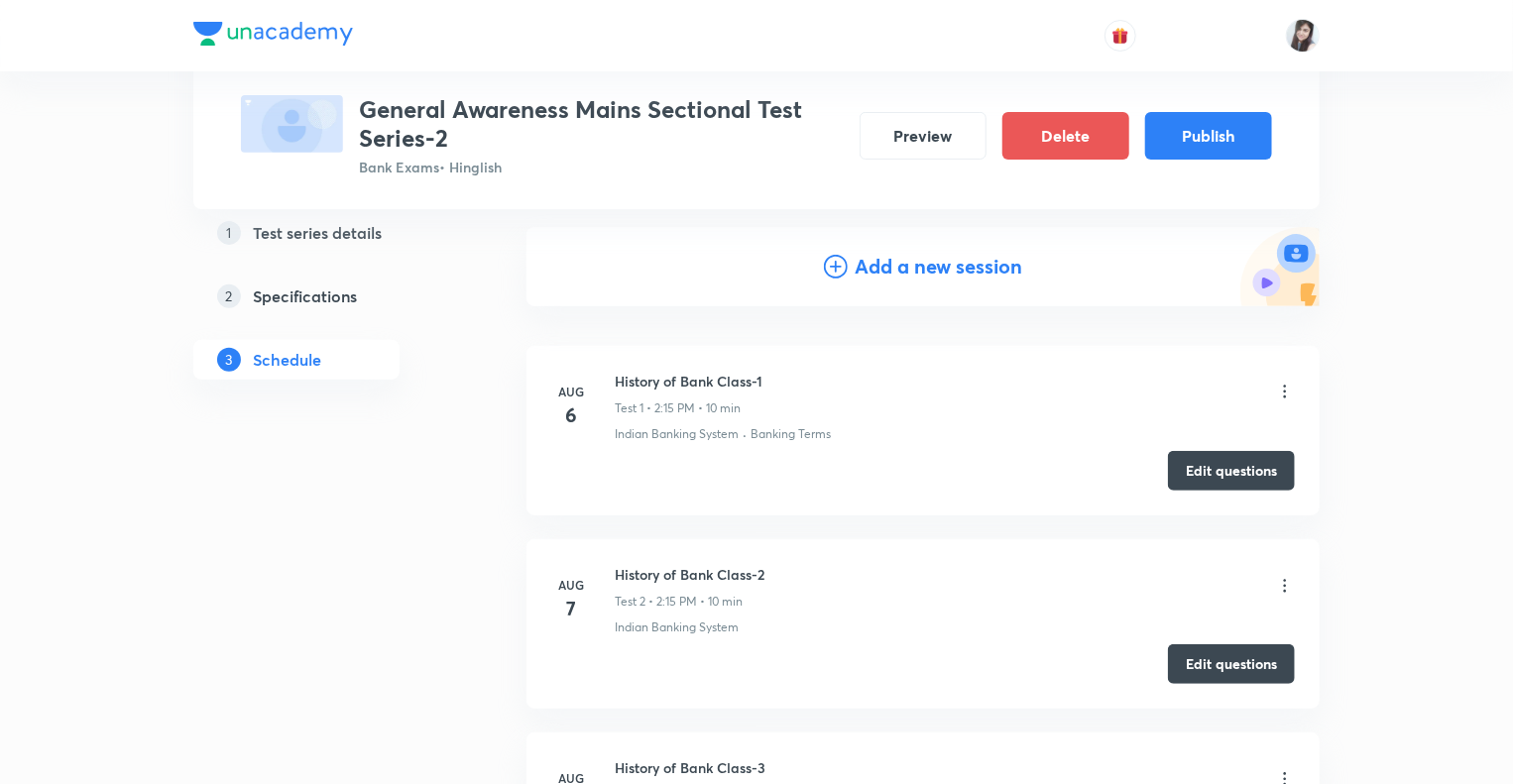 click 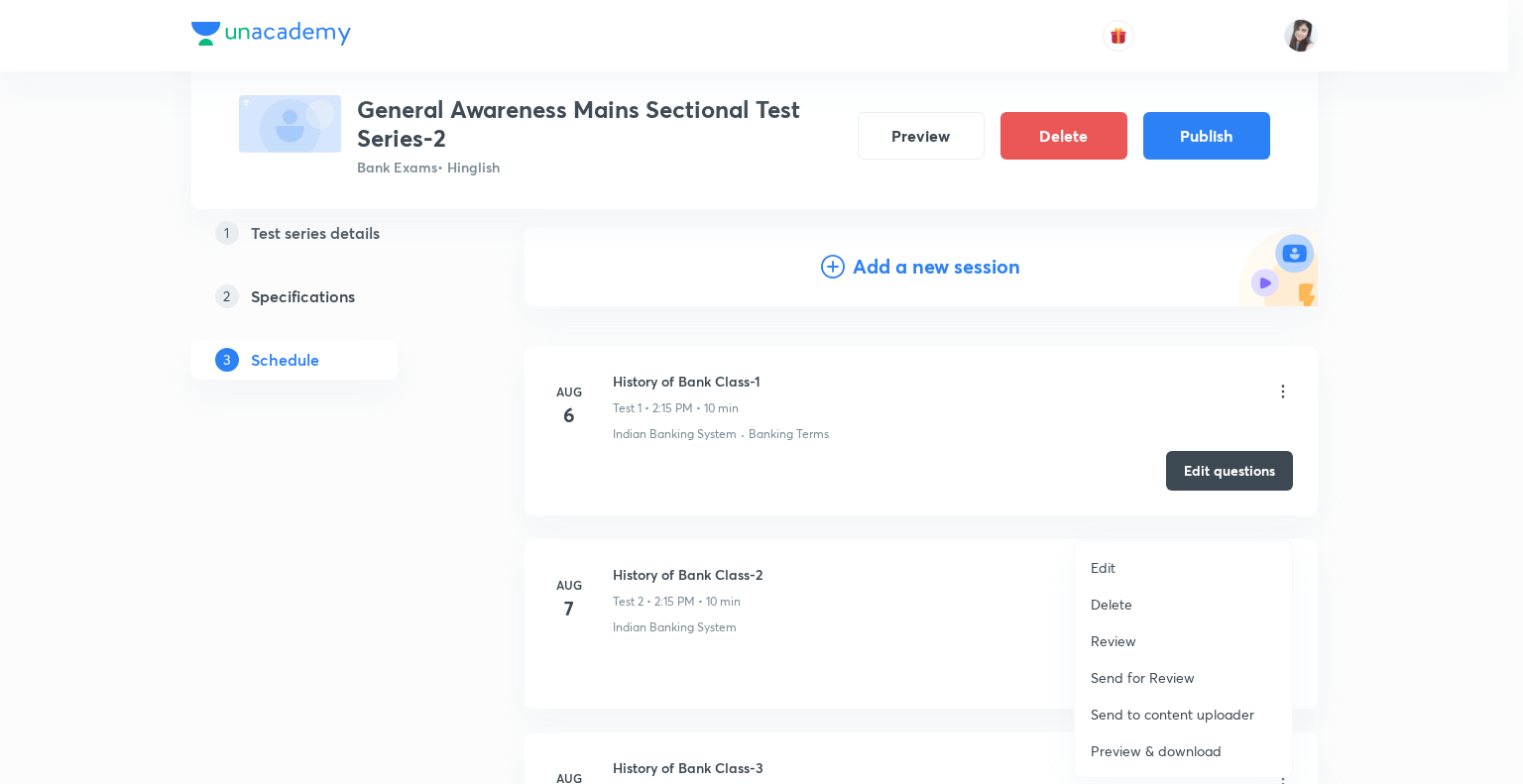 click on "Edit" at bounding box center [1103, 567] 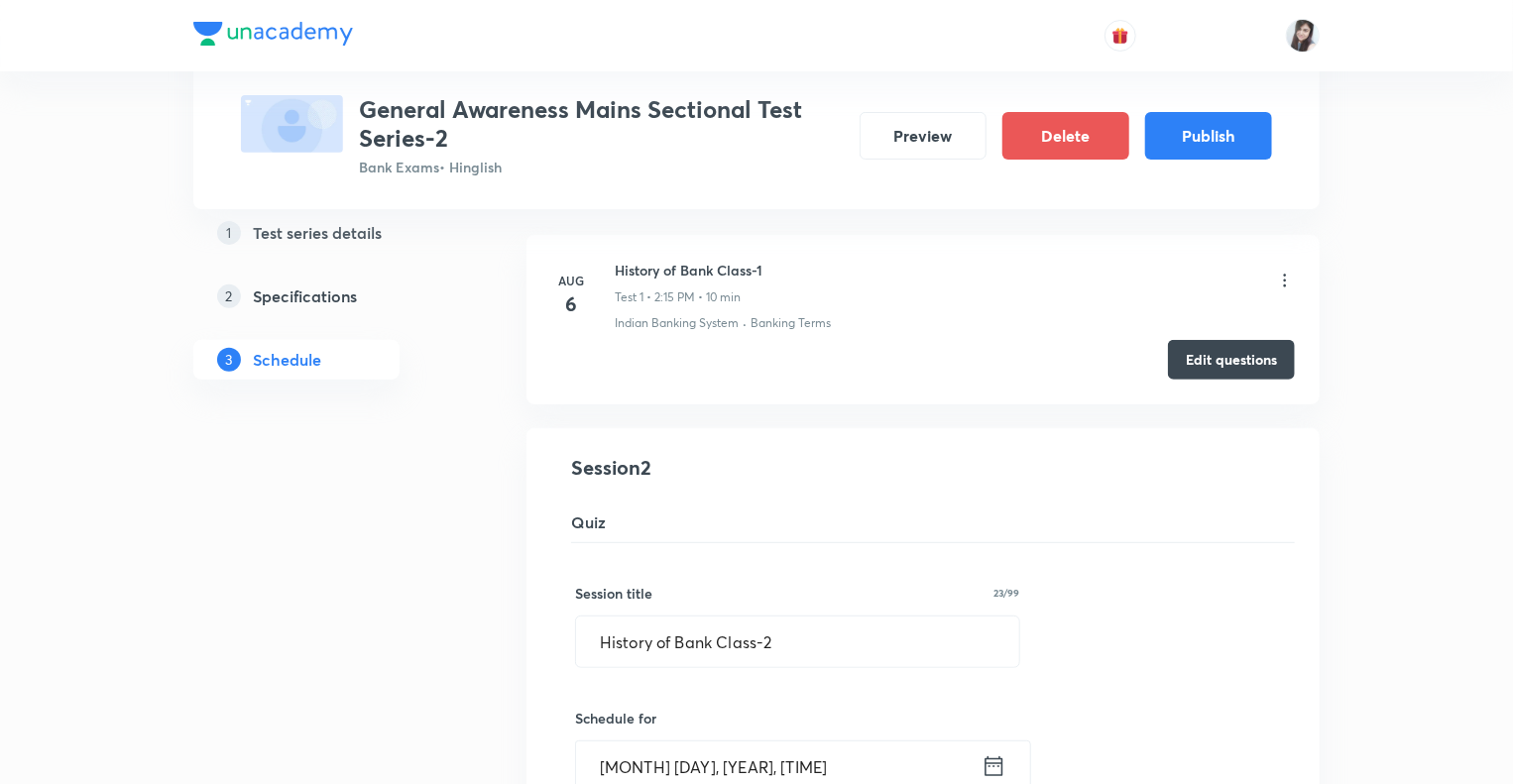 click on "1 Test series details 2 Specifications 3 Schedule" at bounding box center (328, 2312) 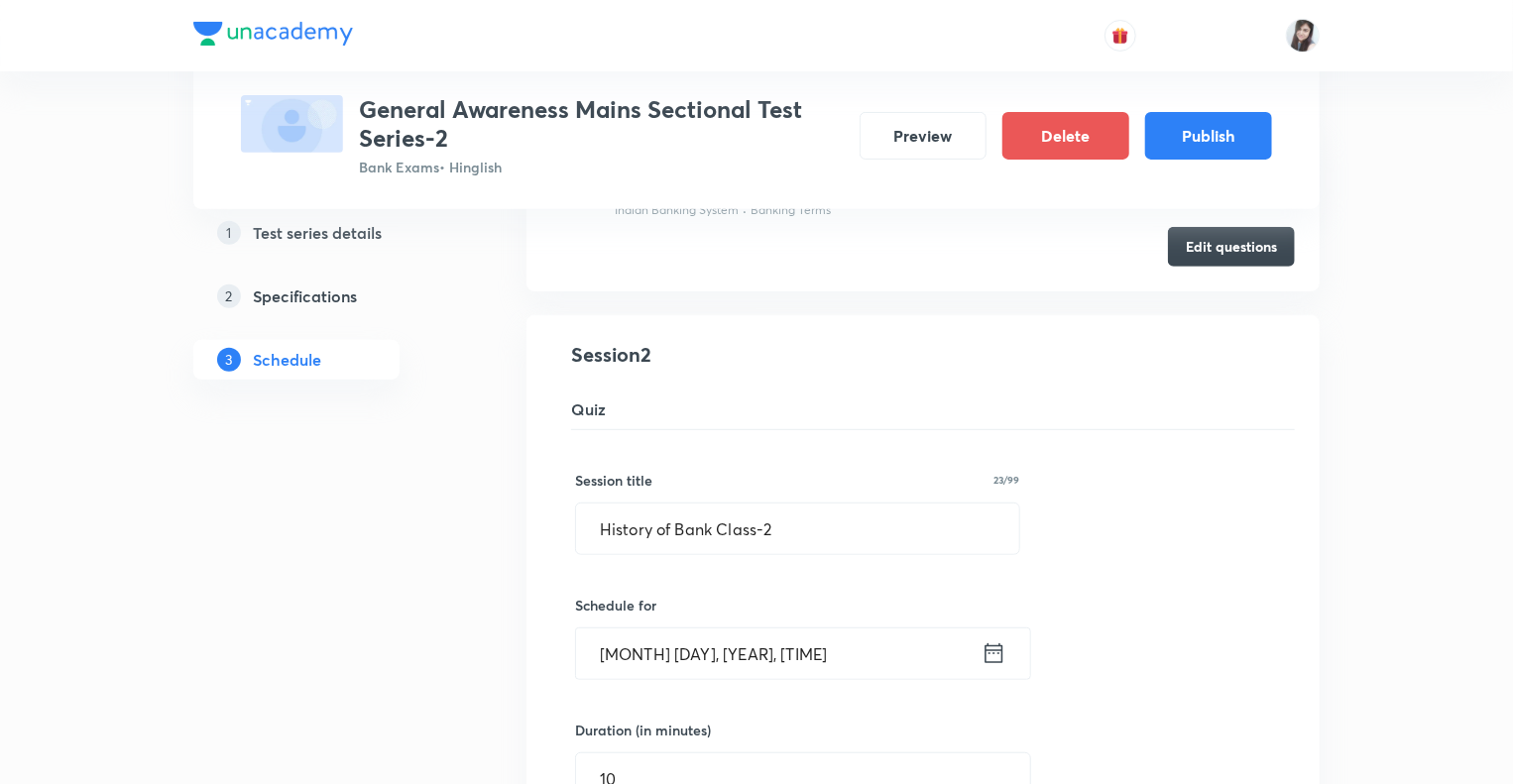 scroll, scrollTop: 511, scrollLeft: 0, axis: vertical 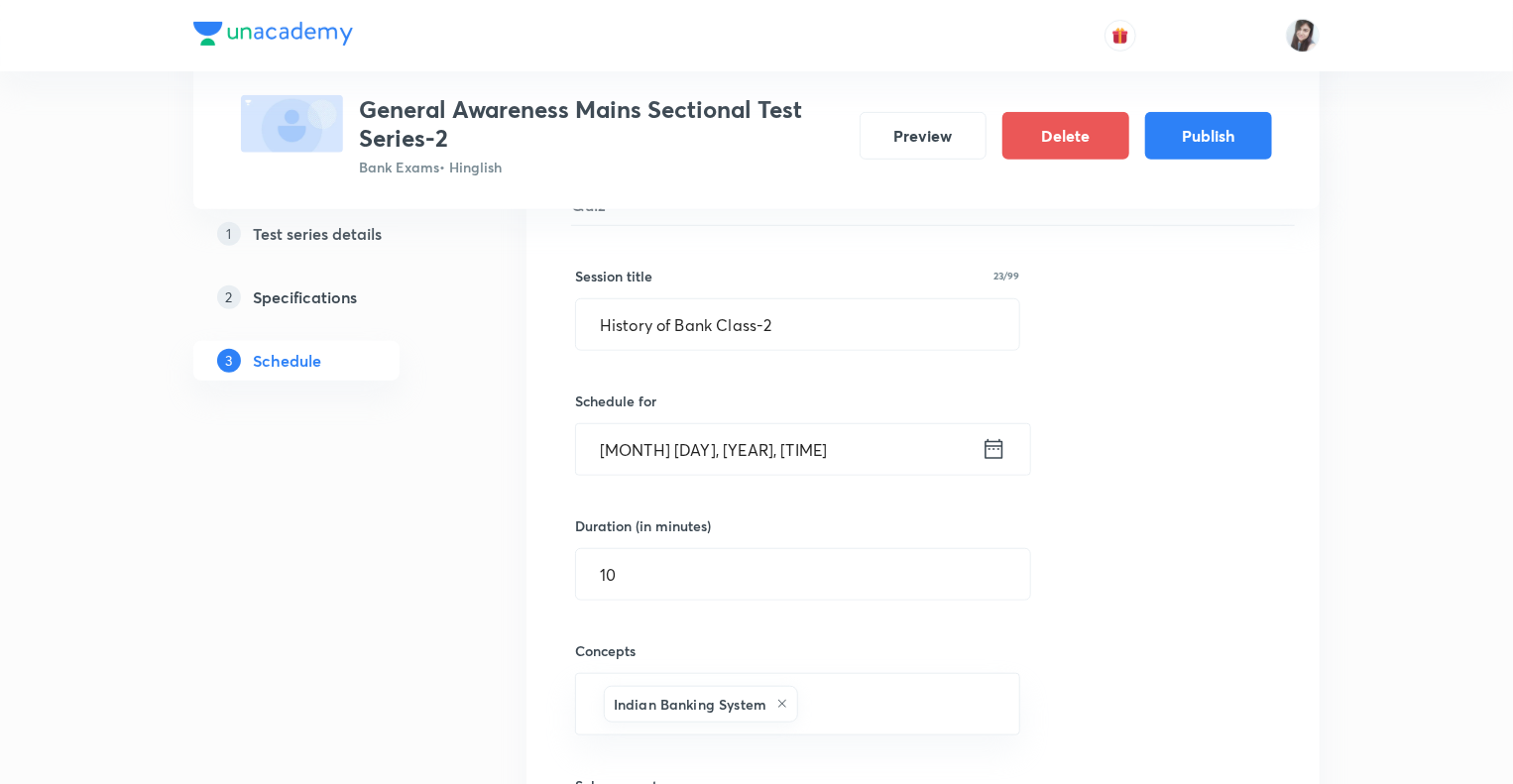 click 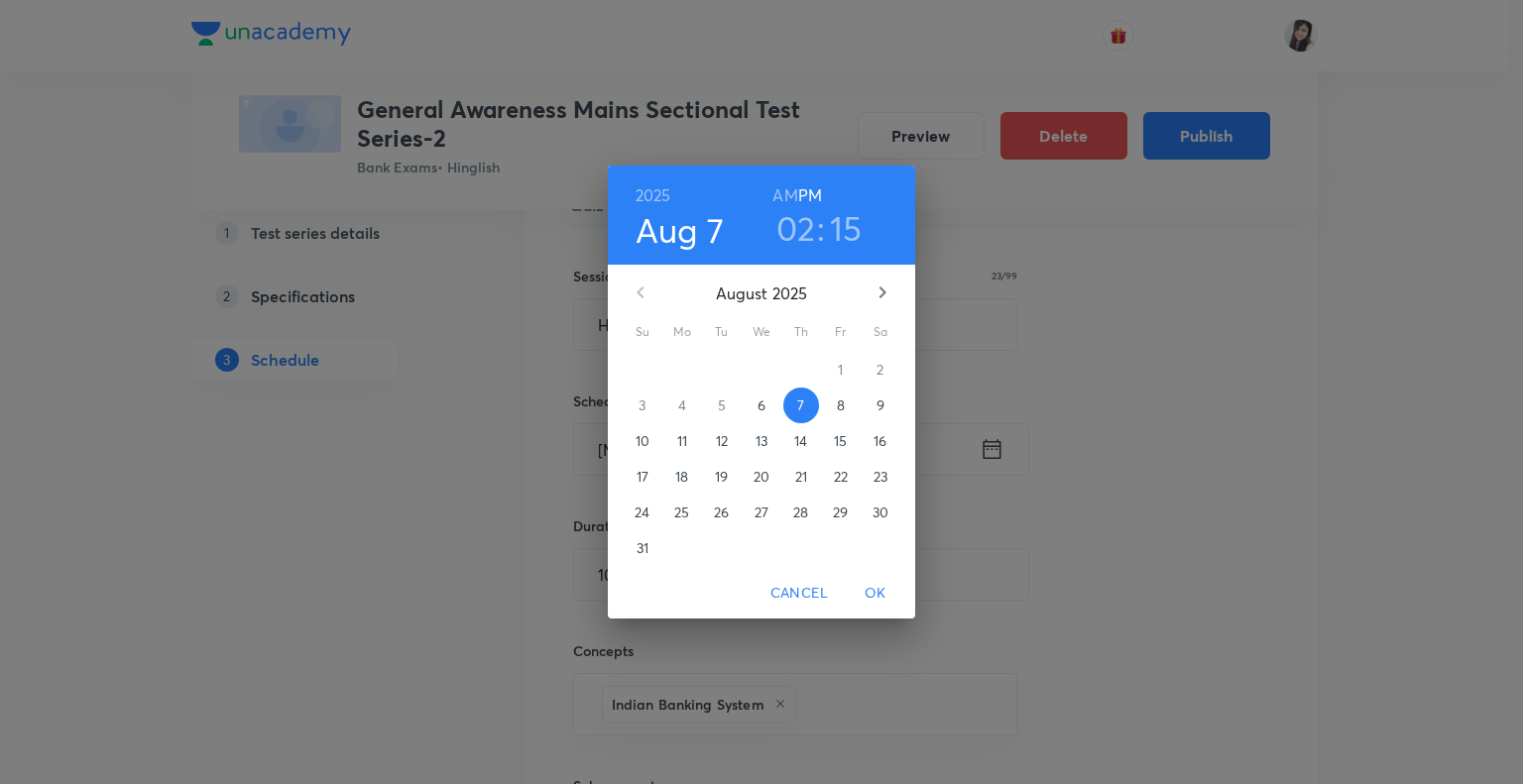 click on "12" at bounding box center [722, 441] 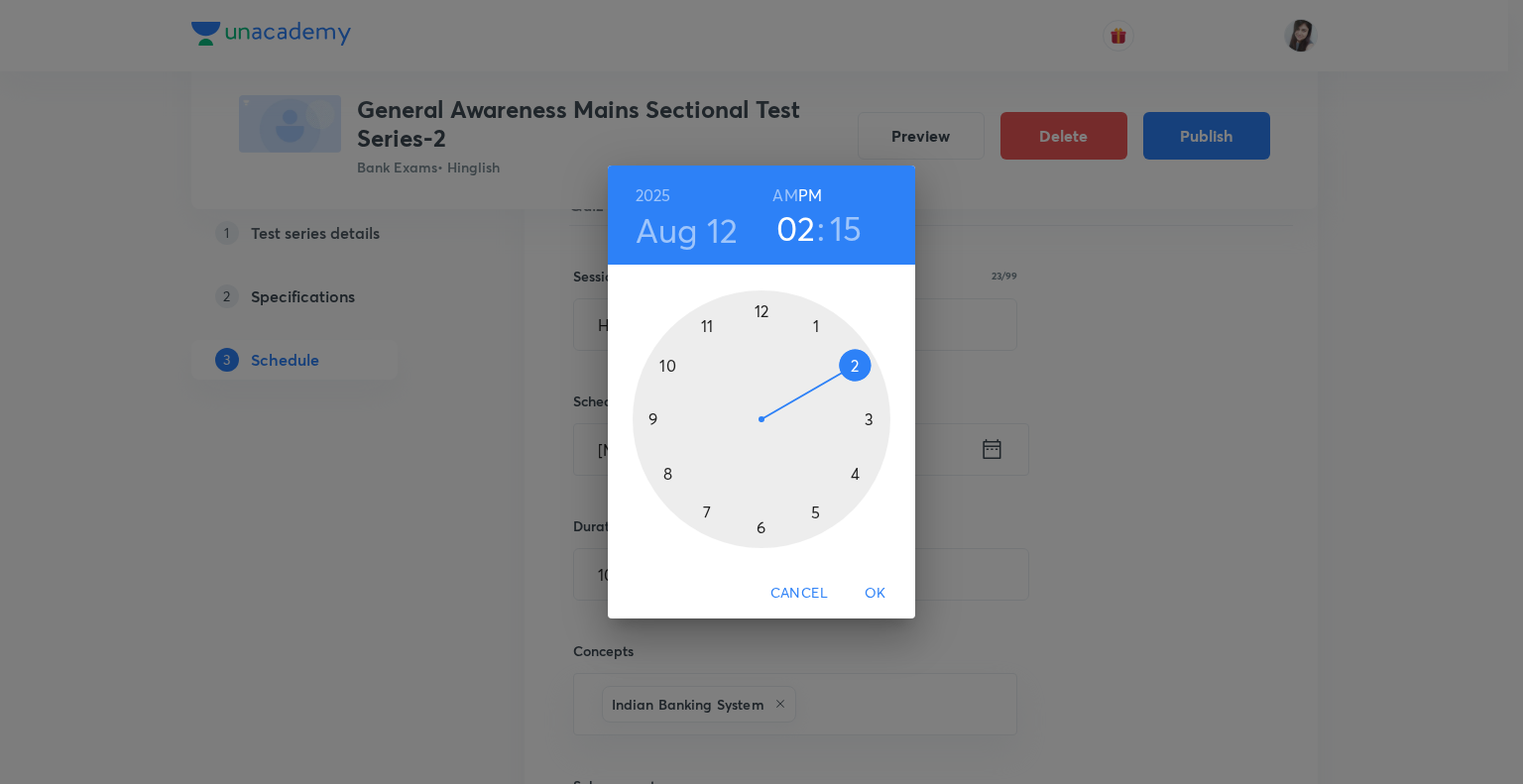 click at bounding box center (762, 419) 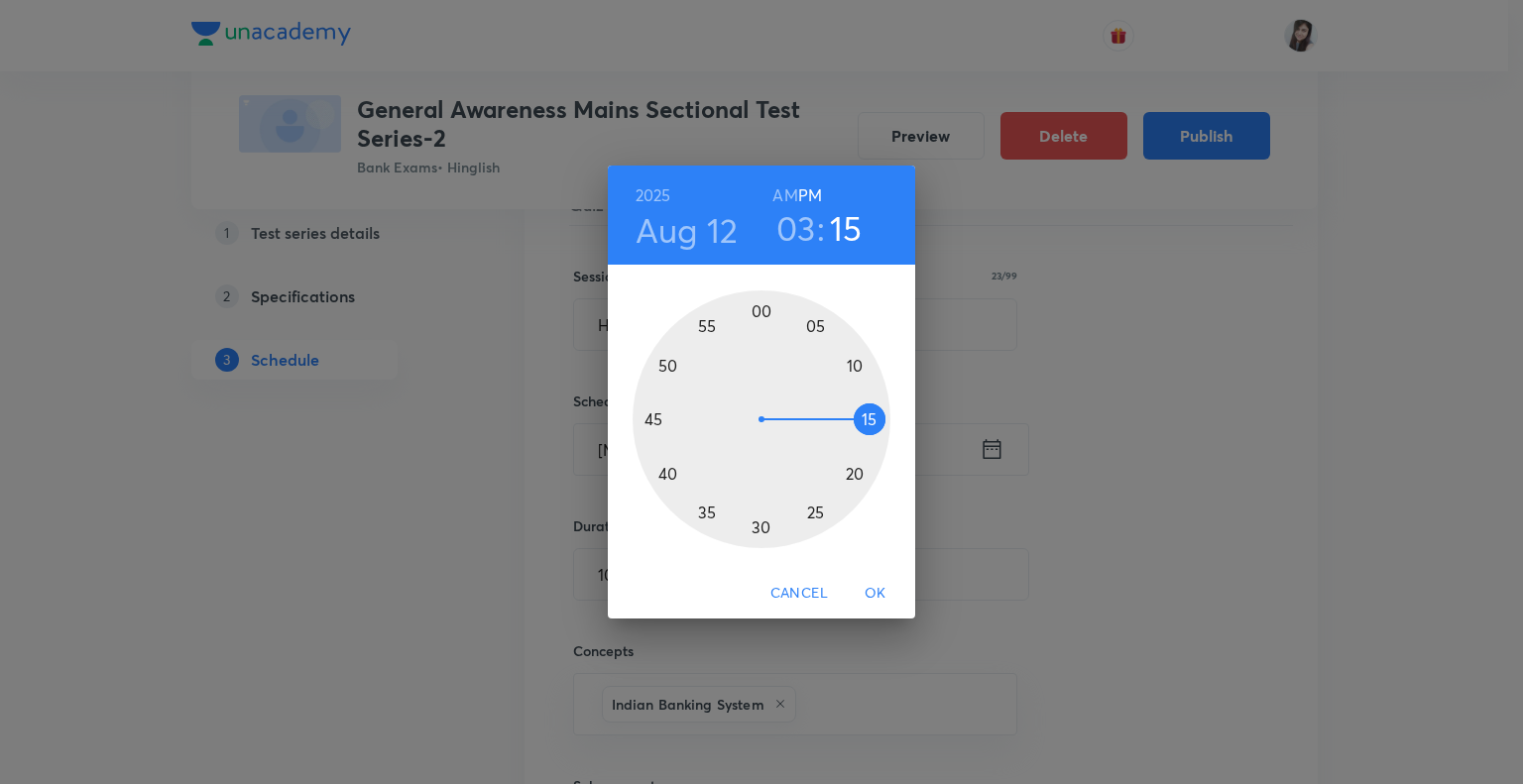 click on "OK" at bounding box center (876, 593) 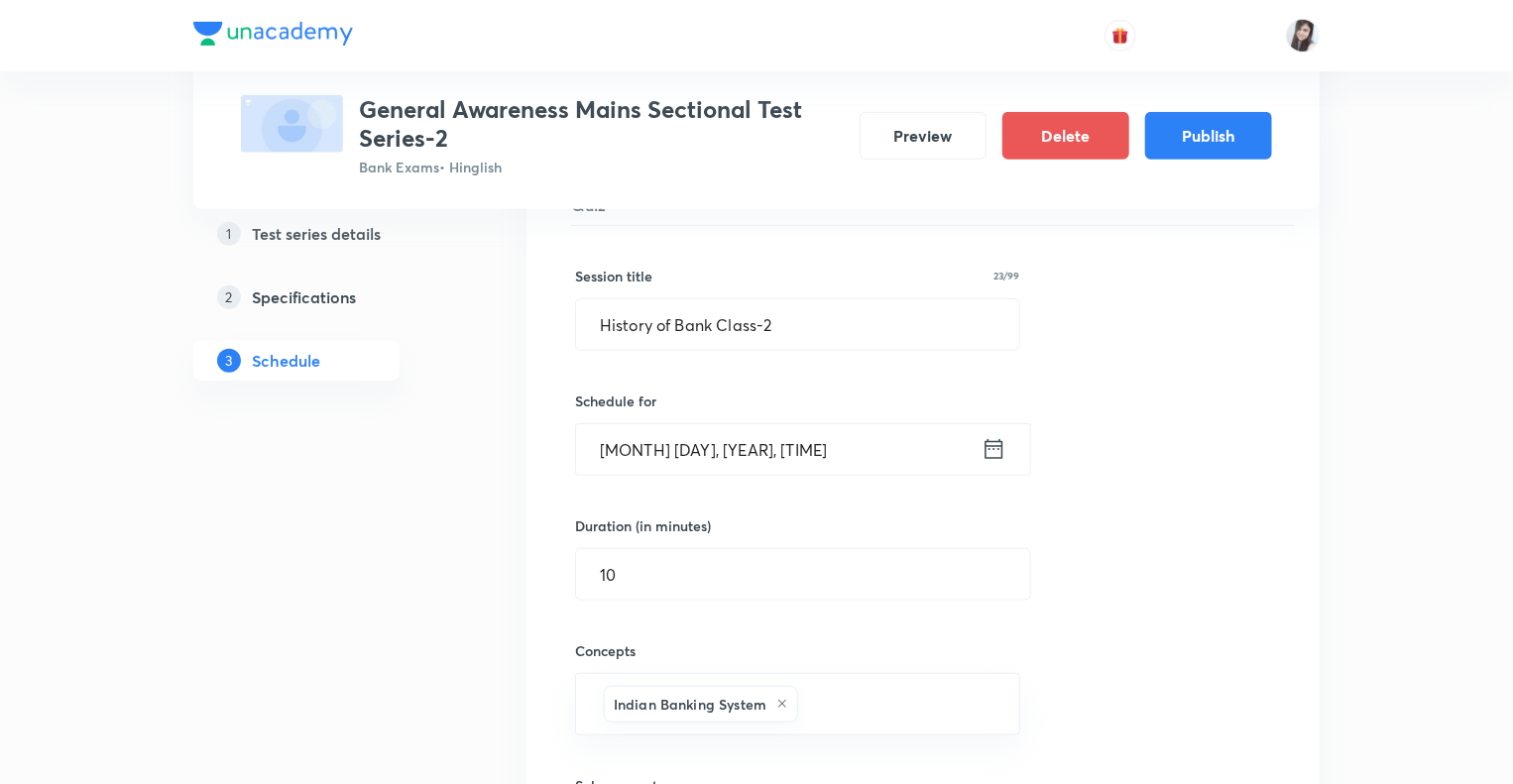 click on "1 Test series details 2 Specifications 3 Schedule" at bounding box center [328, 1995] 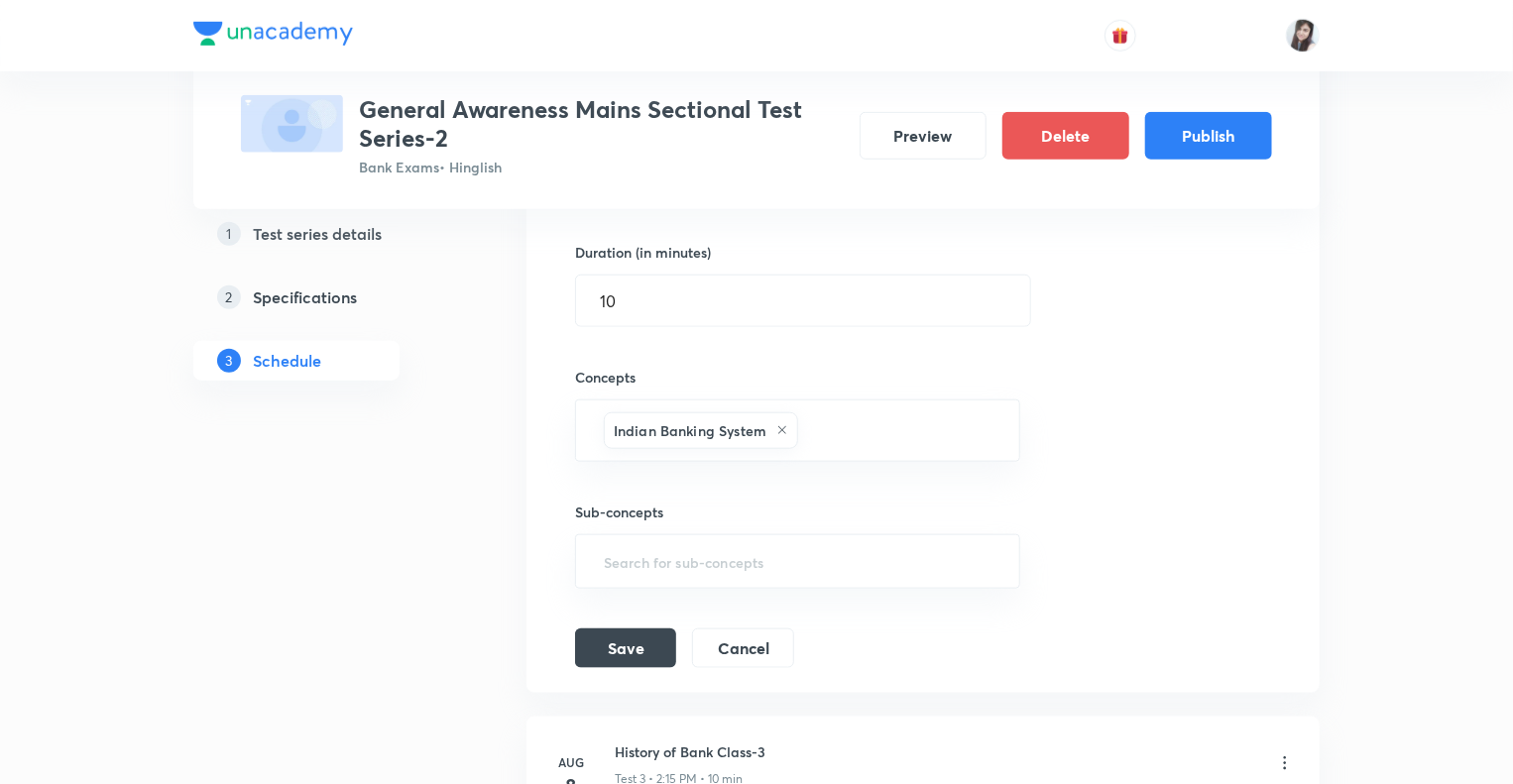 scroll, scrollTop: 1027, scrollLeft: 0, axis: vertical 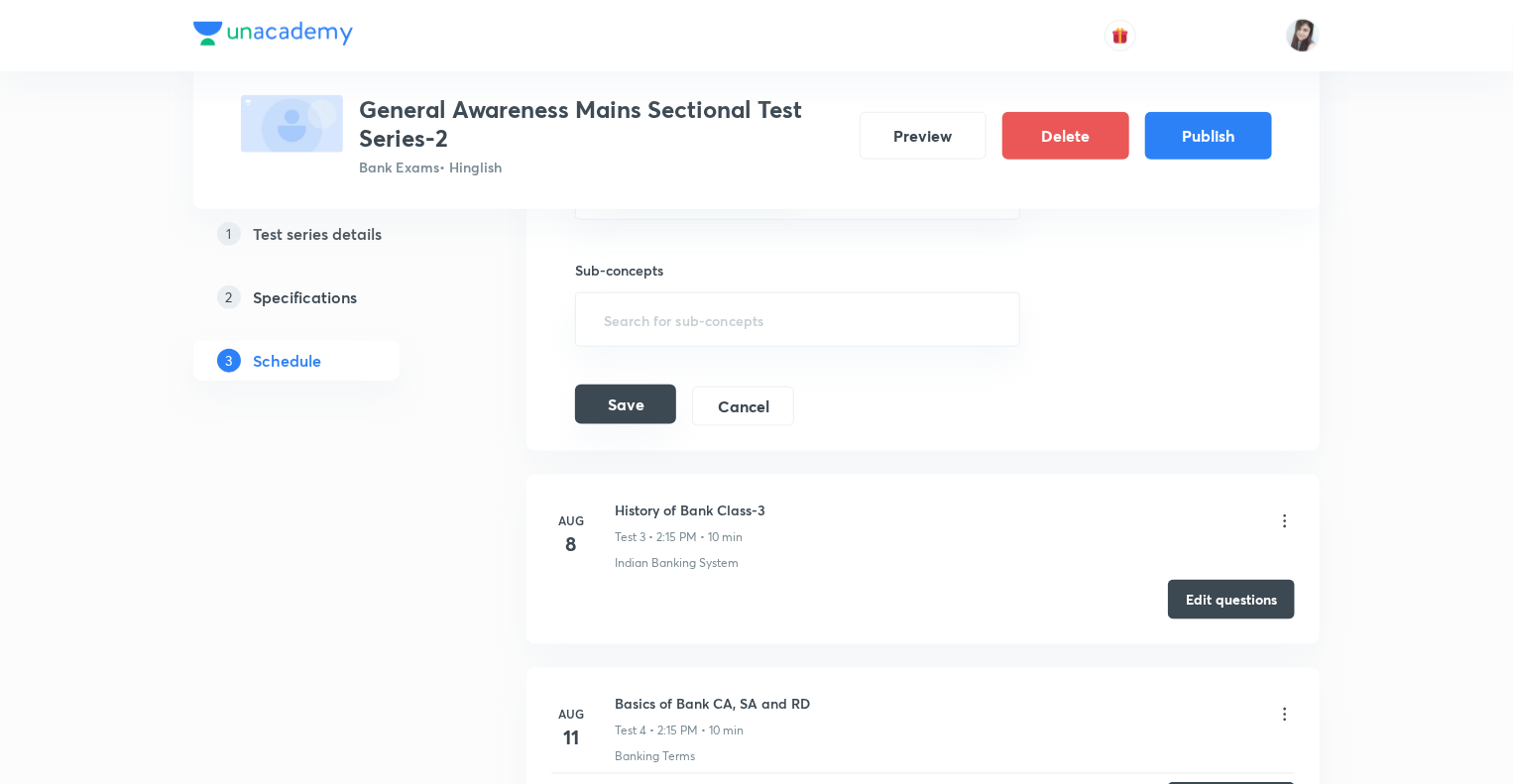 click on "Save" at bounding box center (626, 404) 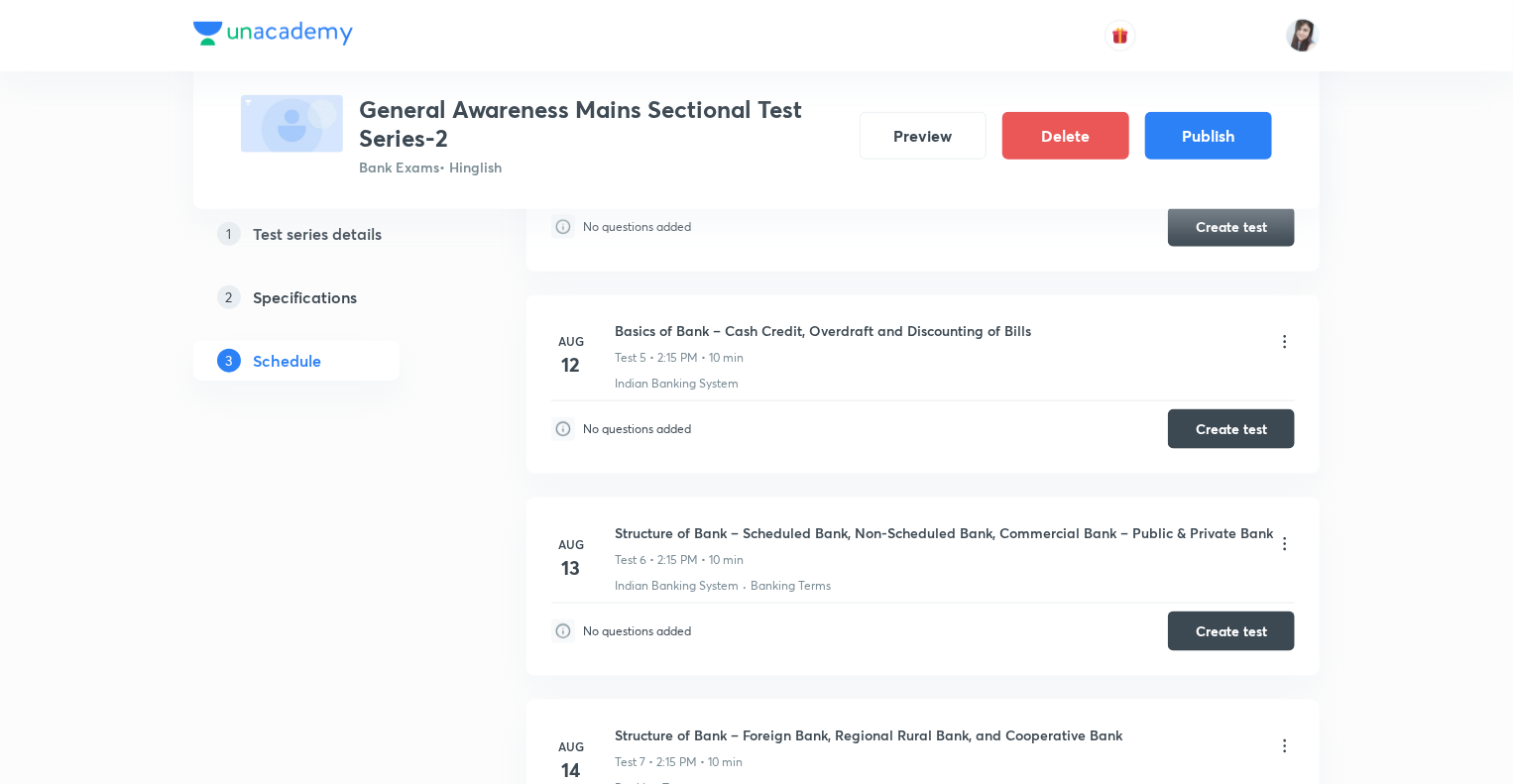 click on "1 Test series details 2 Specifications 3 Schedule" at bounding box center [328, 1192] 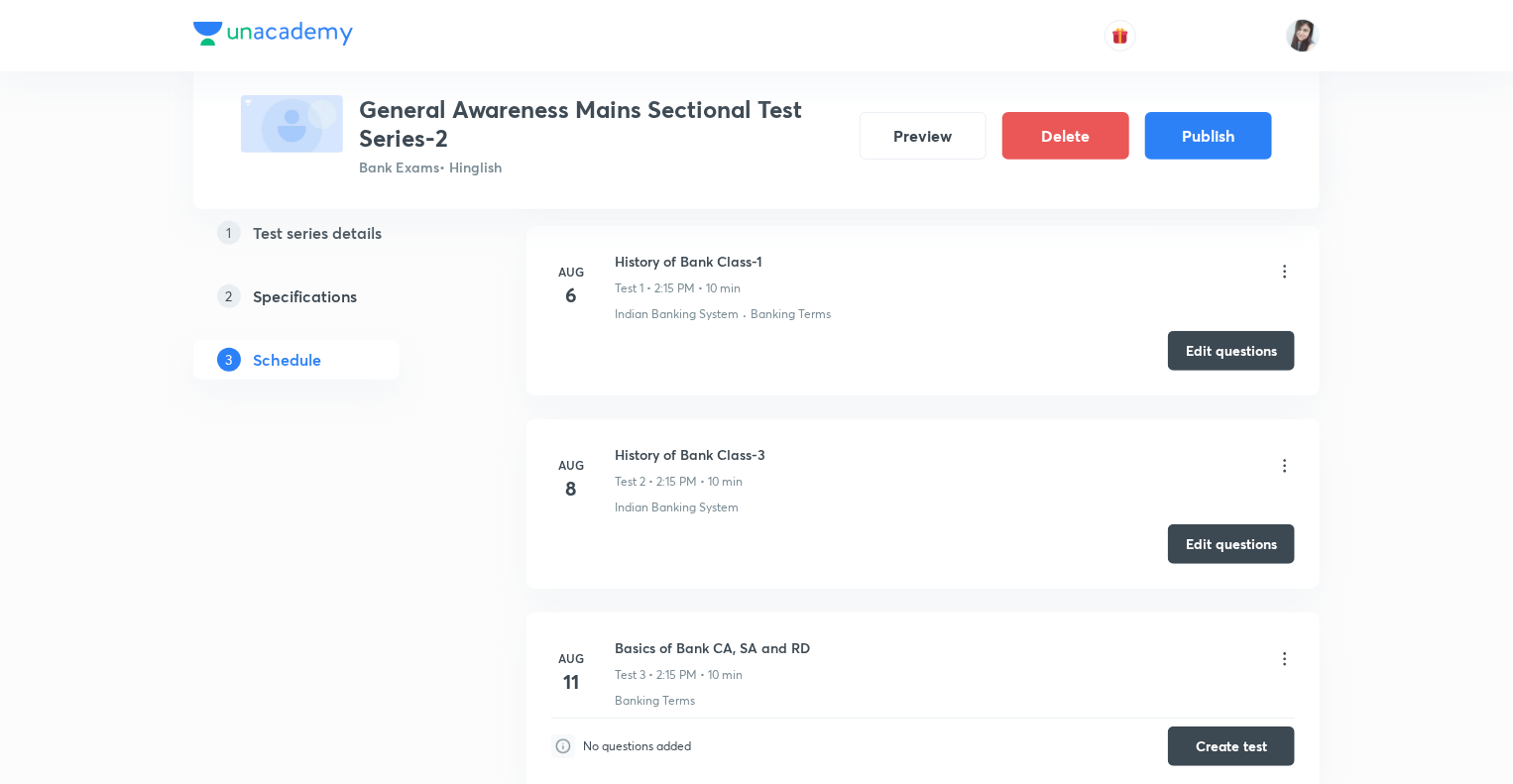 scroll, scrollTop: 313, scrollLeft: 0, axis: vertical 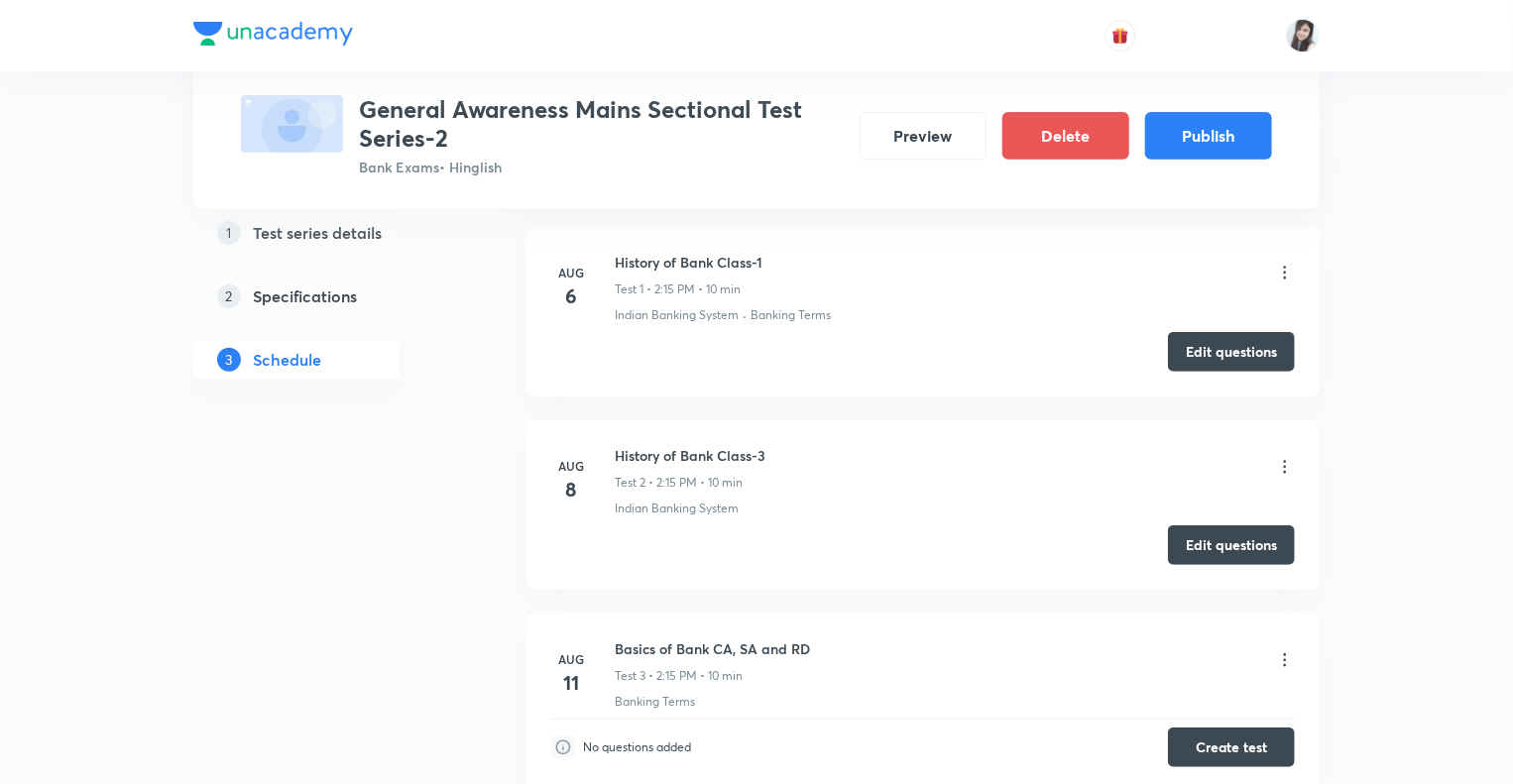 click 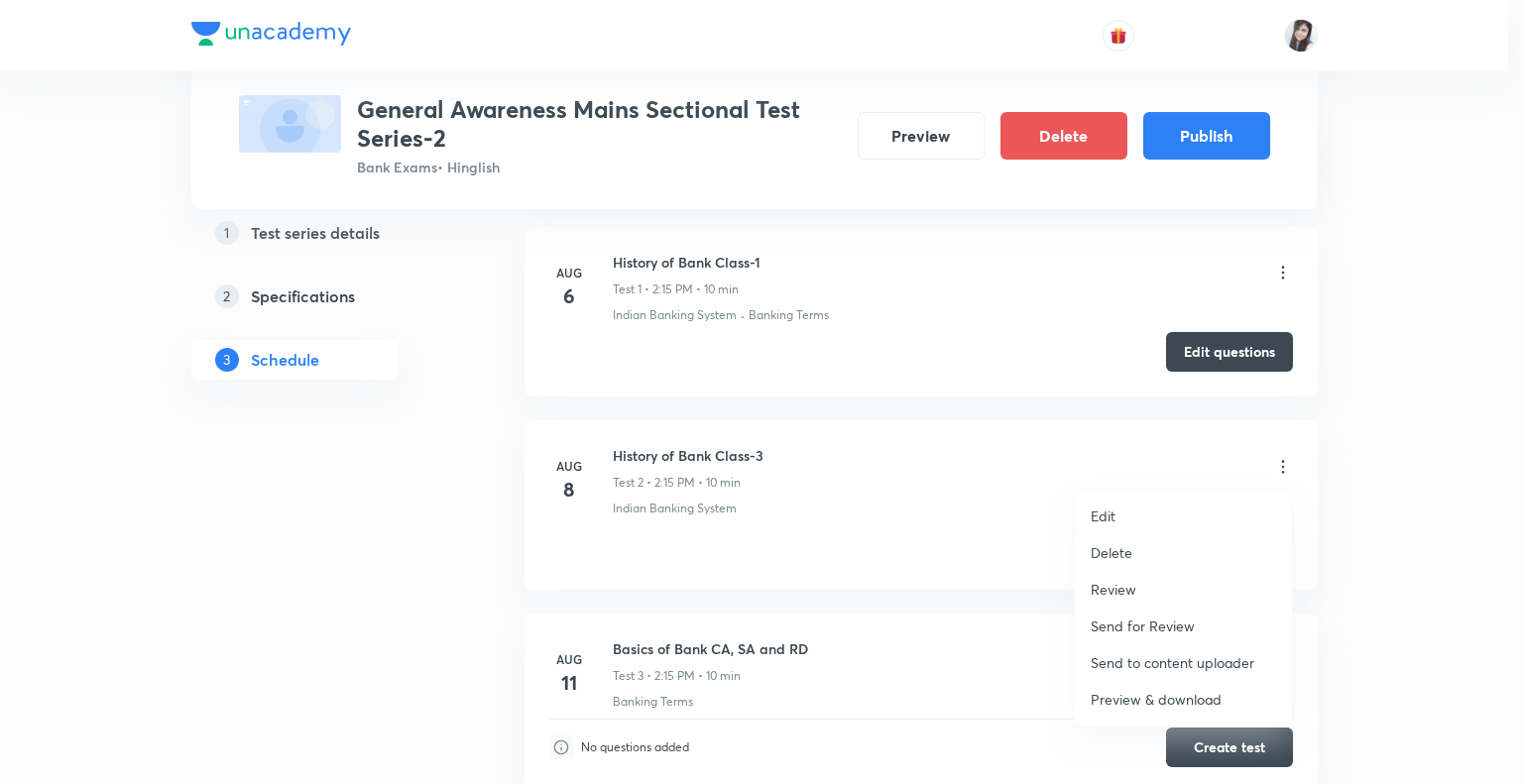 click on "Edit" at bounding box center [1103, 515] 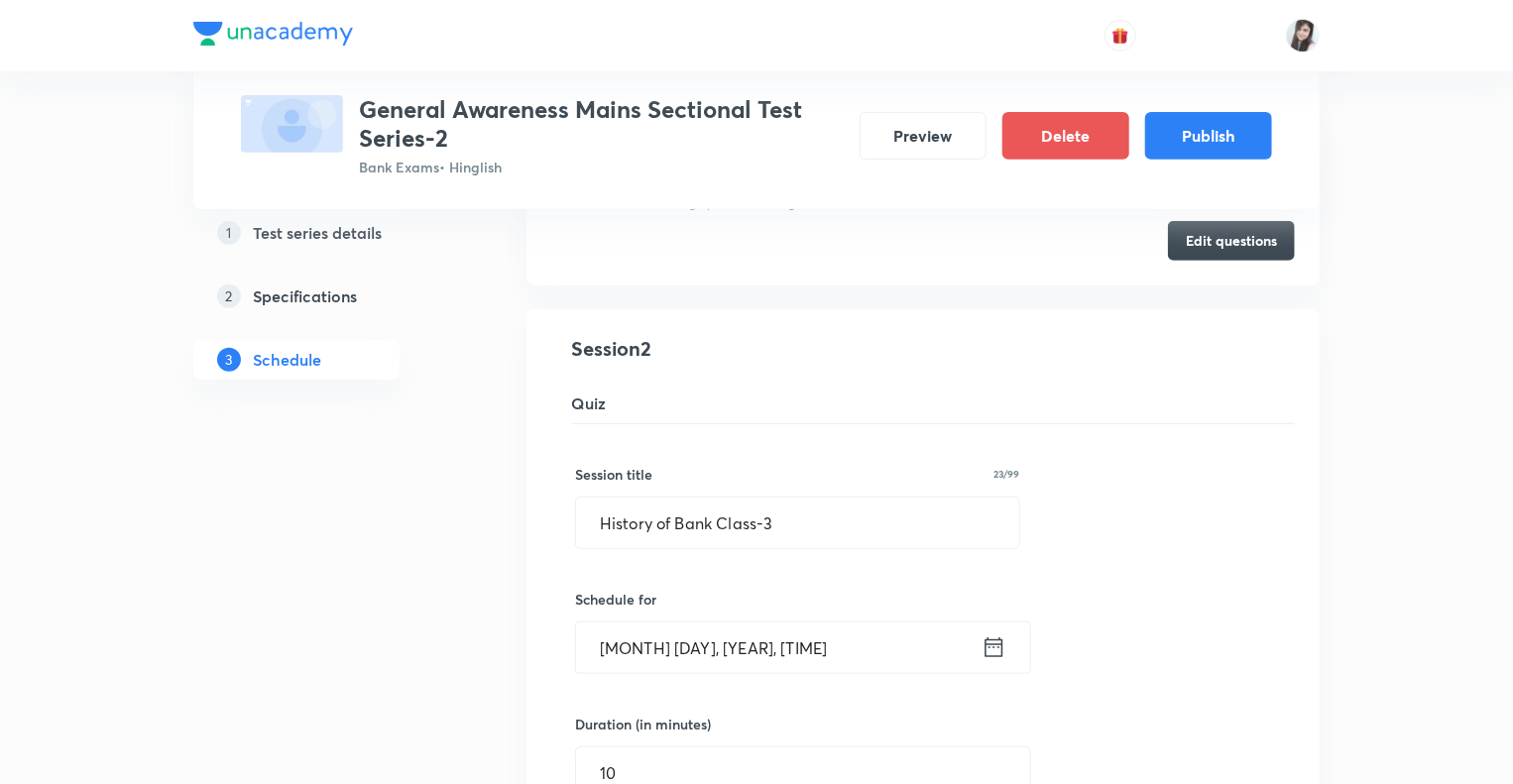 click 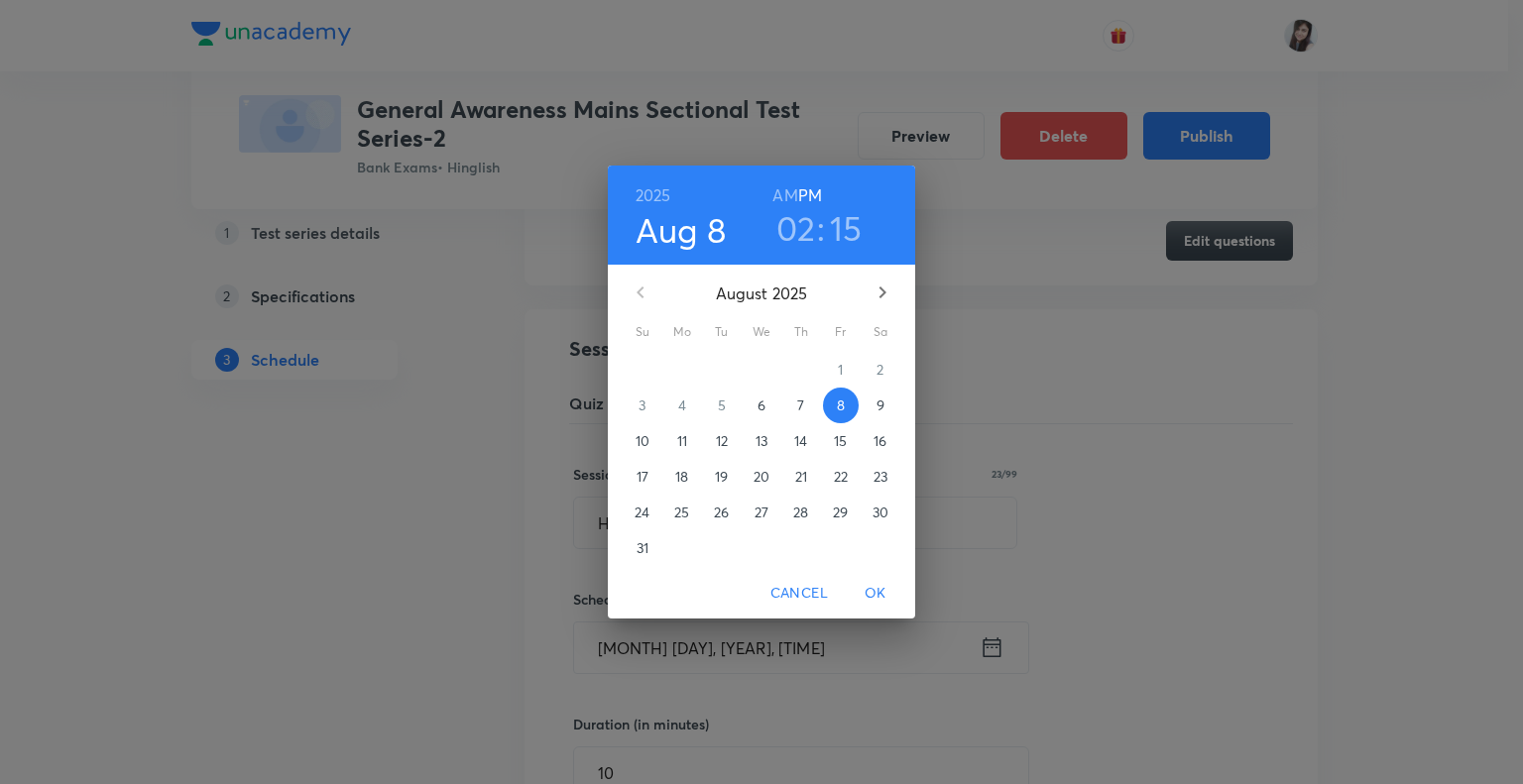 click on "13" at bounding box center [762, 441] 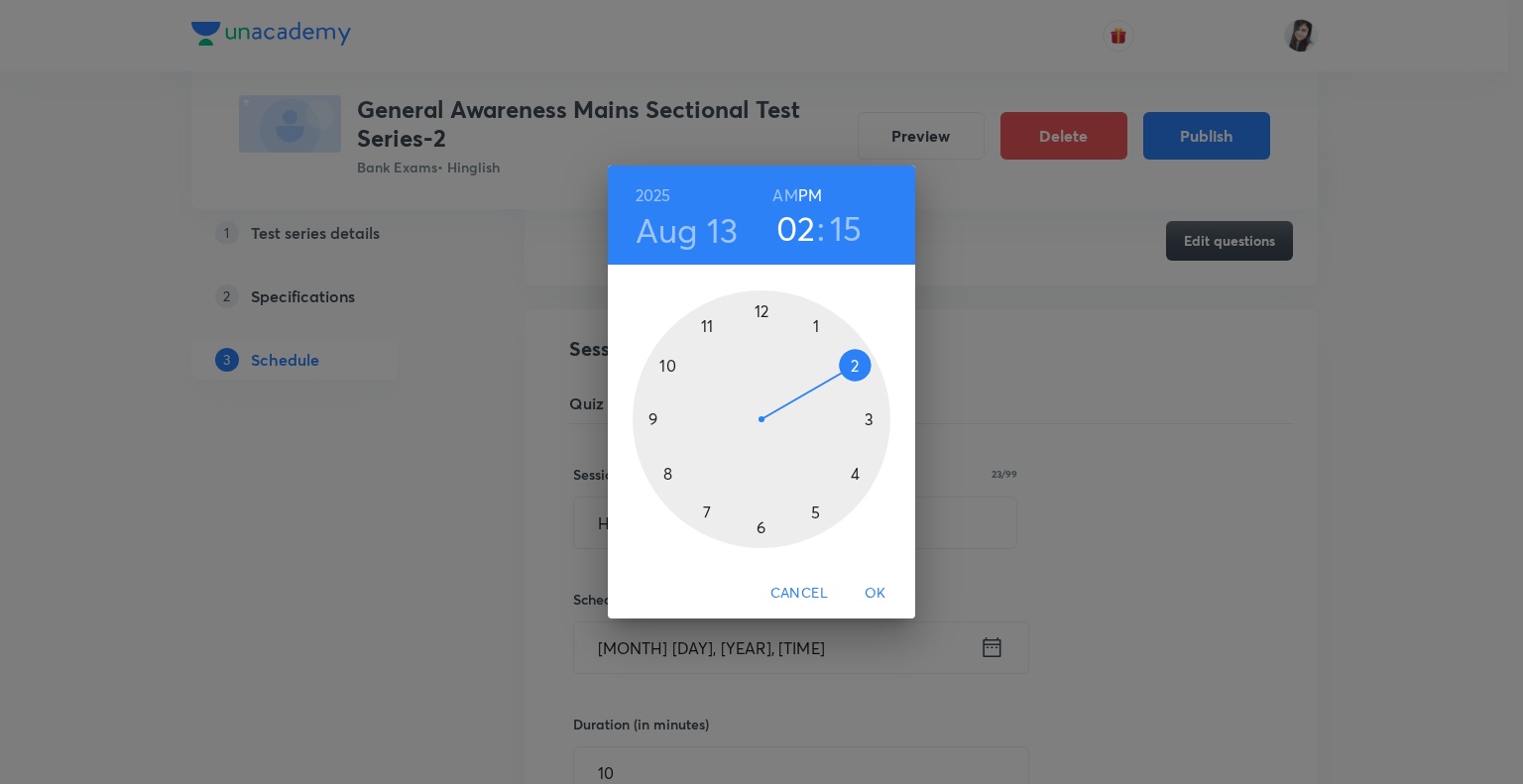 click at bounding box center (762, 419) 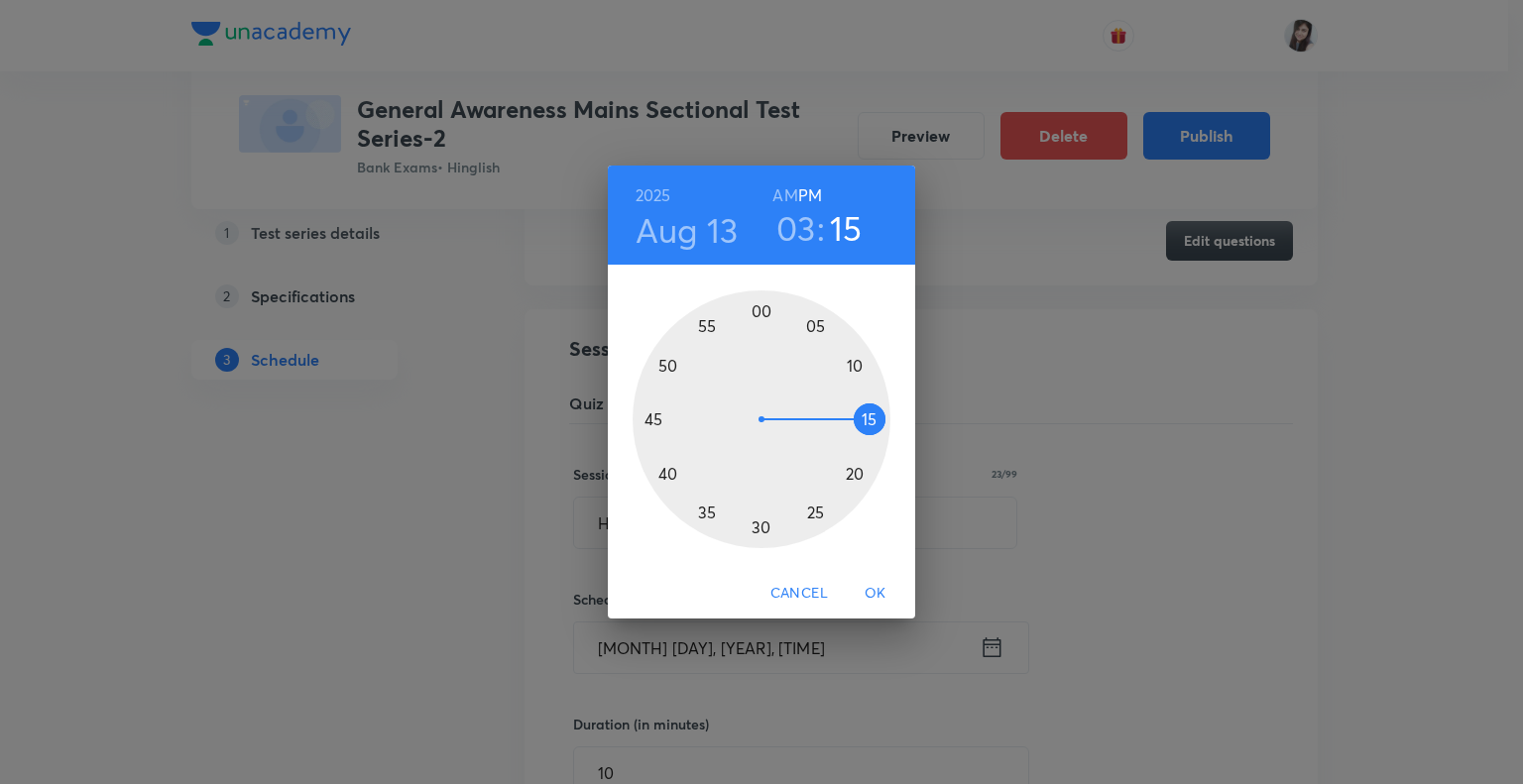 click on "OK" at bounding box center (876, 593) 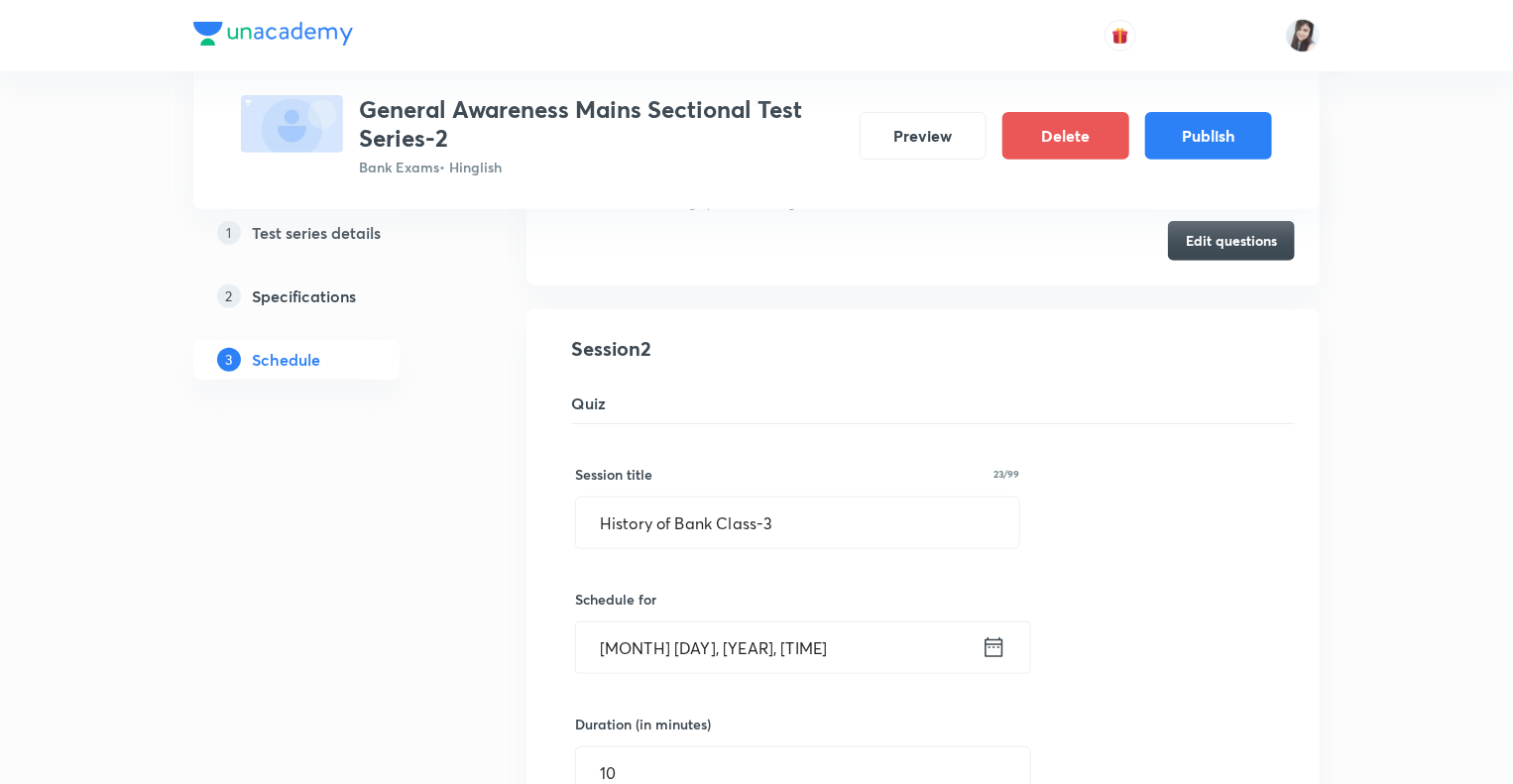 click on "Test Series General Awareness Mains Sectional Test Series-2 Bank Exams  • Hinglish Preview Delete Publish 1 Test series details 2 Specifications 3 Schedule Schedule •  17  tests Aug 6 History of Bank Class-1 Test 1 • 2:15 PM • 10 min Indian Banking System · Banking Terms Edit questions History of Bank Class-3 Test 2 Indian Banking System Session  2 Quiz Session title 23/99 History of Bank Class-3 ​ Schedule for Aug 13, 2025, 3:15 PM ​ Duration (in minutes) 10 ​ Concepts Indian Banking System ​ Sub-concepts ​ Save Cancel Aug 11 Basics of Bank CA, SA and RD Test 3 • 2:15 PM • 10 min Banking Terms No questions added  Create test Aug 12 Basics of Bank – Cash Credit, Overdraft and Discounting of Bills Test 4 • 2:15 PM • 10 min Indian Banking System No questions added  Create test Aug 12 History of Bank Class-2 Test 5 • 3:15 PM • 10 min Indian Banking System Edit questions Aug 13 Structure of Bank – Scheduled Bank, Non-Scheduled Bank, Commercial Bank – Public & Private Bank ·" at bounding box center [756, 2070] 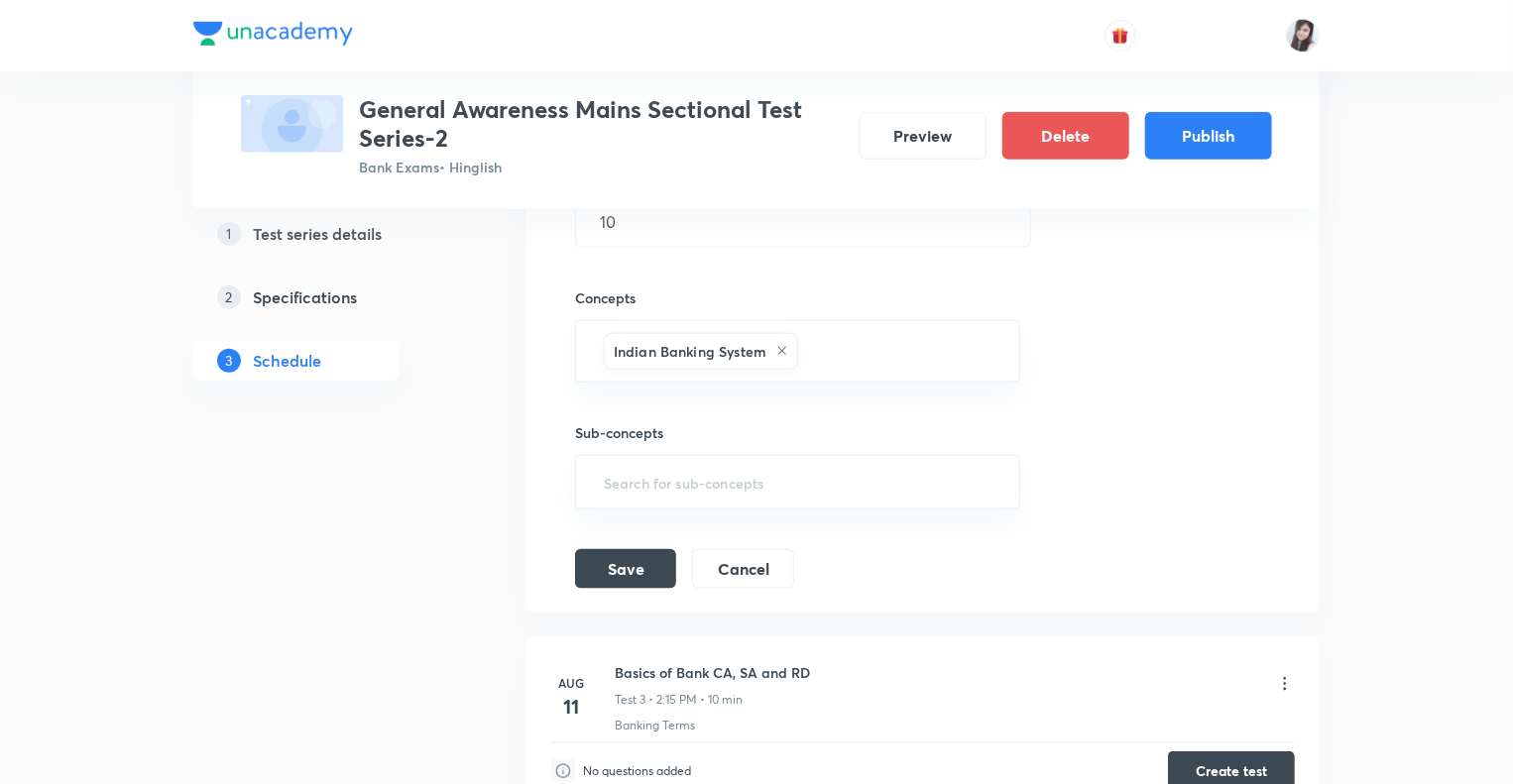 scroll, scrollTop: 868, scrollLeft: 0, axis: vertical 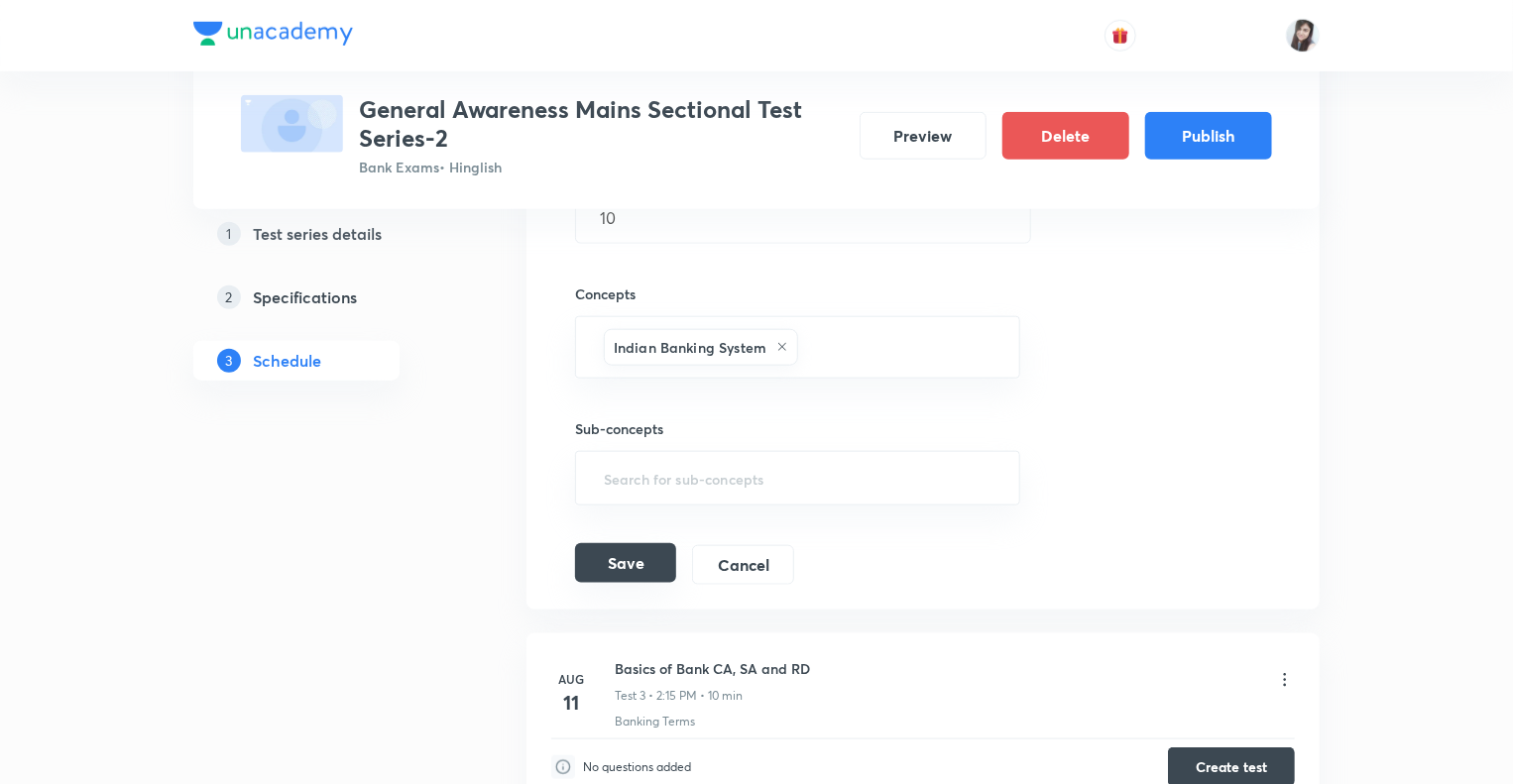 click on "Save" at bounding box center (626, 563) 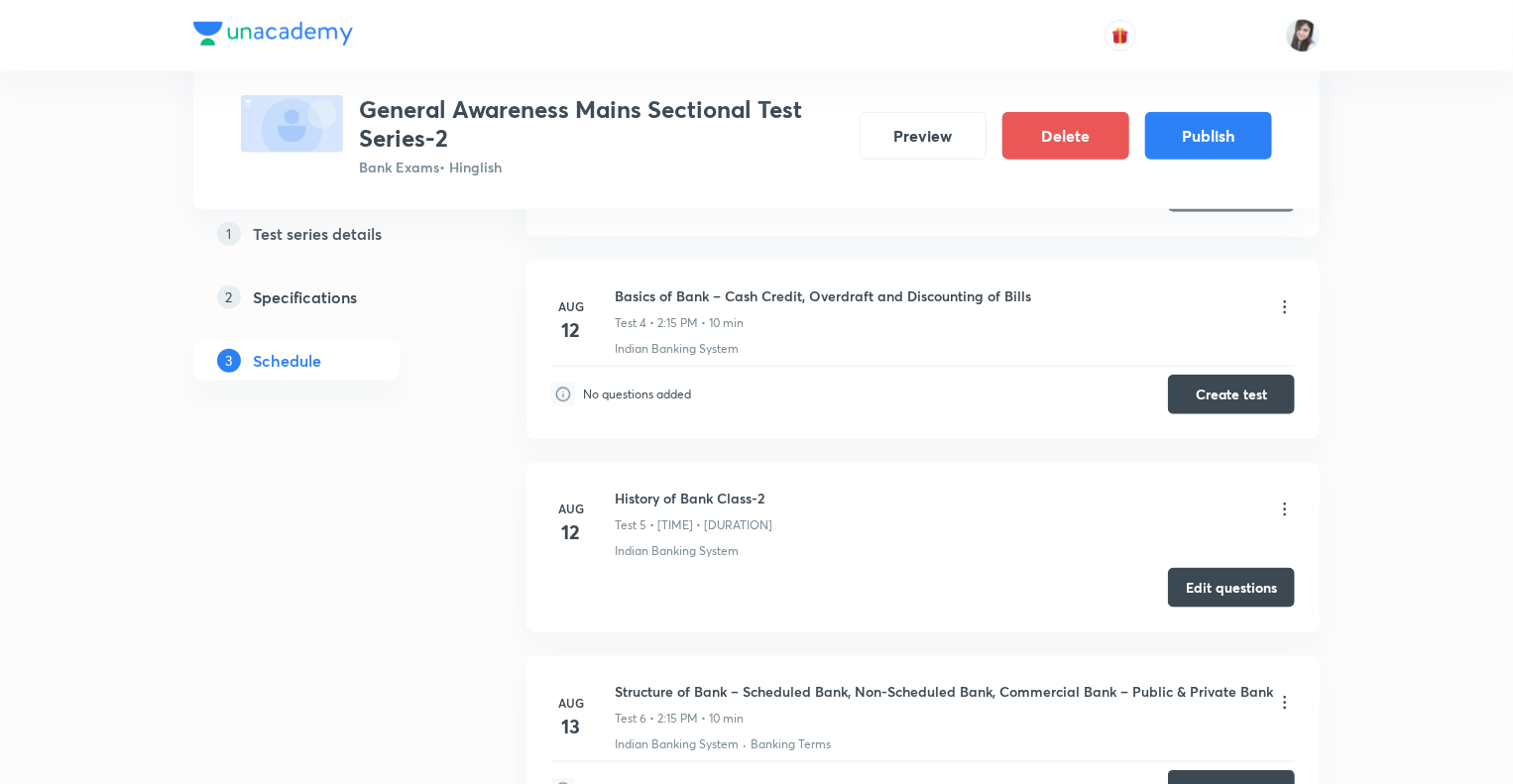 click on "1 Test series details 2 Specifications 3 Schedule" at bounding box center [328, 1351] 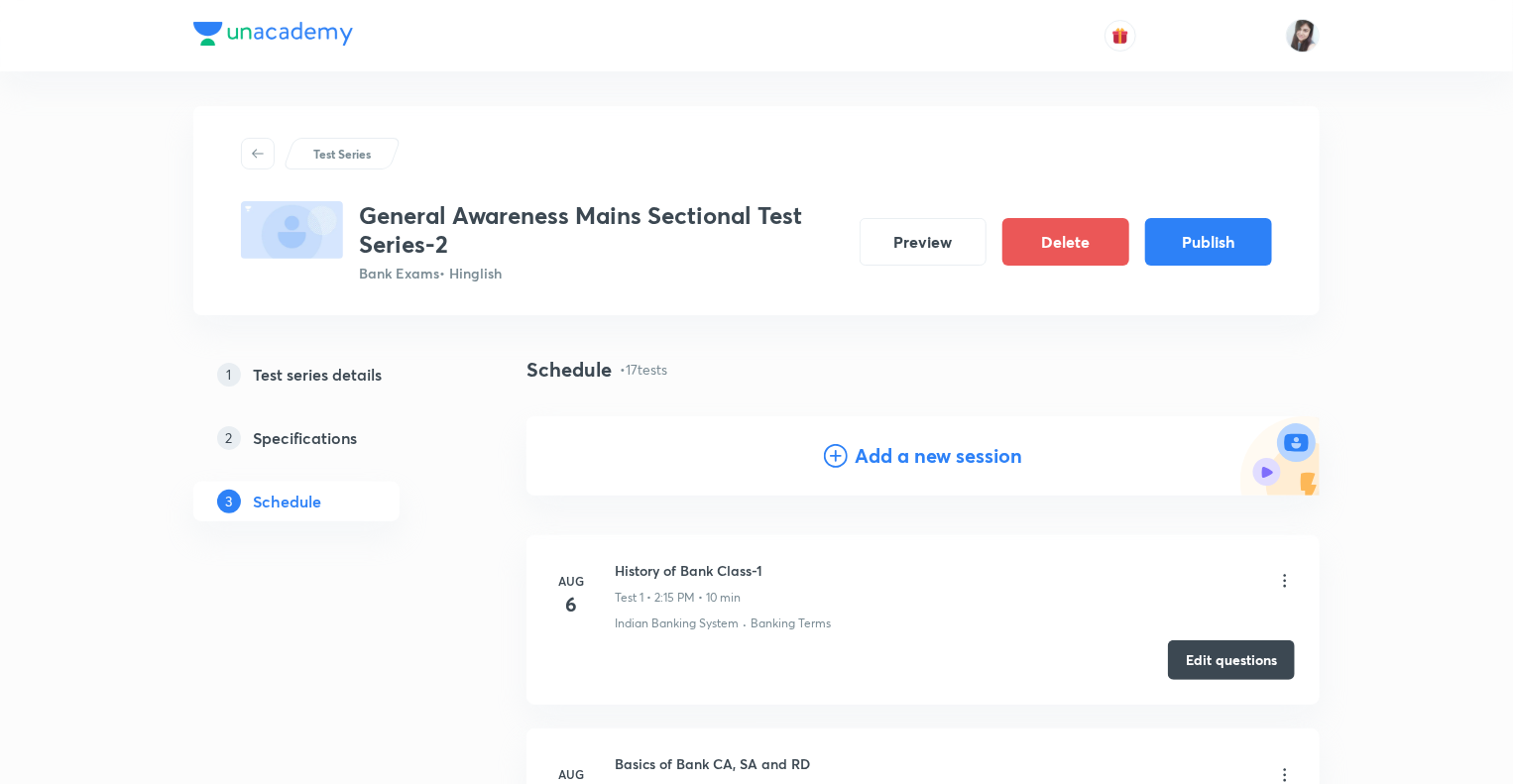 scroll, scrollTop: 0, scrollLeft: 0, axis: both 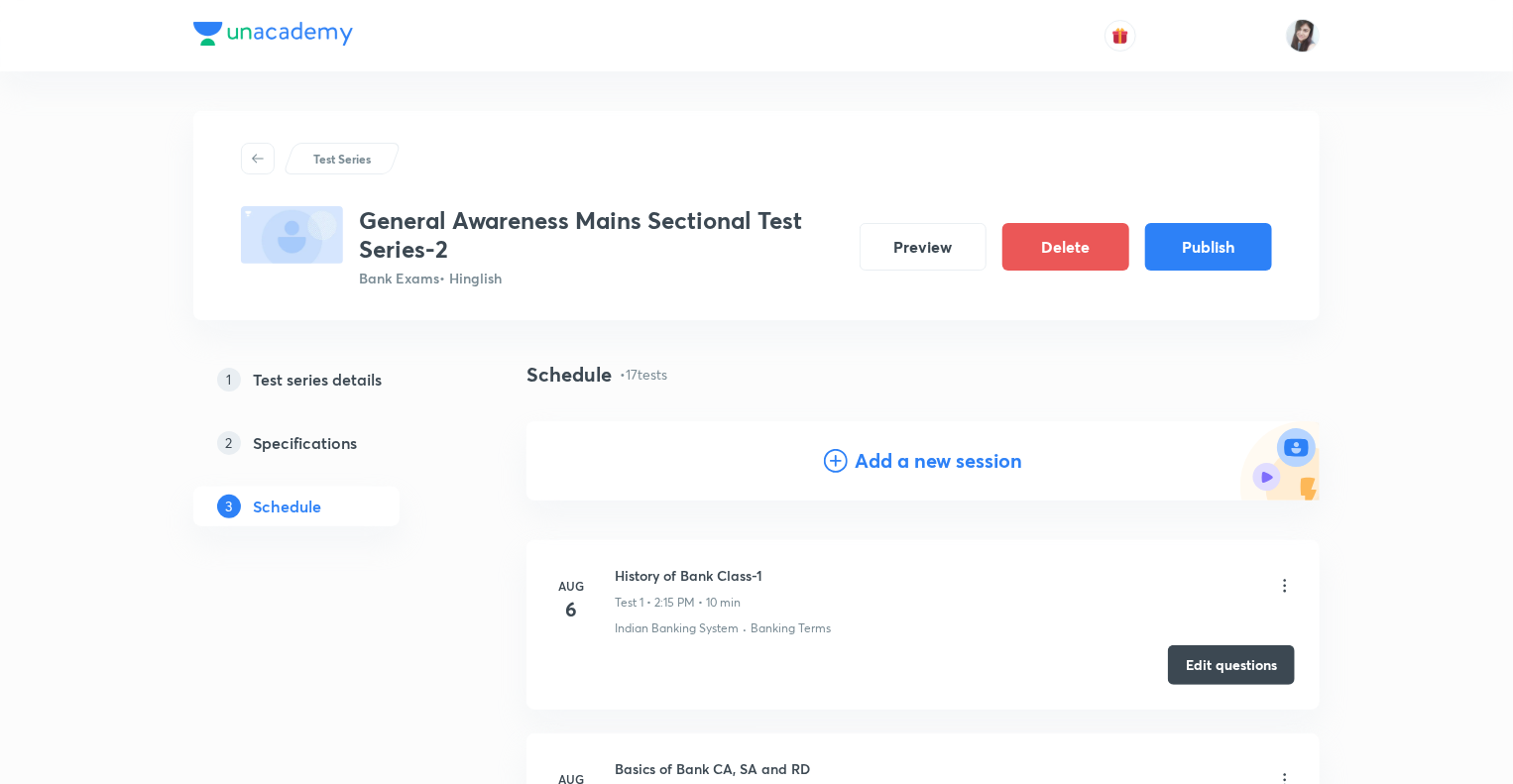 click 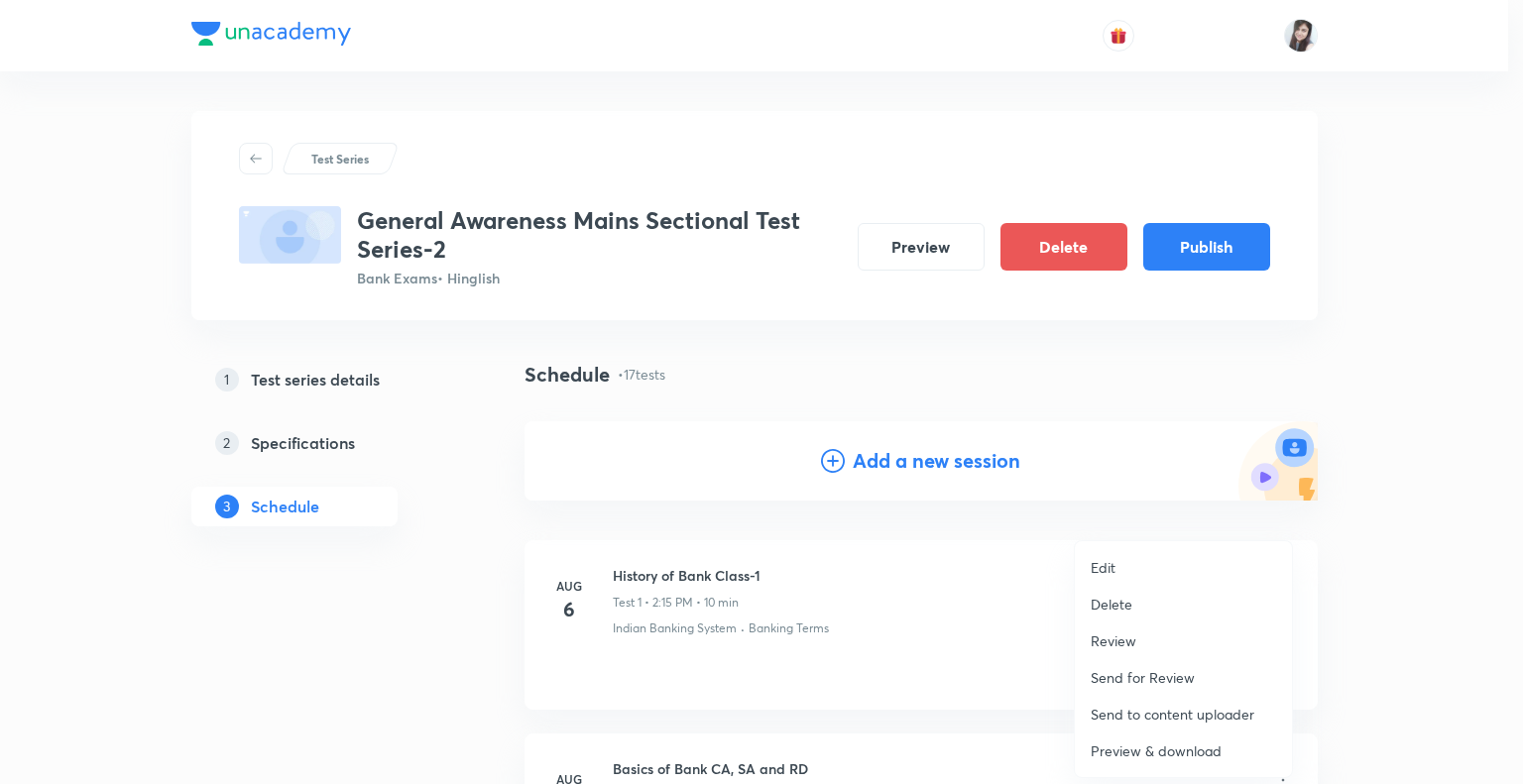 click at bounding box center [762, 392] 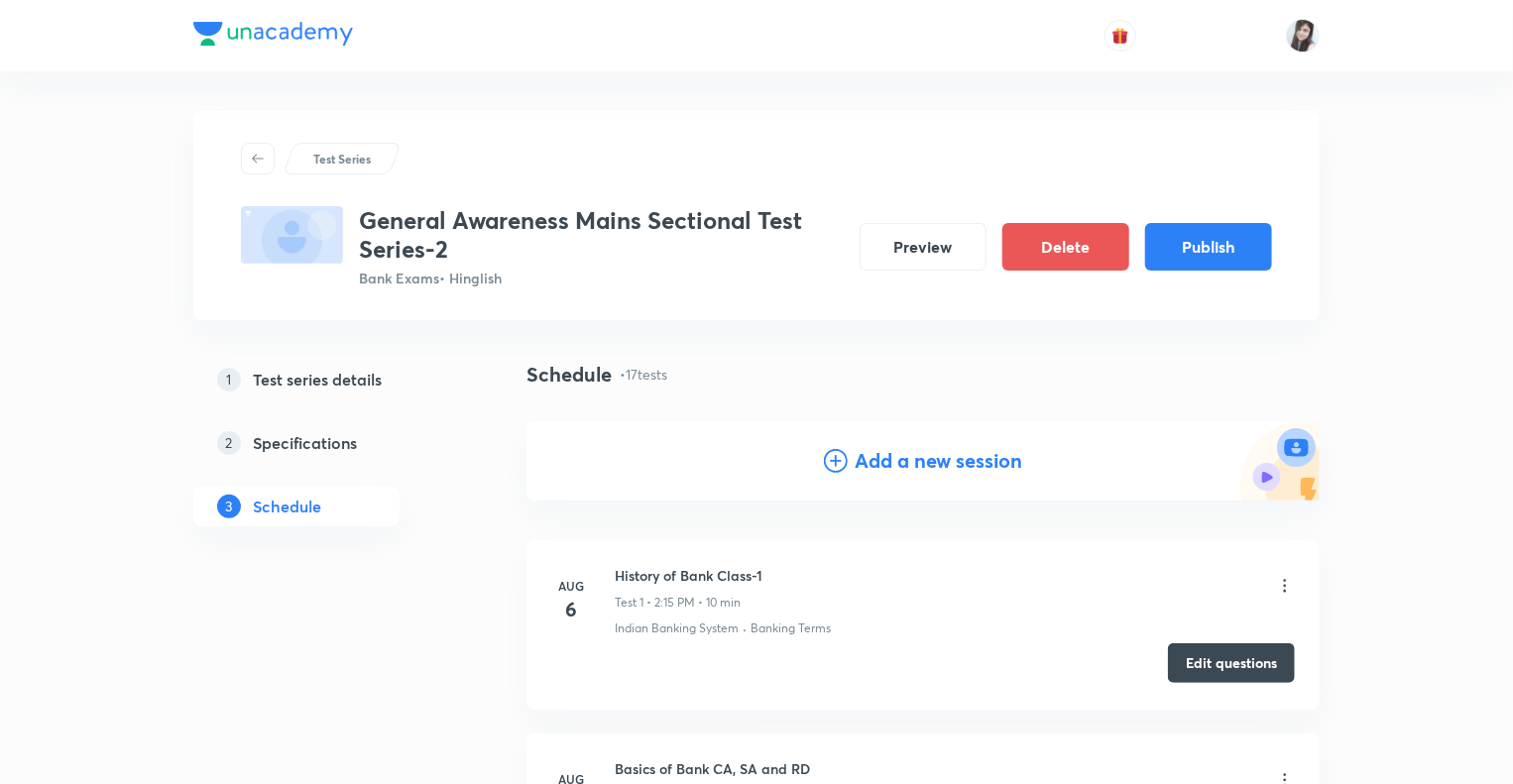 click on "Edit questions" at bounding box center [1231, 663] 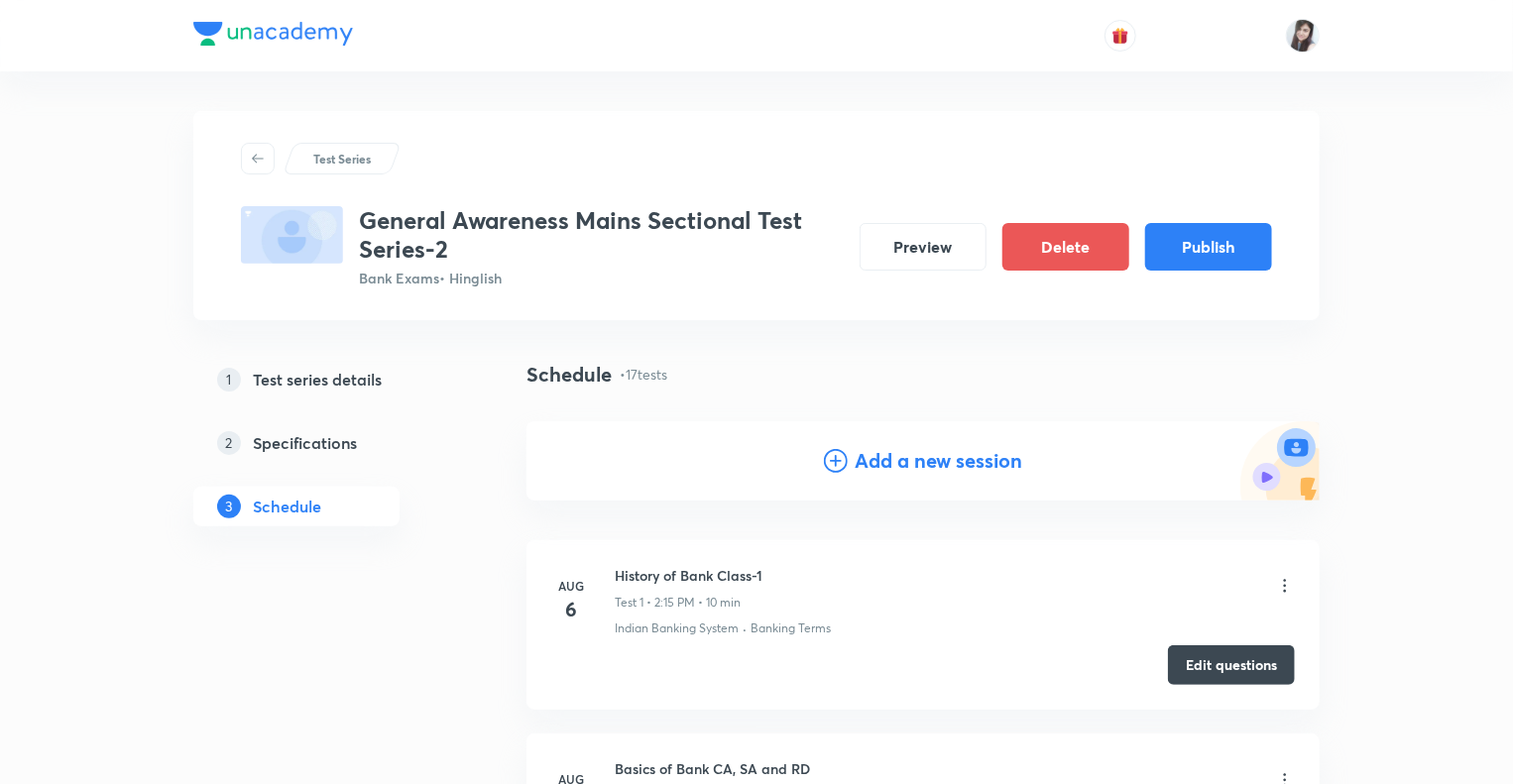 click on "Test Series General Awareness Mains Sectional Test Series-2 Bank Exams  • Hinglish Preview Delete Publish 1 Test series details 2 Specifications 3 Schedule Schedule •  17  tests Add a new session Aug 6 History of Bank Class-1 Test 1 • 2:15 PM • 10 min Indian Banking System · Banking Terms Edit questions Aug 11 Basics of Bank CA, SA and RD Test 2 • 2:15 PM • 10 min Banking Terms No questions added  Create test Aug 12 Basics of Bank – Cash Credit, Overdraft and Discounting of Bills Test 3 • 2:15 PM • 10 min Indian Banking System No questions added  Create test Aug 12 History of Bank Class-2 Test 4 • 3:15 PM • 10 min Indian Banking System Edit questions Aug 13 Structure of Bank – Scheduled Bank, Non-Scheduled Bank, Commercial Bank – Public & Private Bank Test 5 • 2:15 PM • 10 min Indian Banking System · Banking Terms No questions added  Create test Aug 13 History of Bank Class-3 Test 6 • 3:15 PM • 10 min Indian Banking System Edit questions Aug 14 Test 7 • 2:15 PM • 10 min" at bounding box center [756, 2095] 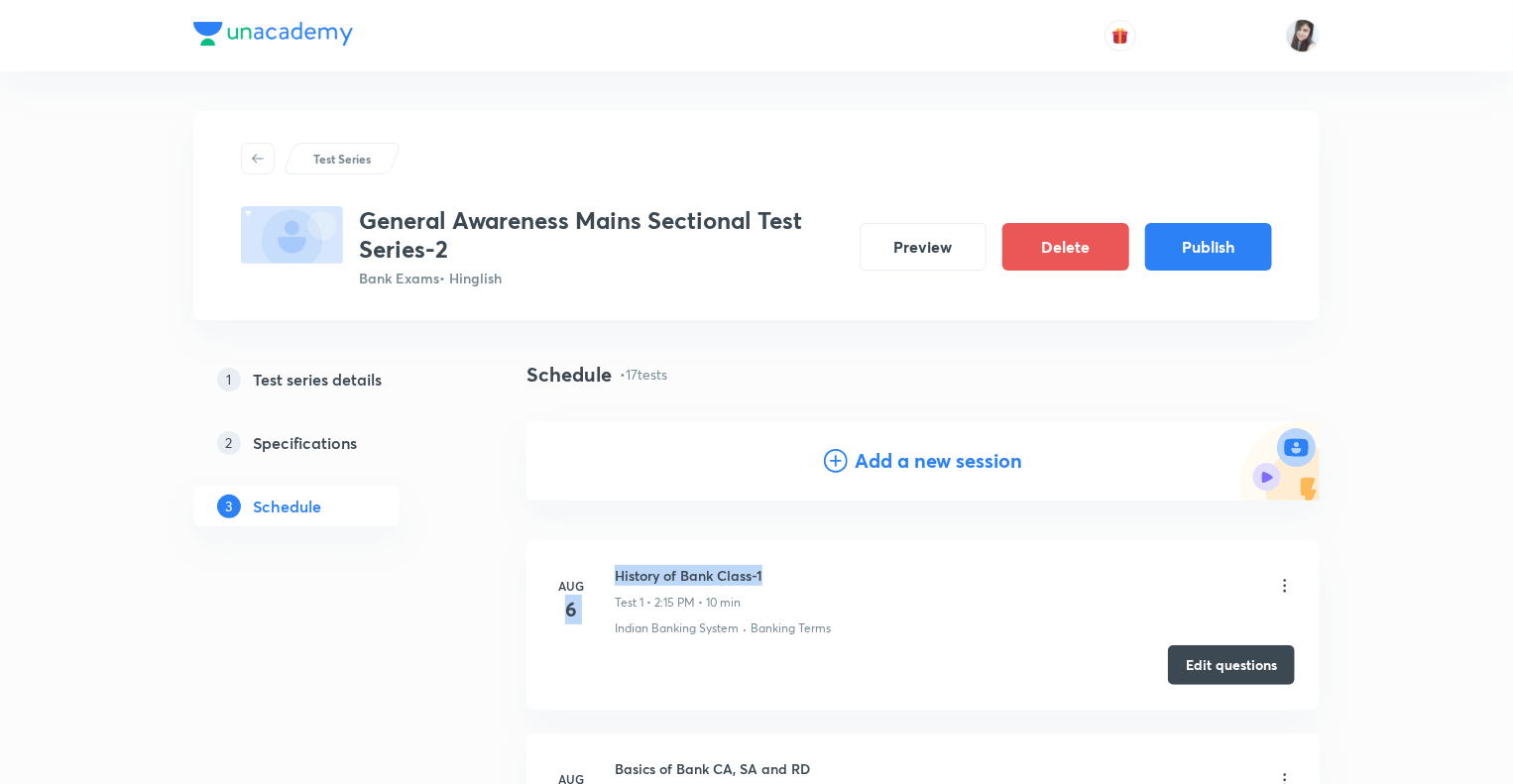 drag, startPoint x: 769, startPoint y: 572, endPoint x: 737, endPoint y: 578, distance: 32.55764 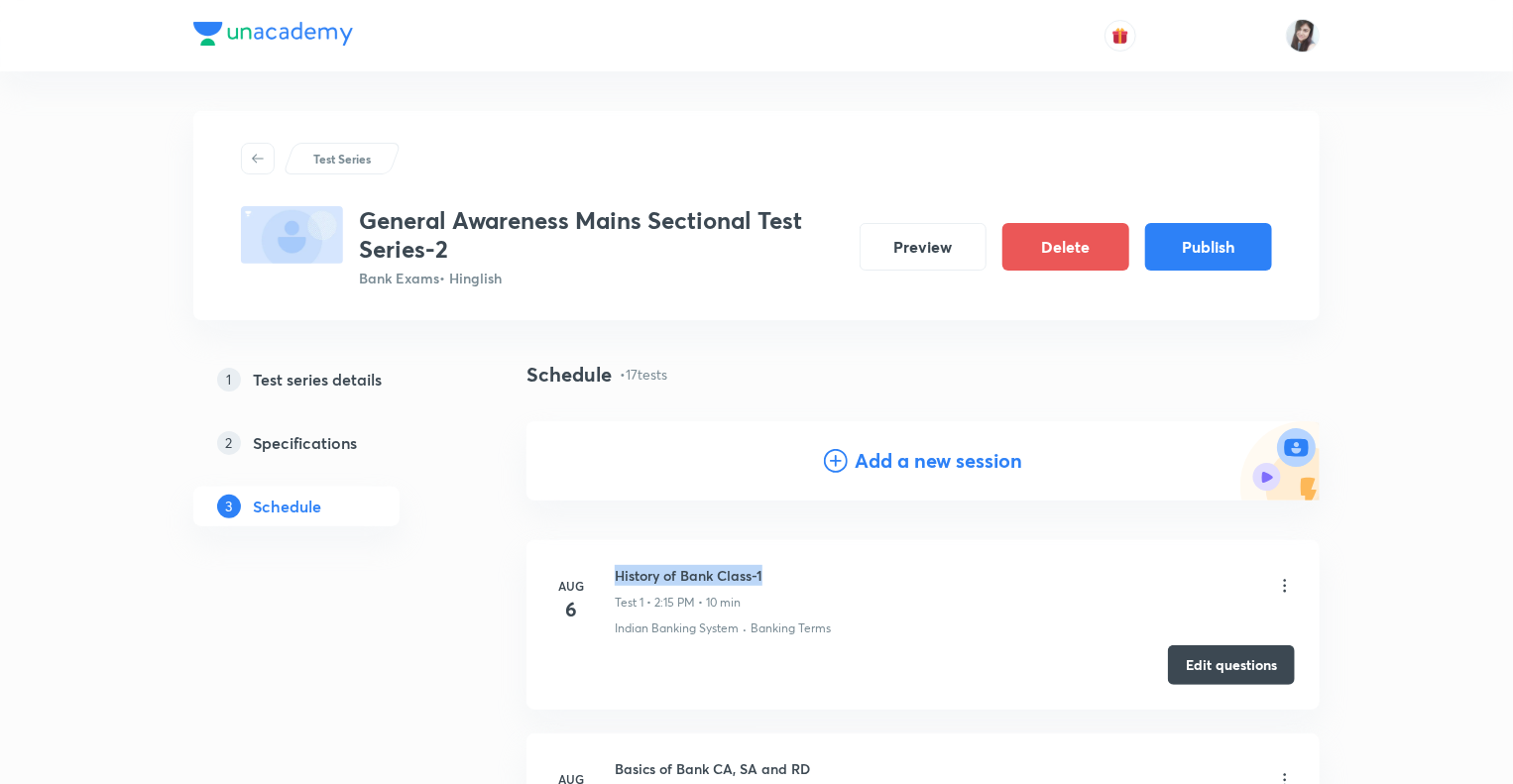 drag, startPoint x: 769, startPoint y: 574, endPoint x: 615, endPoint y: 574, distance: 154 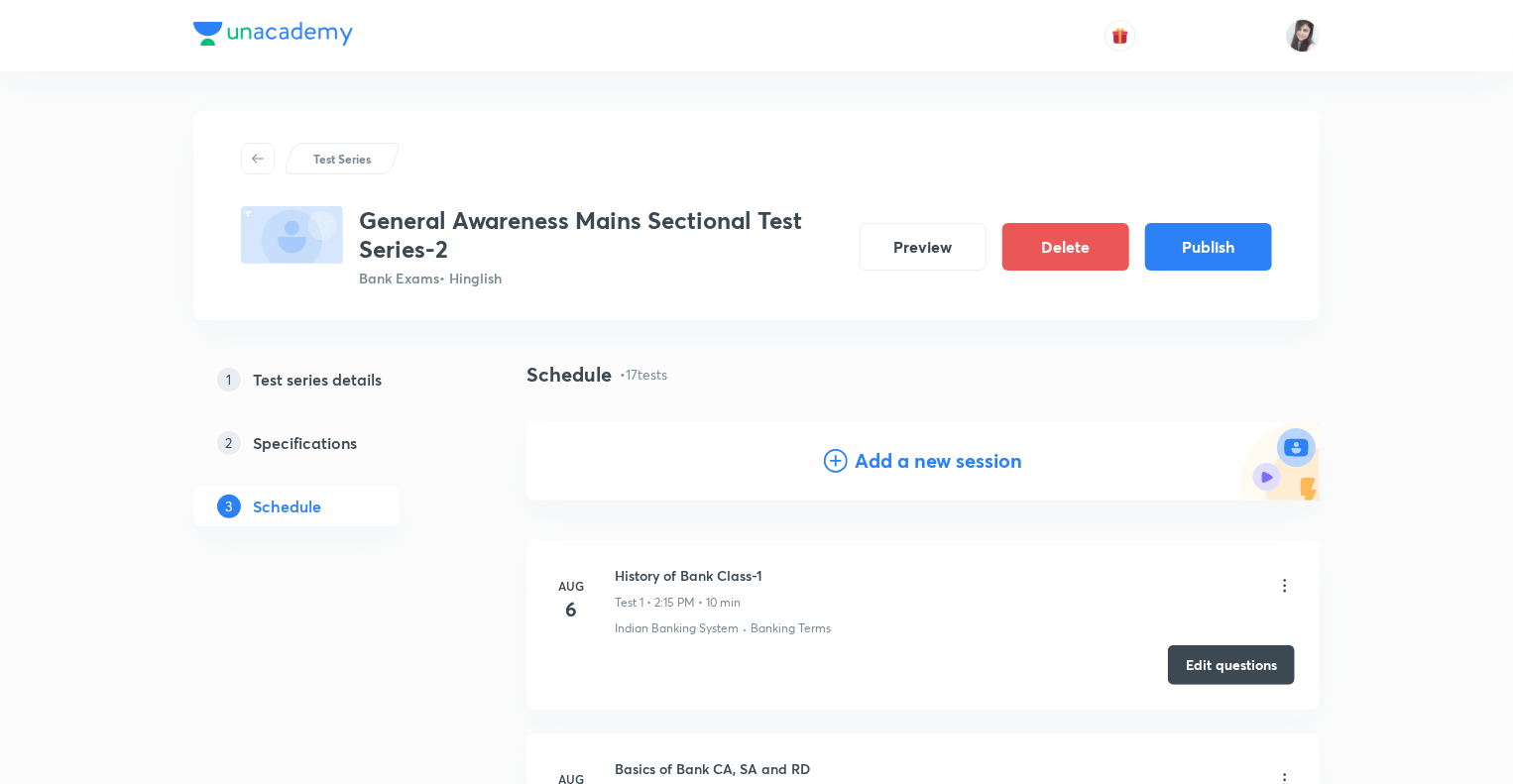 click on "Add a new session" at bounding box center [939, 461] 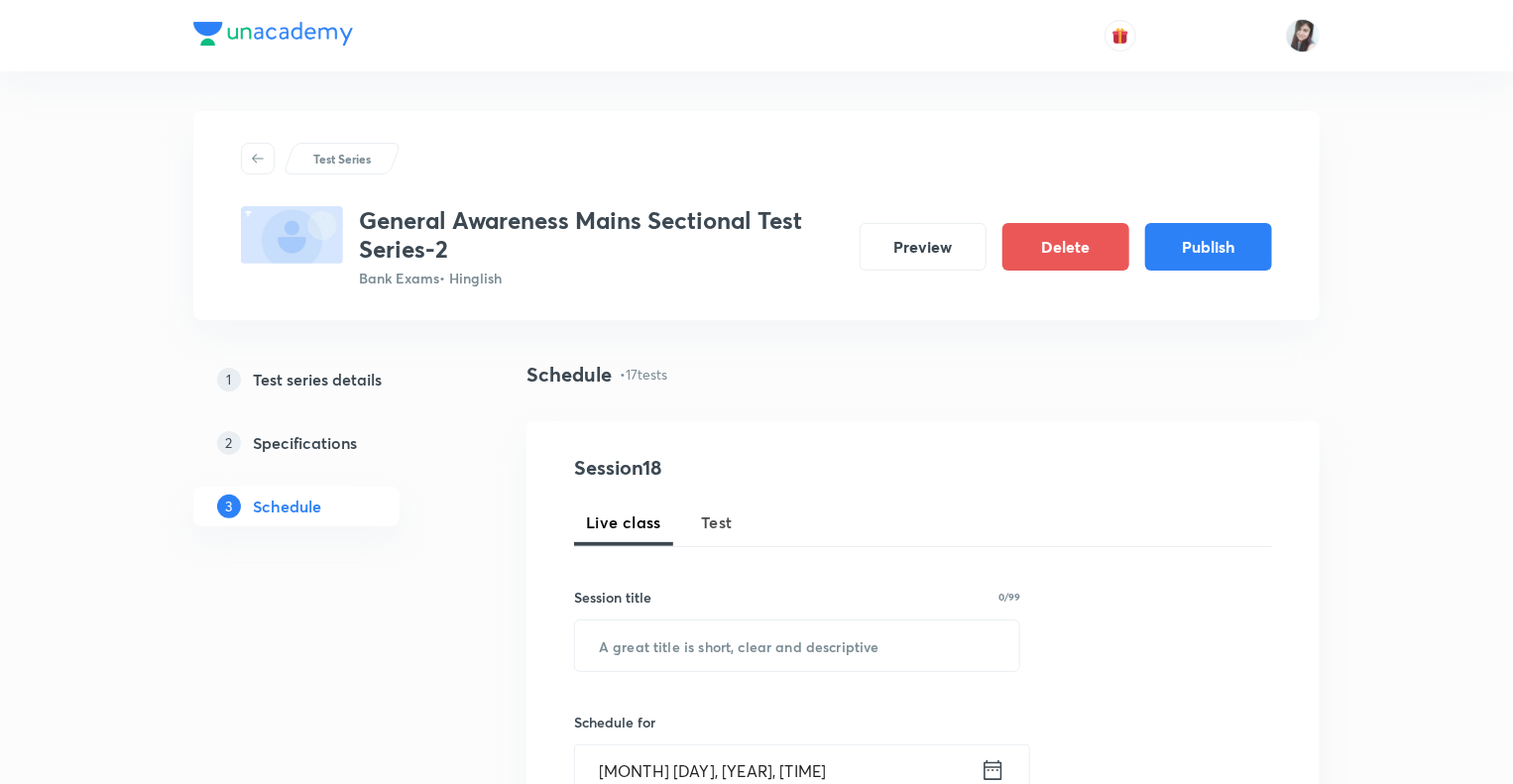 click on "1 Test series details 2 Specifications 3 Schedule" at bounding box center (328, 2547) 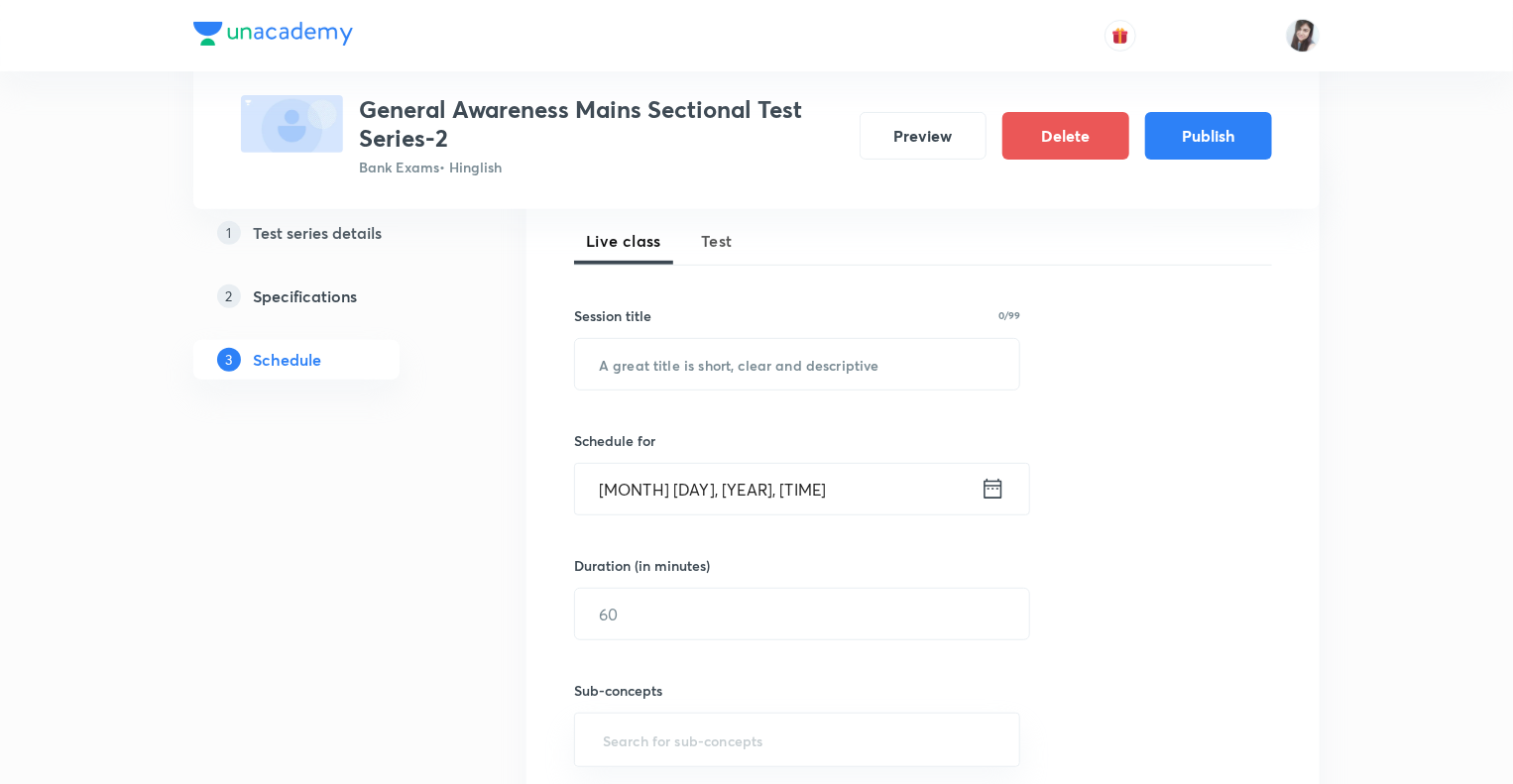scroll, scrollTop: 278, scrollLeft: 0, axis: vertical 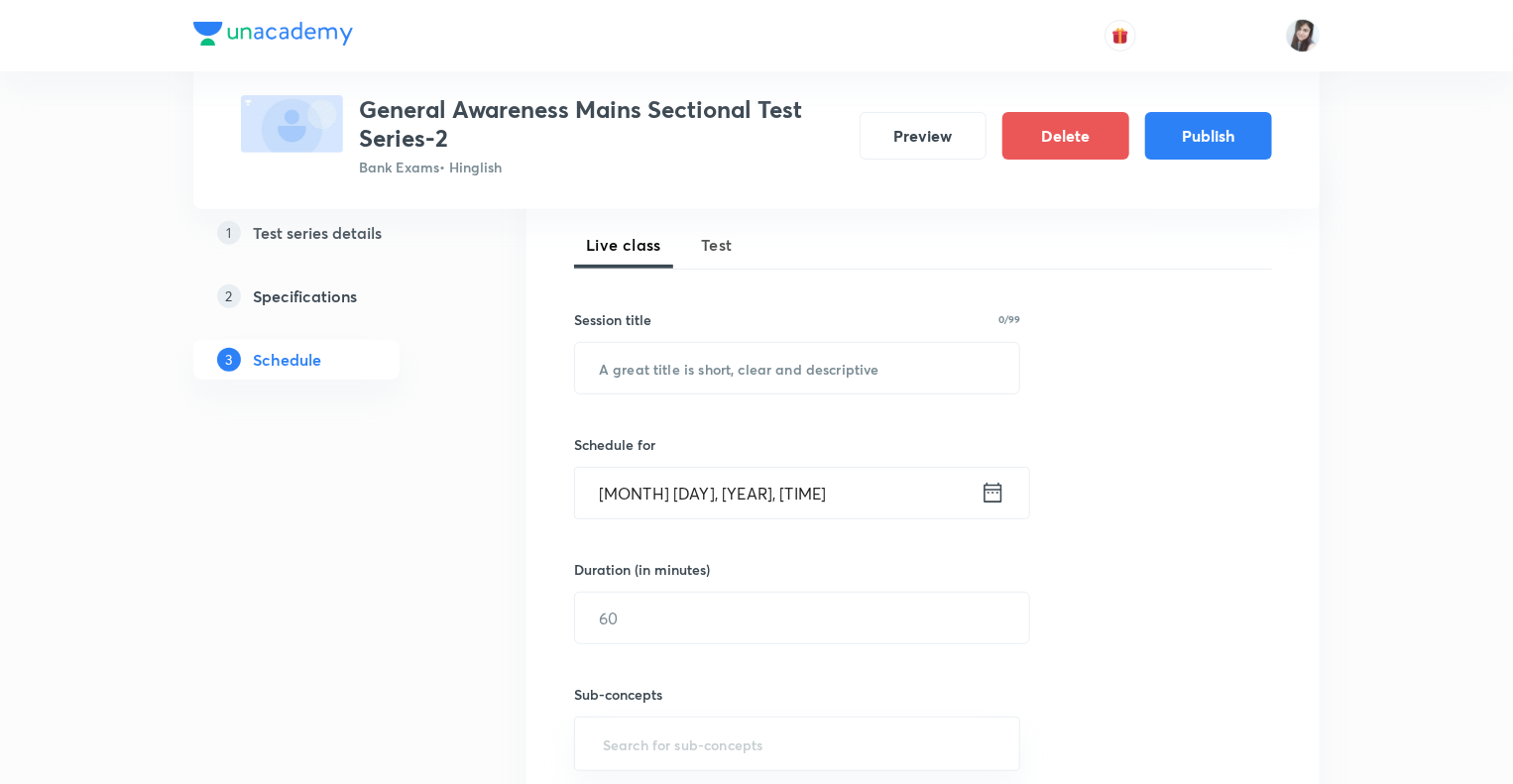 click on "Test" at bounding box center (717, 245) 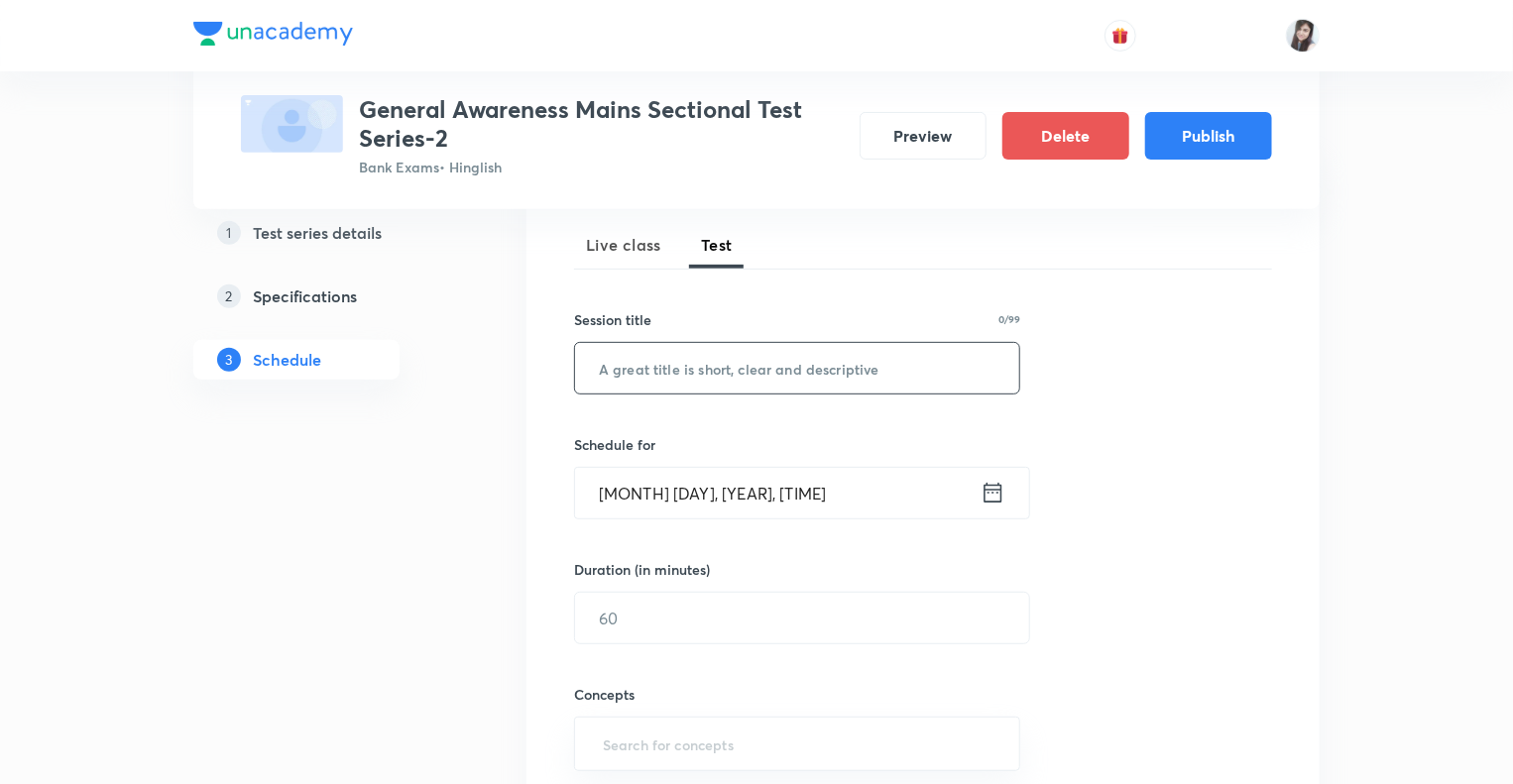 click at bounding box center (797, 368) 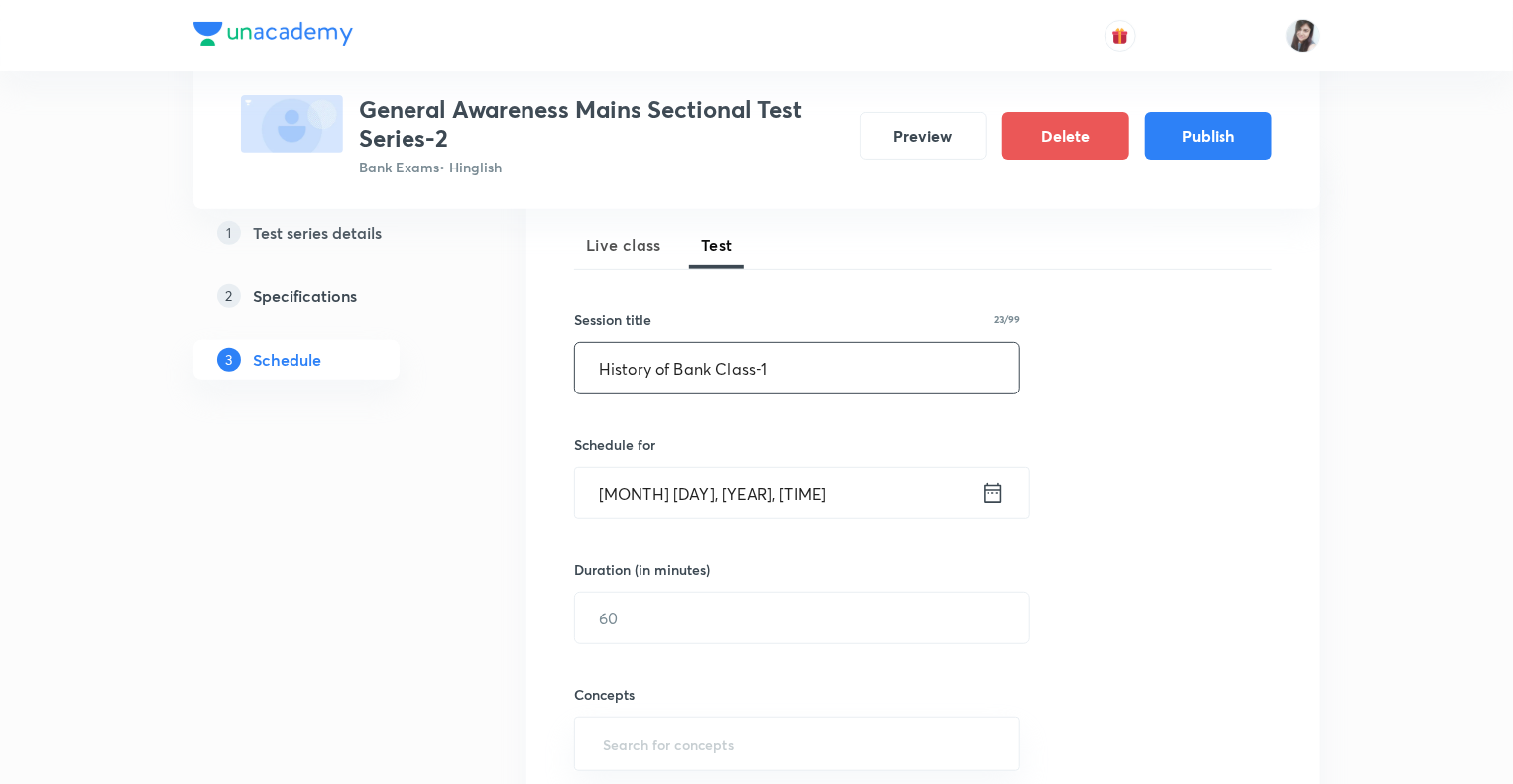 type on "History of Bank Class-1" 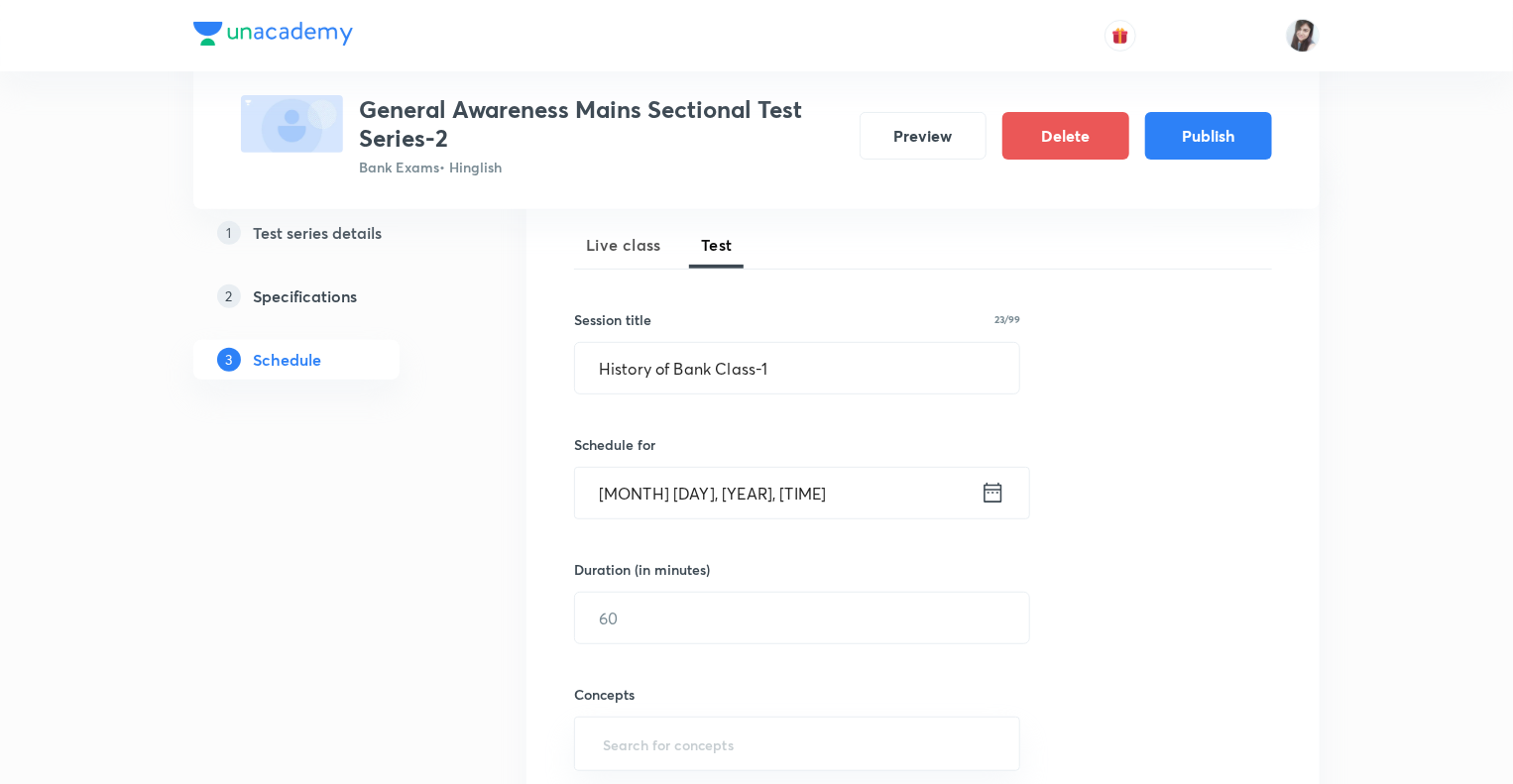 click 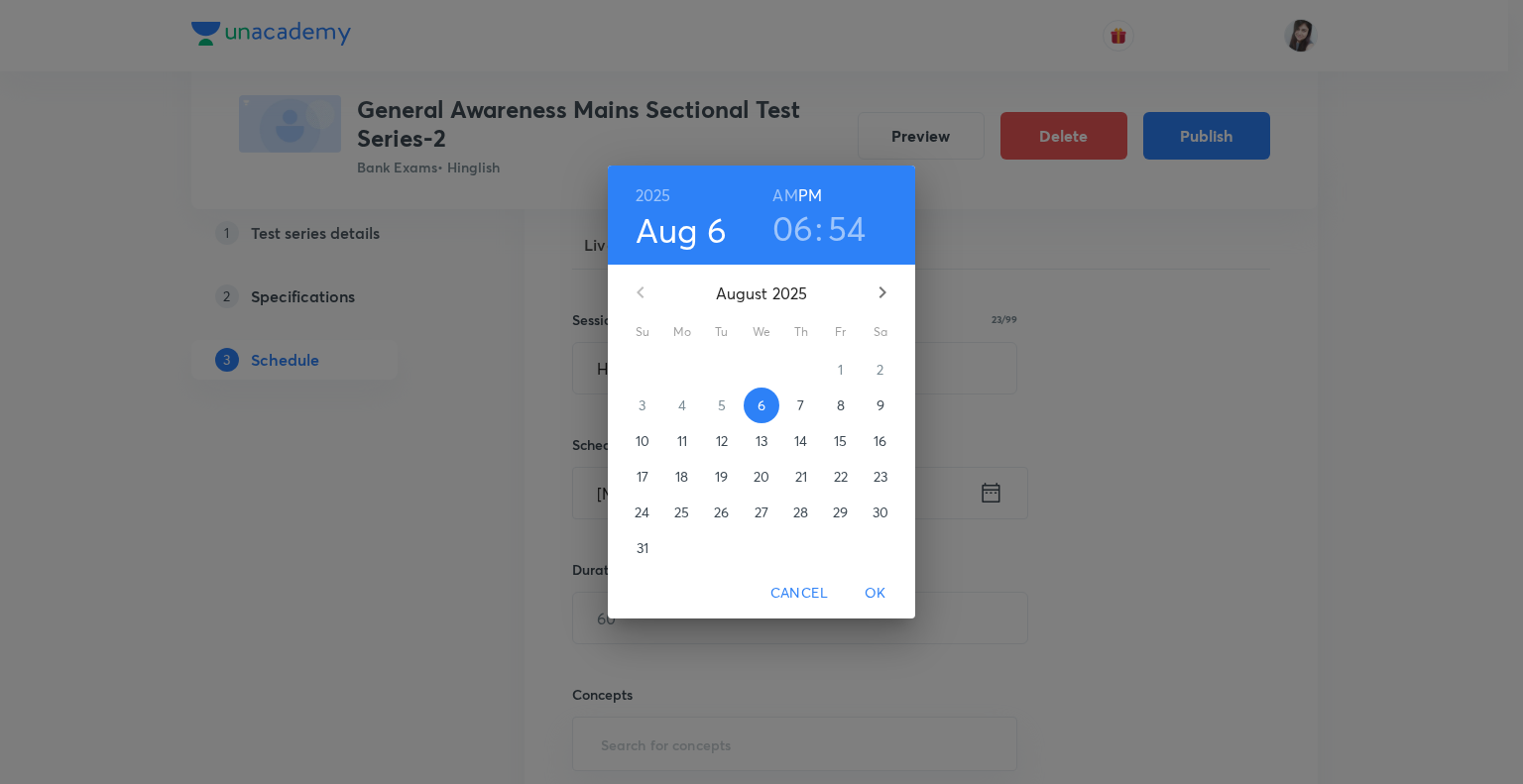 click on "11" at bounding box center [682, 441] 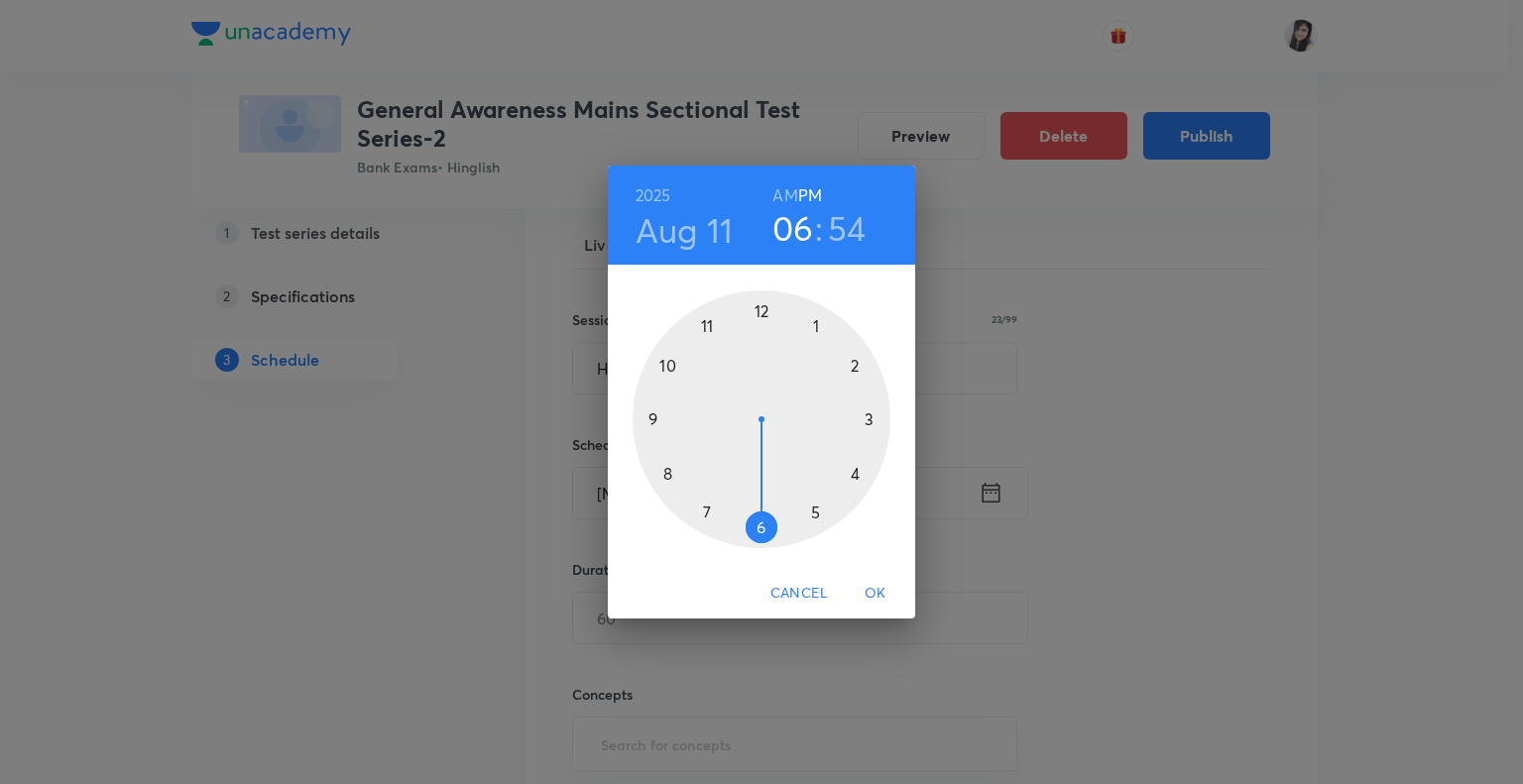 click at bounding box center (762, 419) 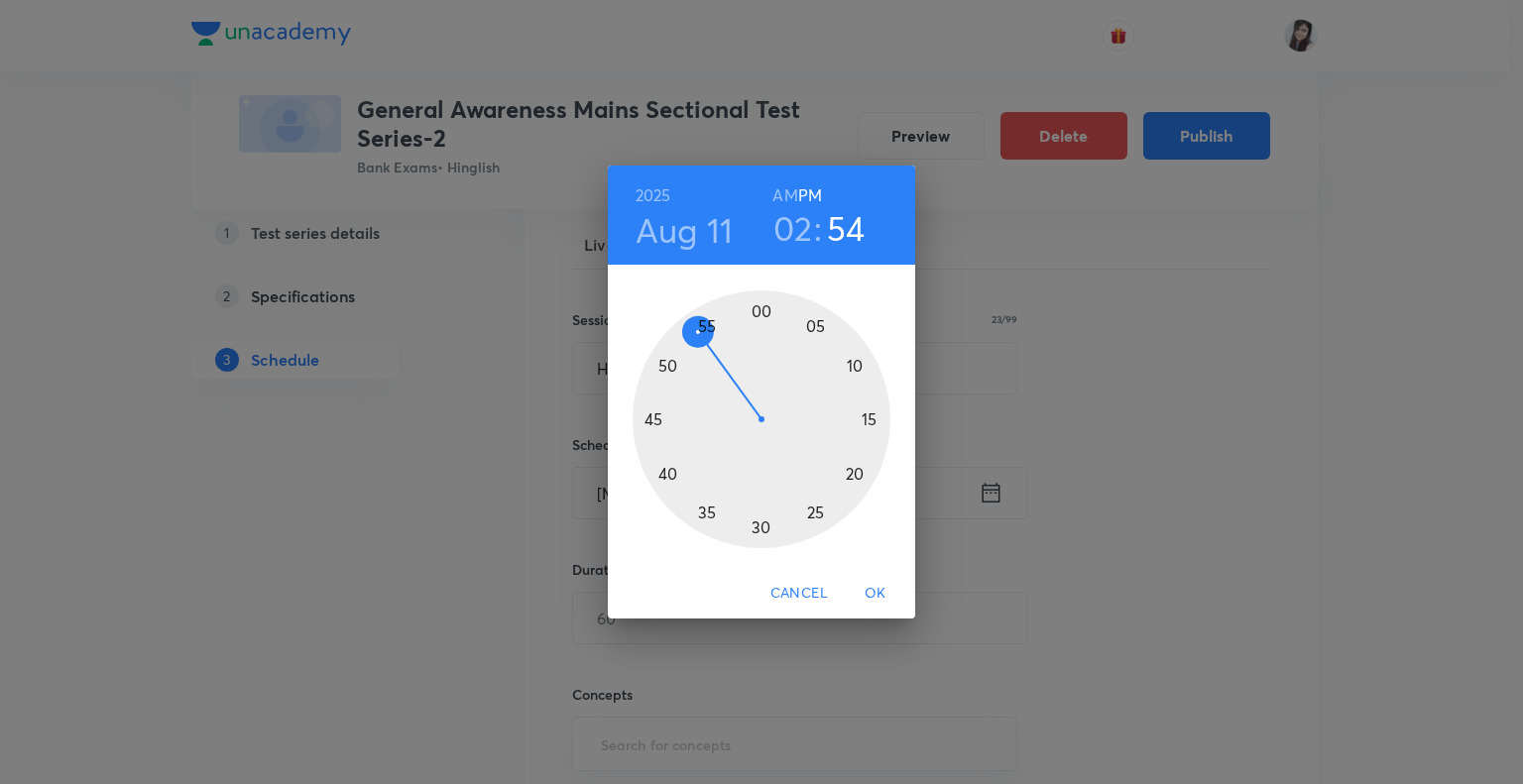 click at bounding box center [762, 419] 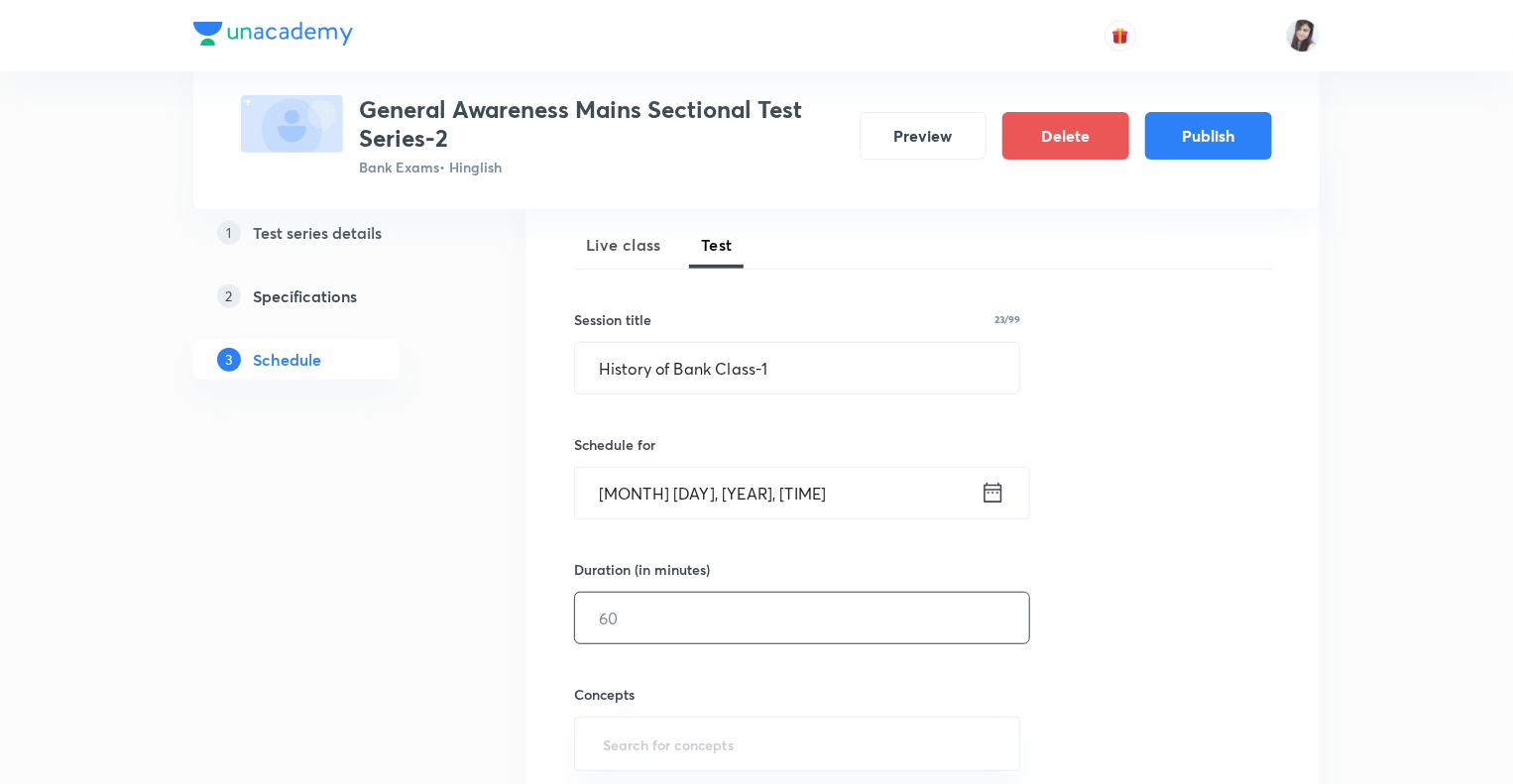 click at bounding box center (802, 617) 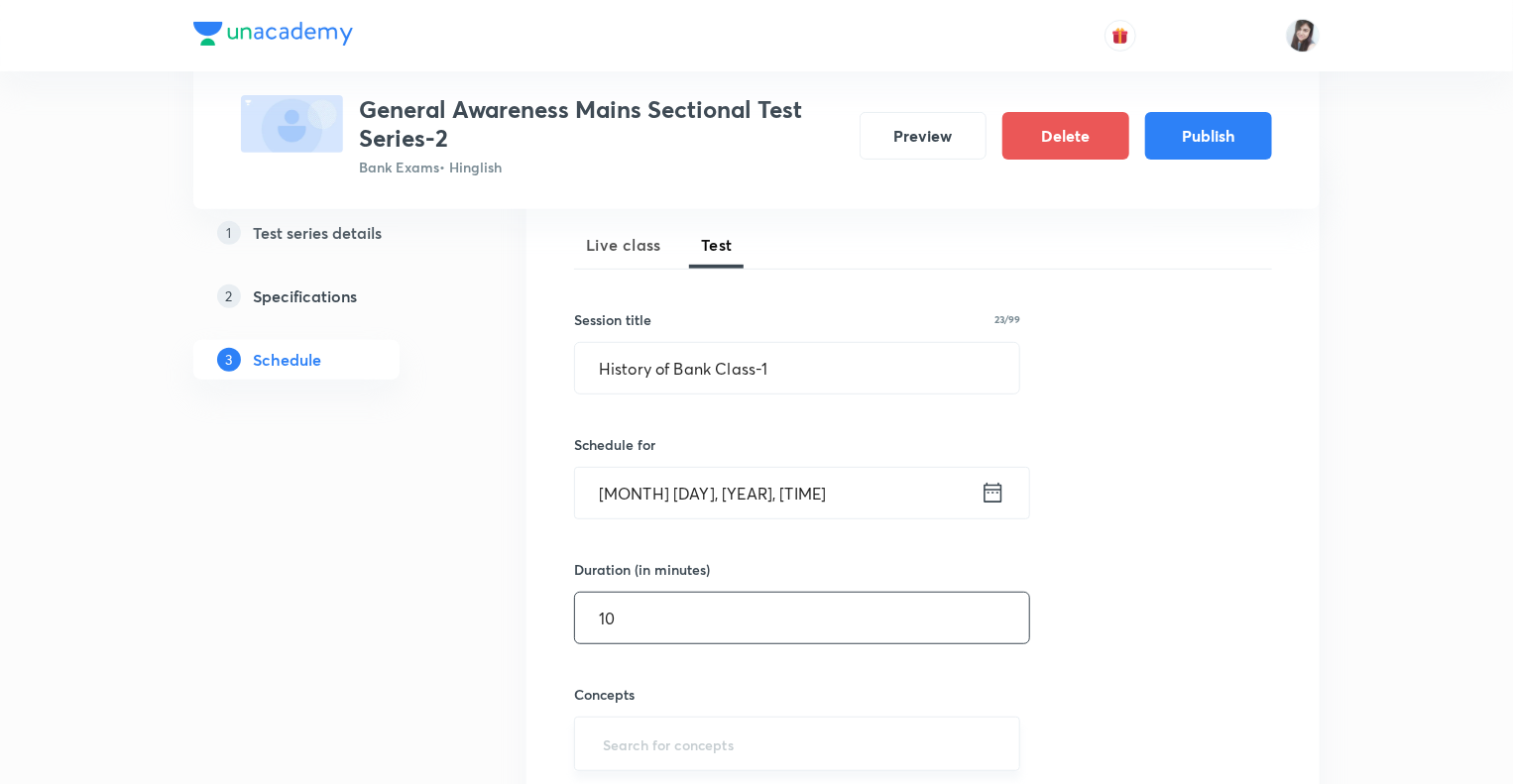 type on "10" 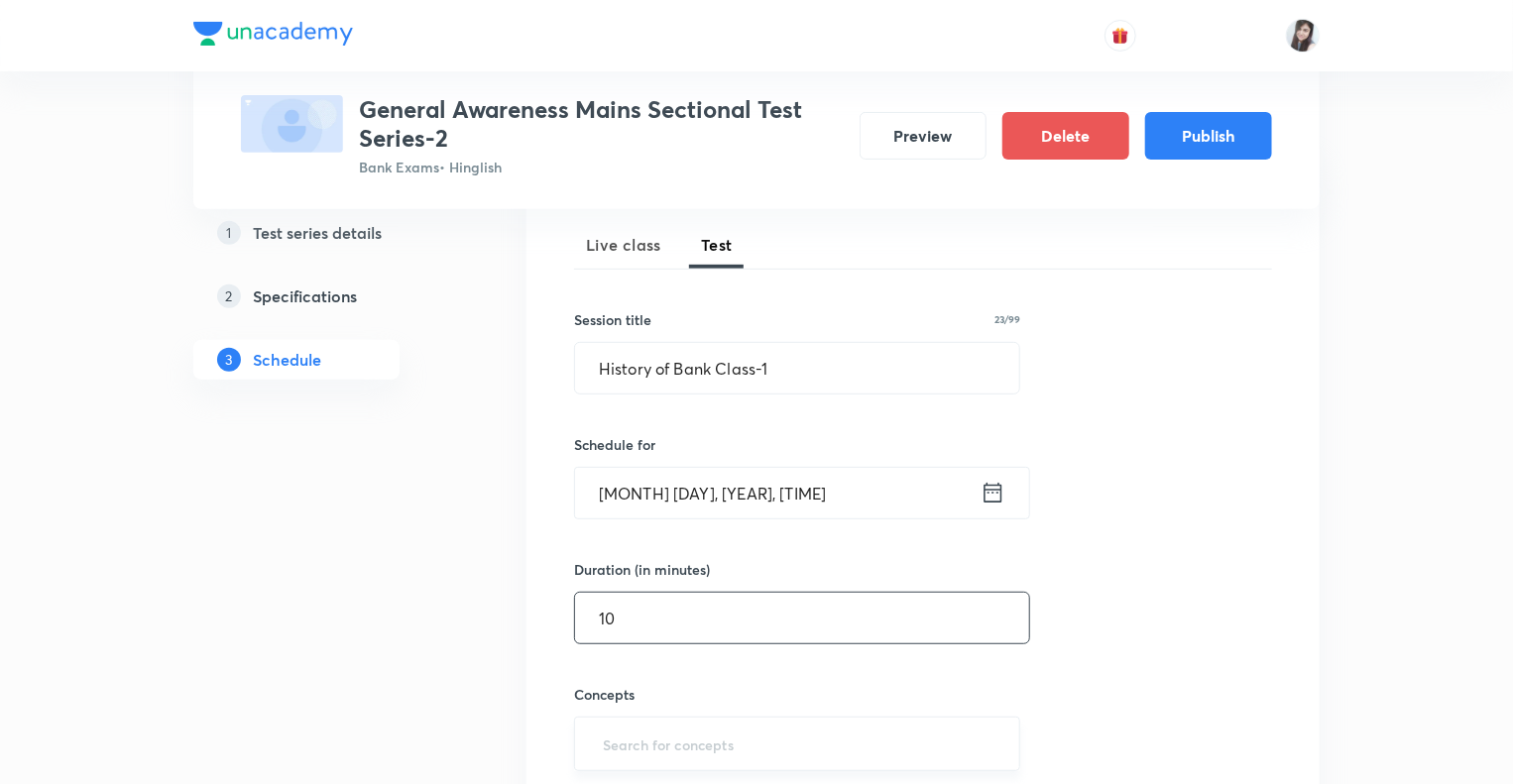 click at bounding box center (797, 743) 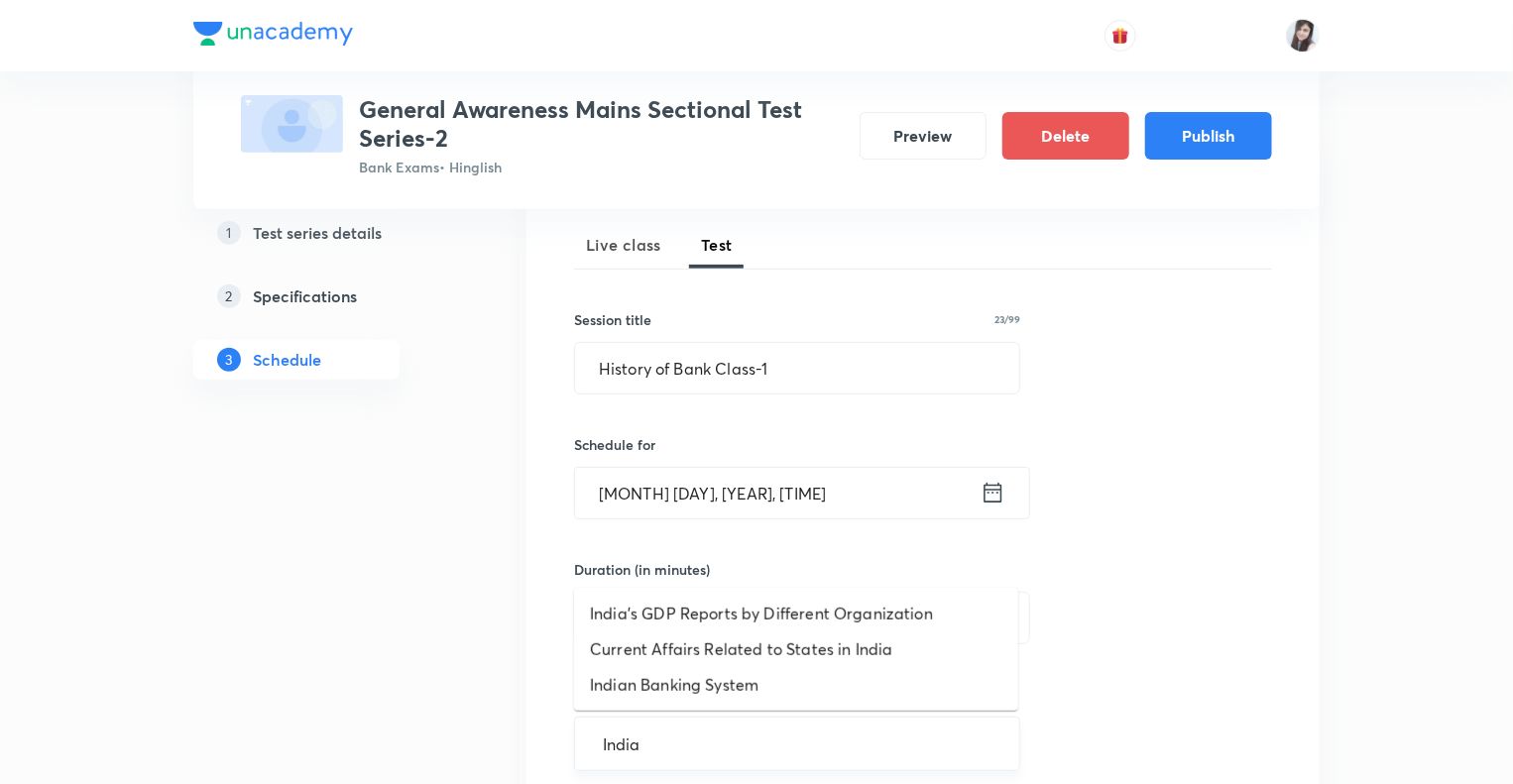 type on "Indian" 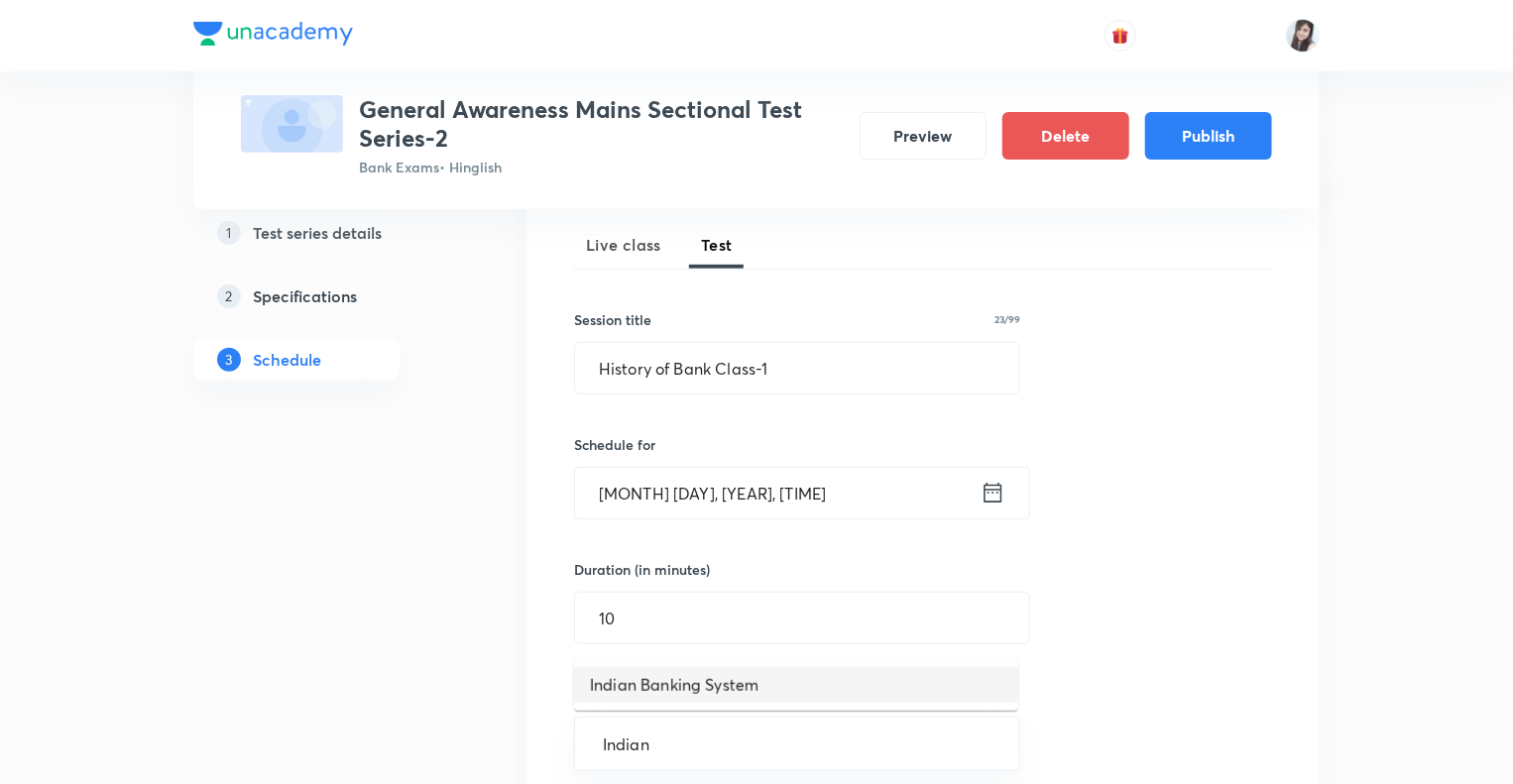 click on "Indian Banking System" at bounding box center (796, 685) 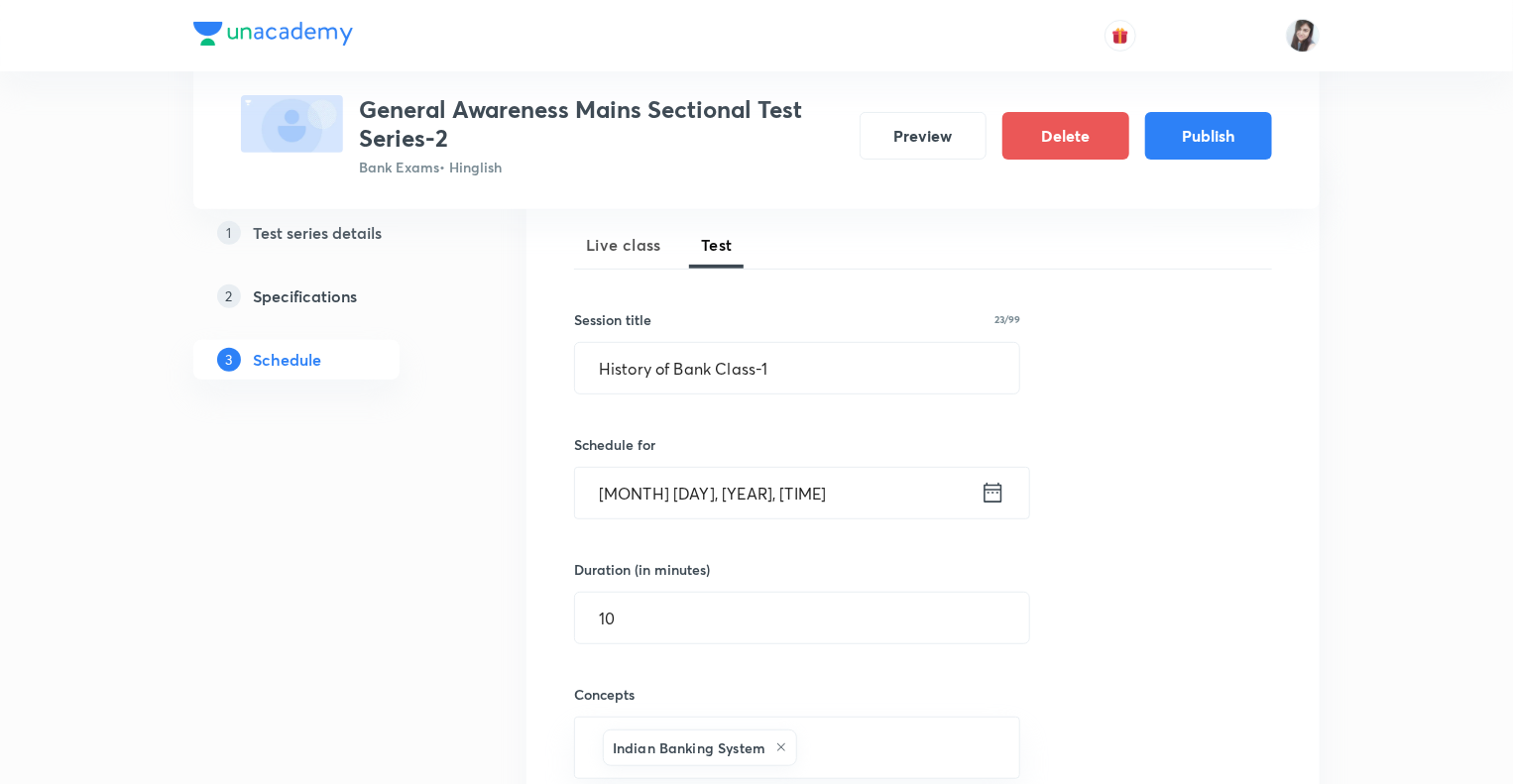 click on "1 Test series details 2 Specifications 3 Schedule" at bounding box center (328, 2337) 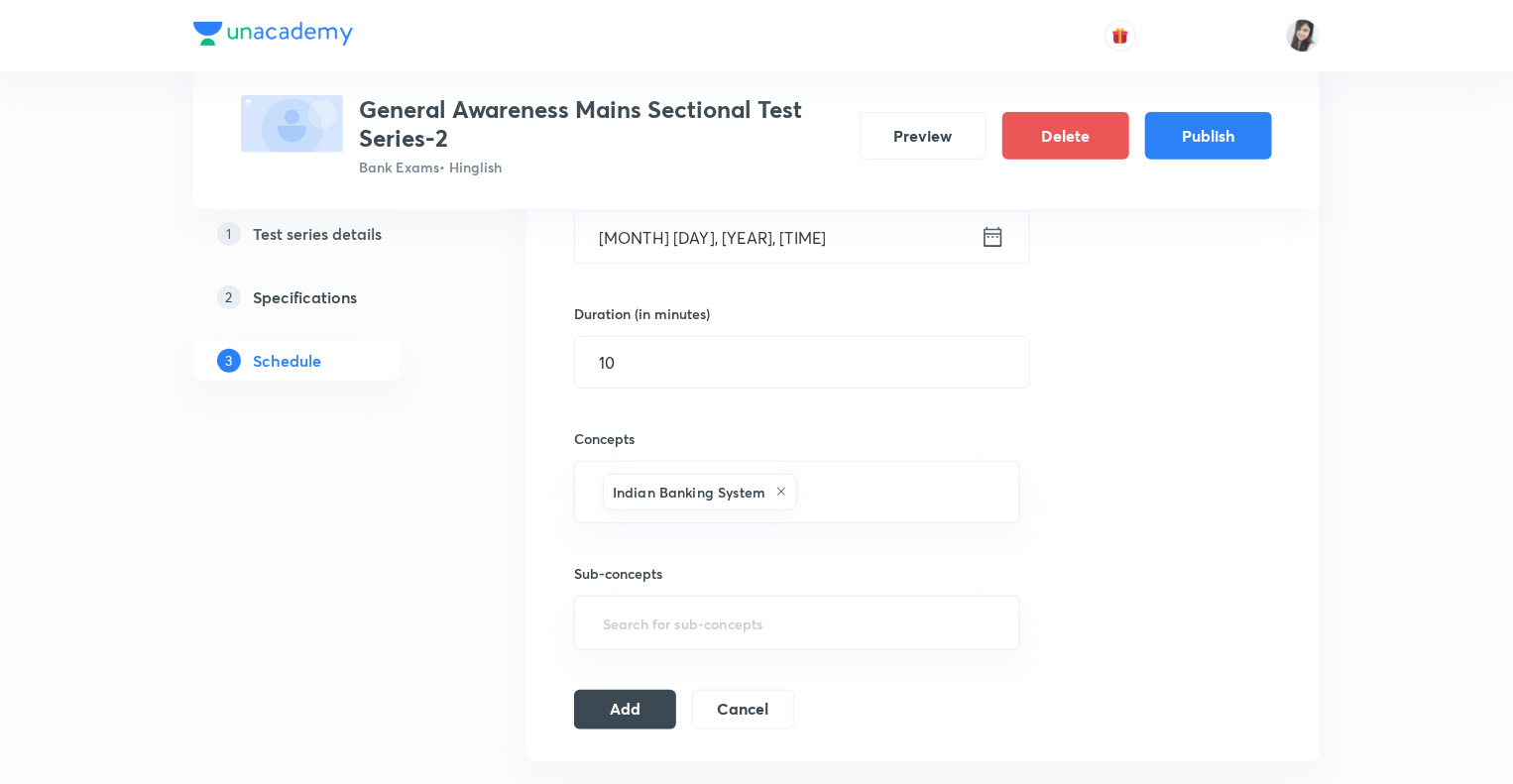 scroll, scrollTop: 634, scrollLeft: 0, axis: vertical 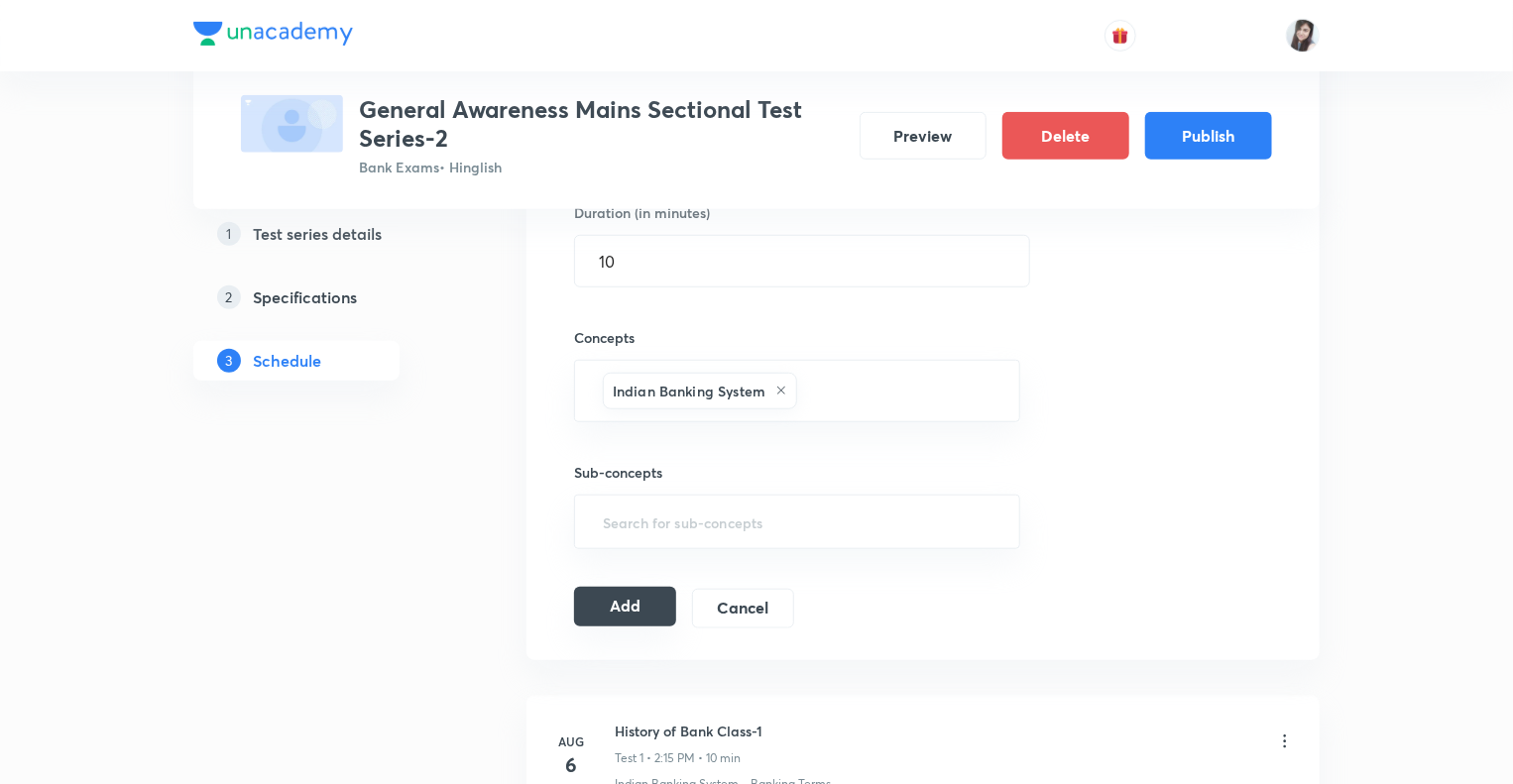 click on "Add" at bounding box center (625, 607) 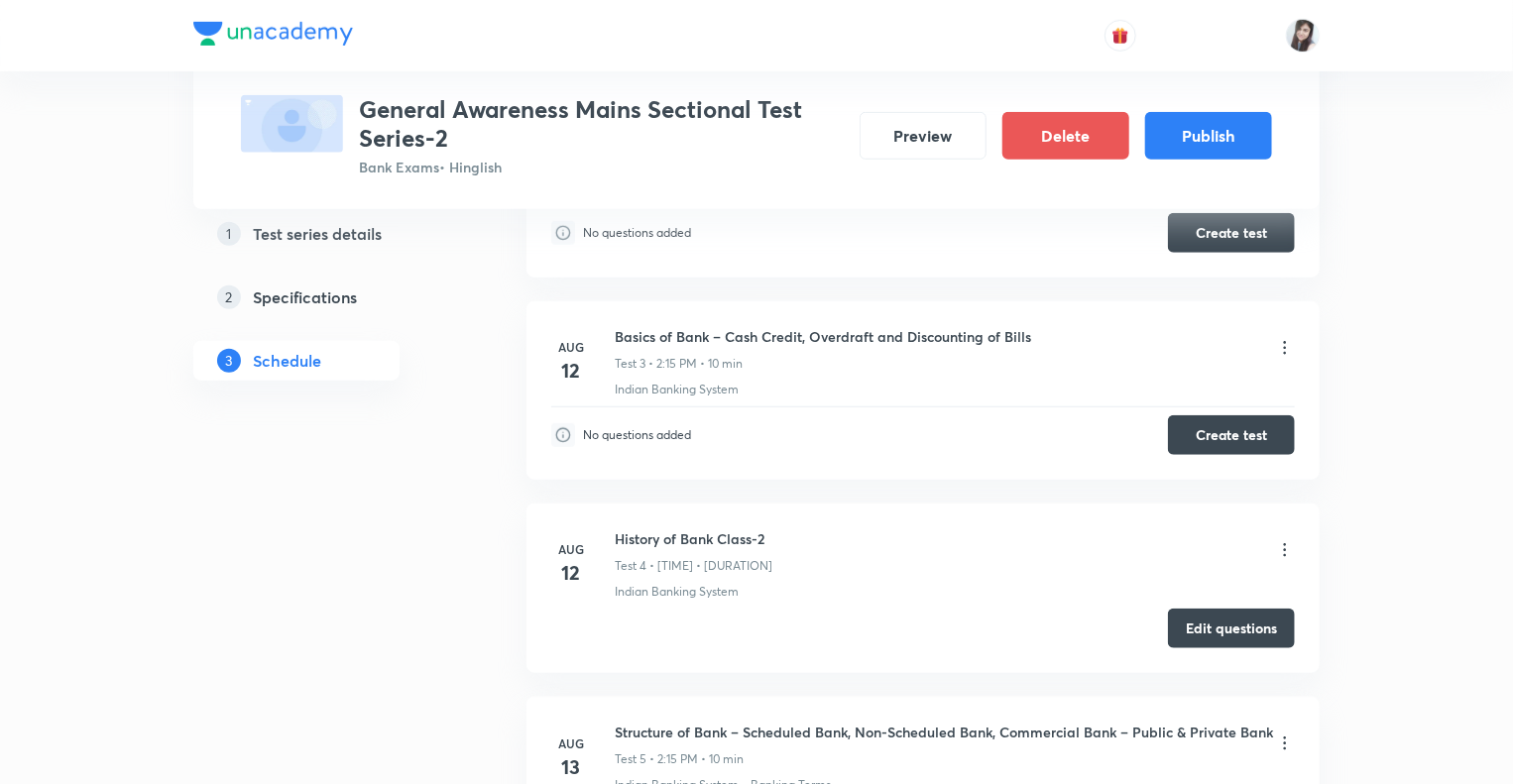 click on "1 Test series details 2 Specifications 3 Schedule" at bounding box center (328, 1585) 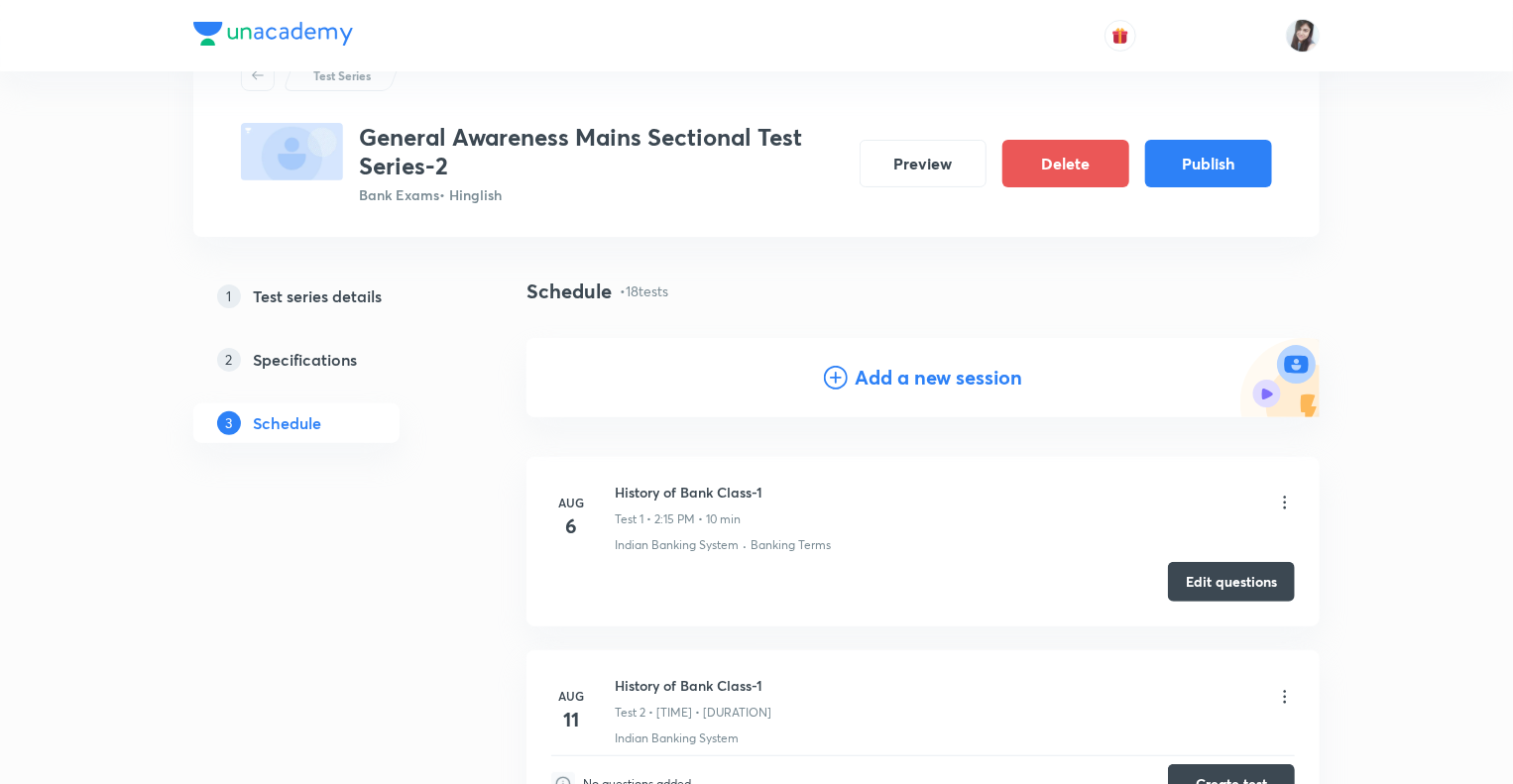 scroll, scrollTop: 79, scrollLeft: 0, axis: vertical 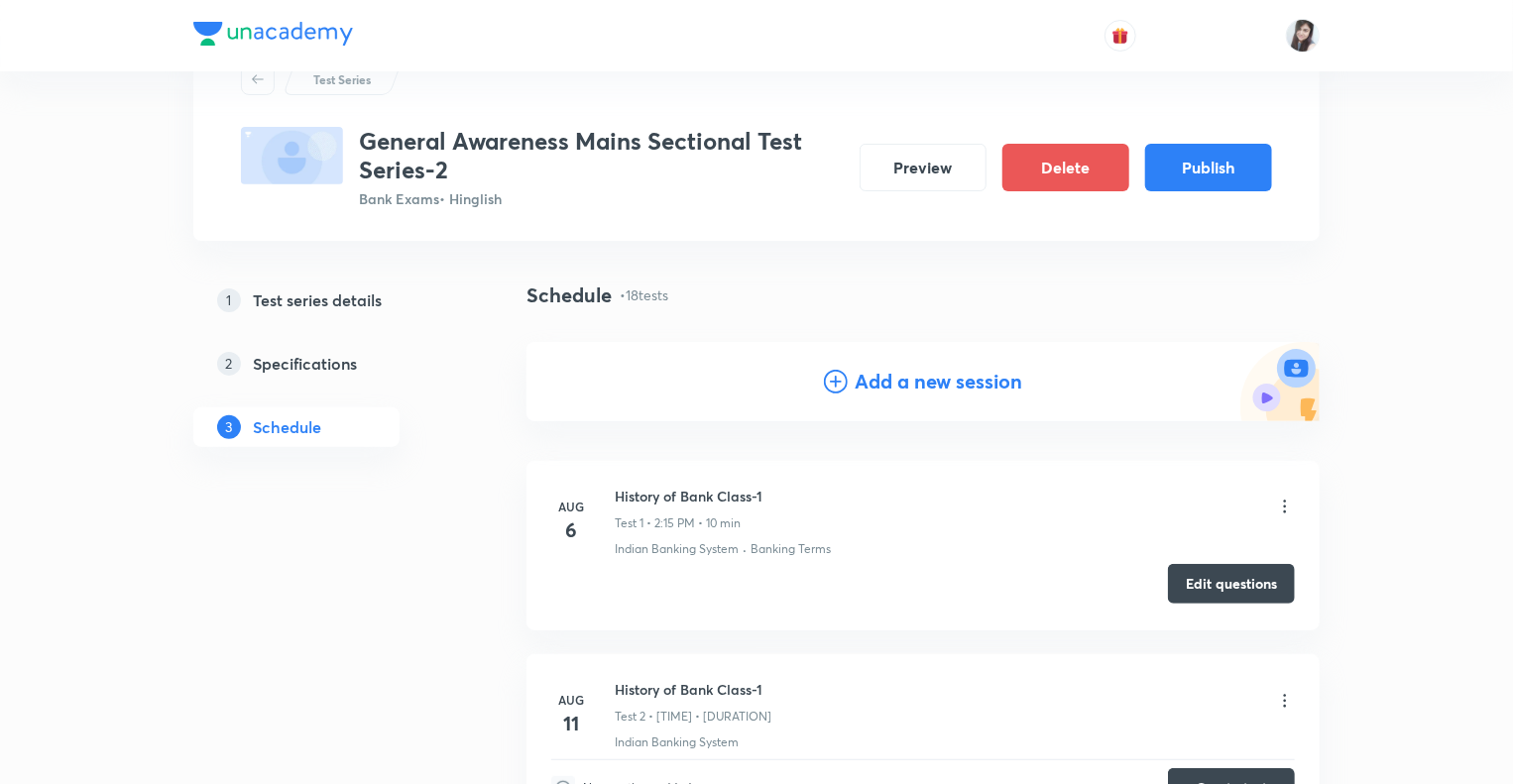 click on "Edit questions" at bounding box center (1231, 584) 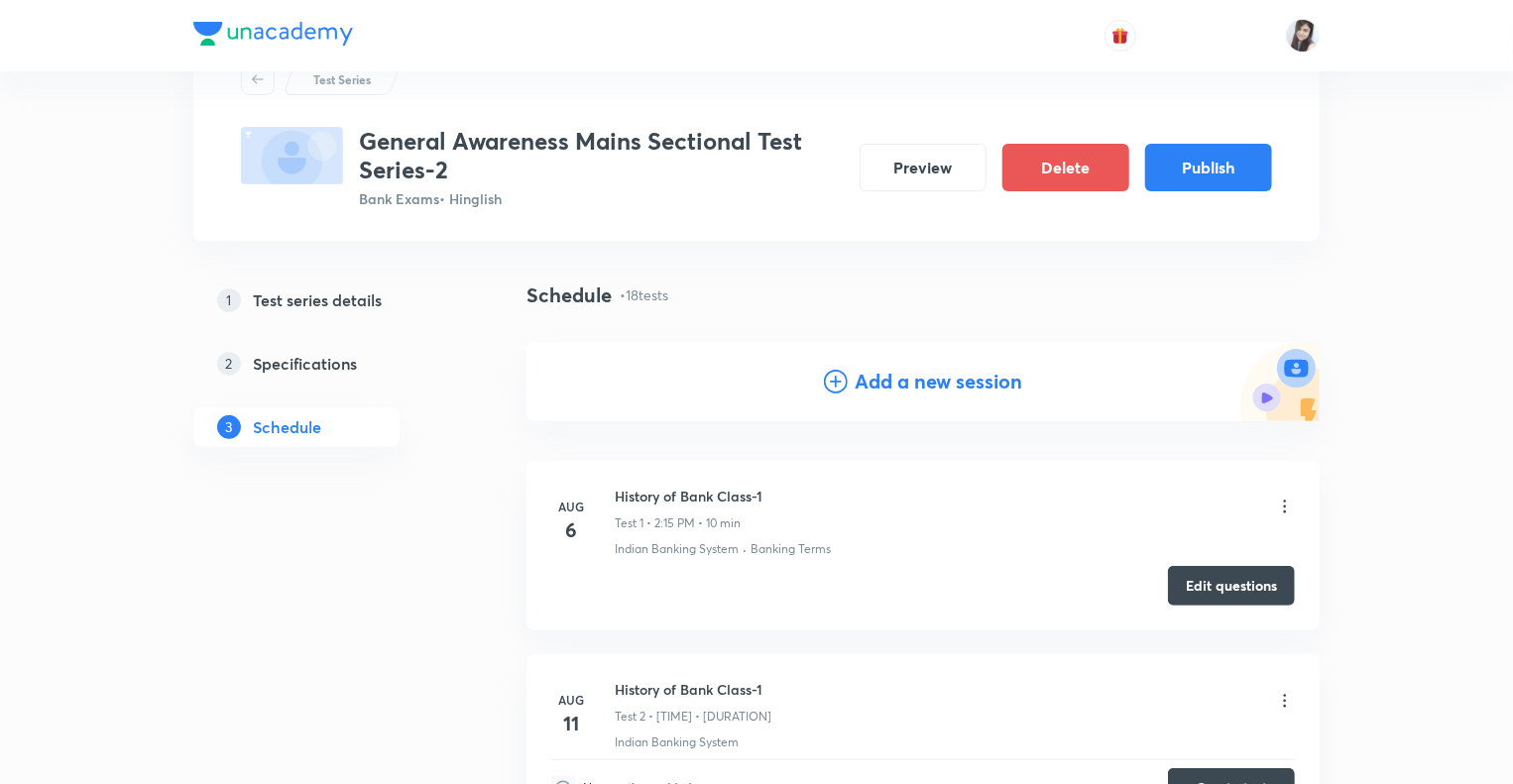 click on "Test Series General Awareness Mains Sectional Test Series-2 Bank Exams  • Hinglish Preview Delete Publish 1 Test series details 2 Specifications 3 Schedule Schedule •  18  tests Add a new session Aug 6 History of Bank Class-1 Test 1 • 2:15 PM • 10 min Indian Banking System · Banking Terms Edit questions Aug 11 History of Bank Class-1 Test 2 • 2:10 PM • 10 min Indian Banking System No questions added  Create test Aug 11 Basics of Bank CA, SA and RD Test 3 • 2:15 PM • 10 min Banking Terms No questions added  Create test Aug 12 Basics of Bank – Cash Credit, Overdraft and Discounting of Bills Test 4 • 2:15 PM • 10 min Indian Banking System No questions added  Create test Aug 12 History of Bank Class-2 Test 5 • 3:15 PM • 10 min Indian Banking System Edit questions Aug 13 Structure of Bank – Scheduled Bank, Non-Scheduled Bank, Commercial Bank – Public & Private Bank Test 6 • 2:15 PM • 10 min Indian Banking System · Banking Terms No questions added  Create test Aug 13 Aug 14 Aug" at bounding box center (756, 2117) 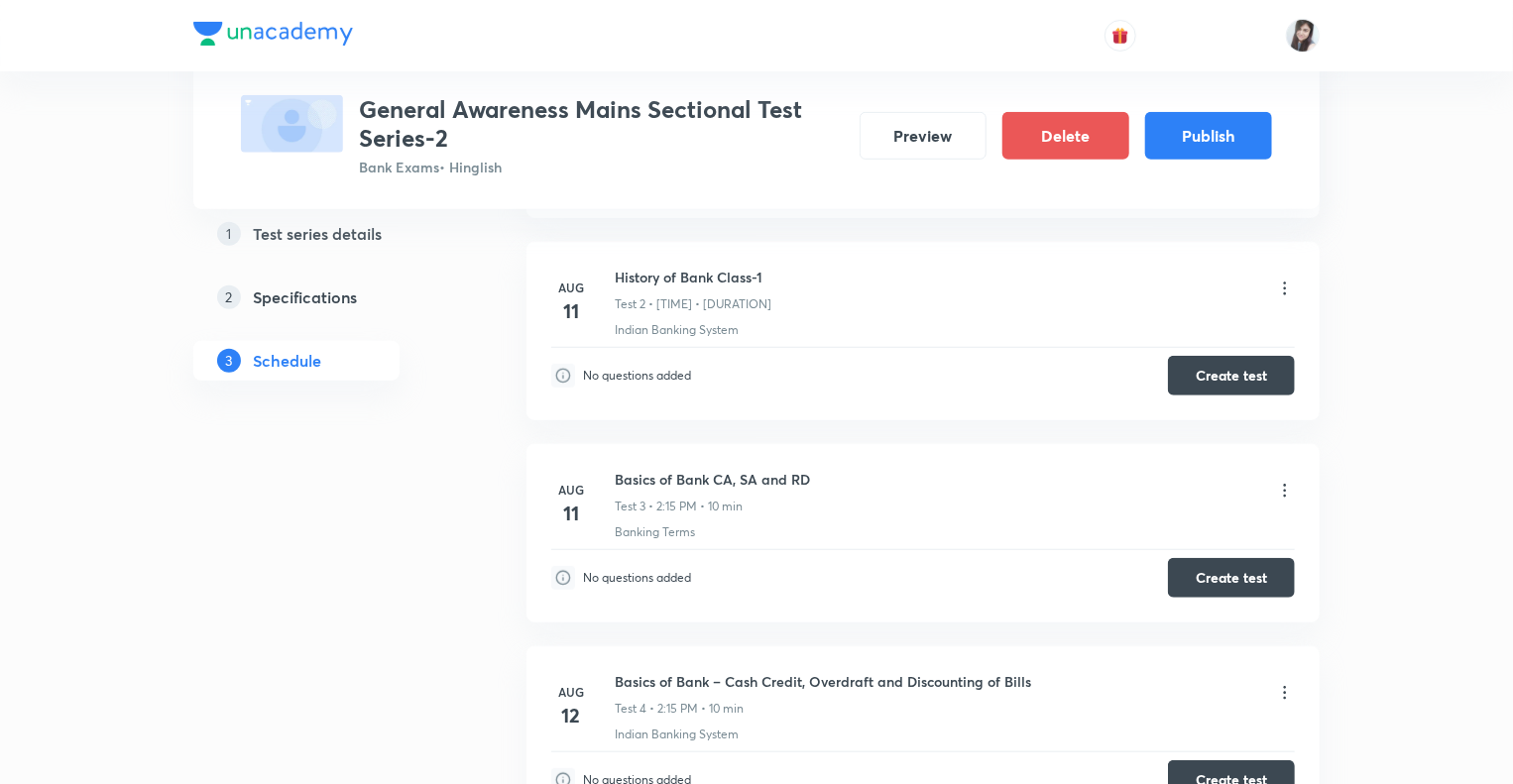 scroll, scrollTop: 436, scrollLeft: 0, axis: vertical 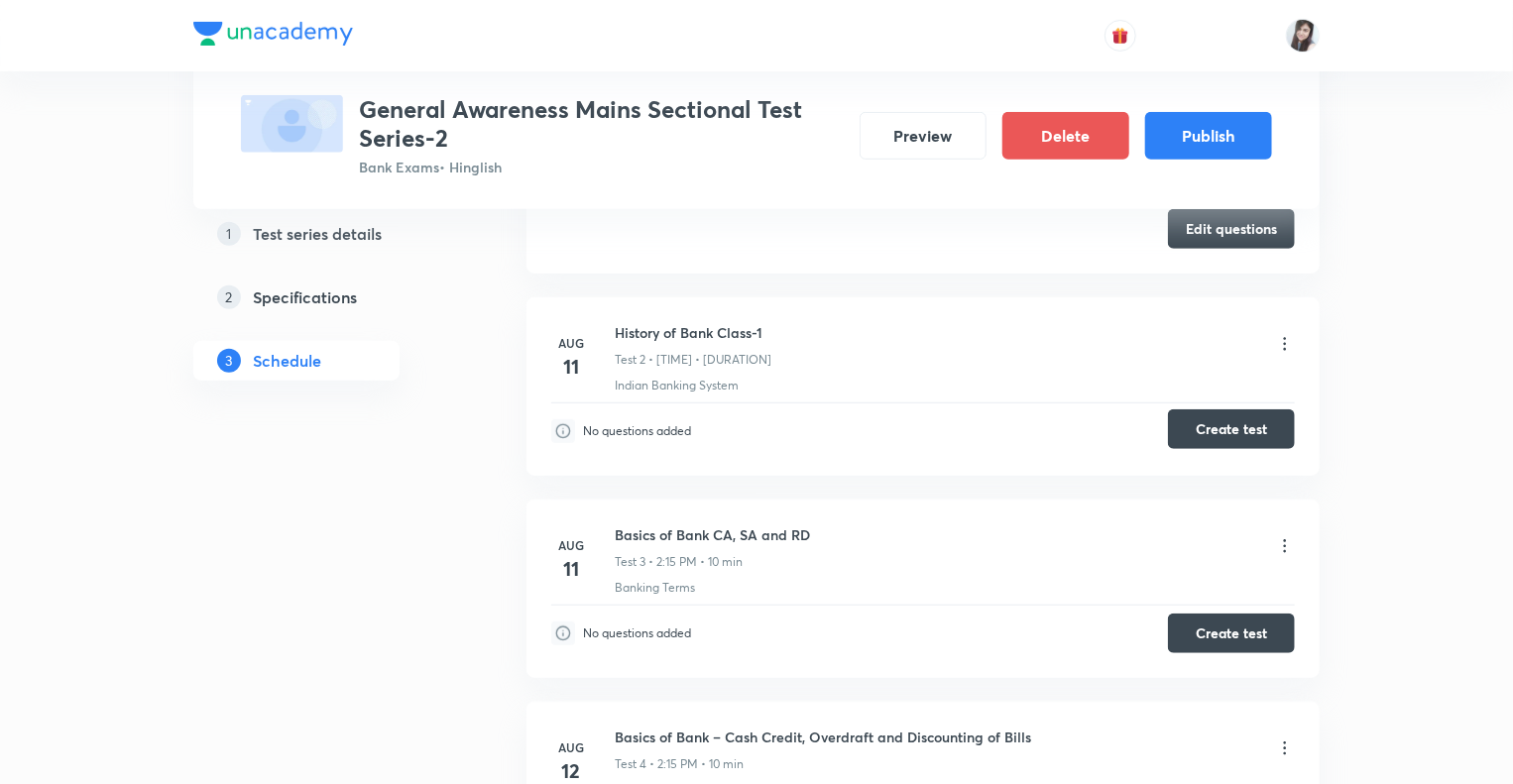 click on "Create test" at bounding box center (1231, 429) 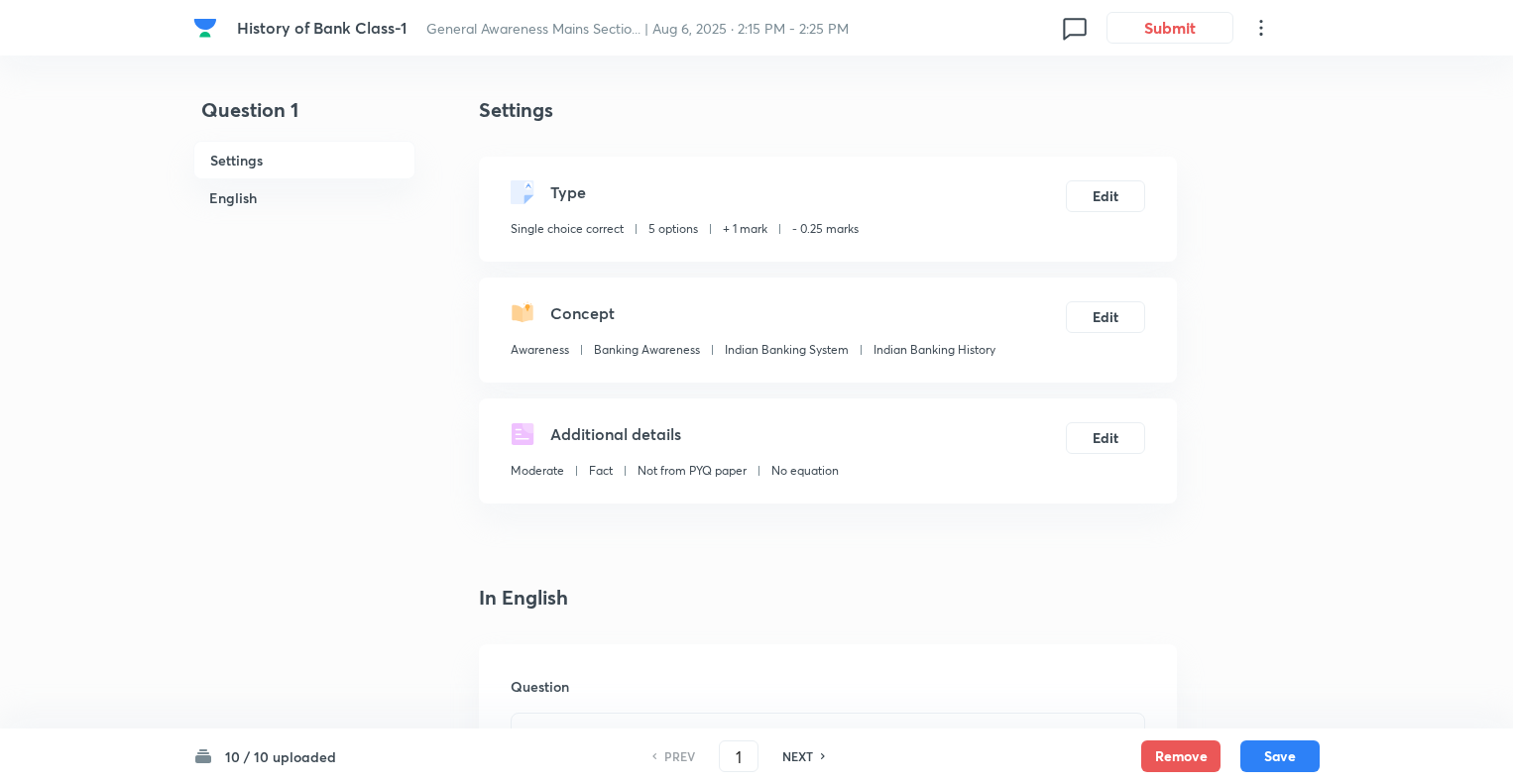 scroll, scrollTop: 0, scrollLeft: 0, axis: both 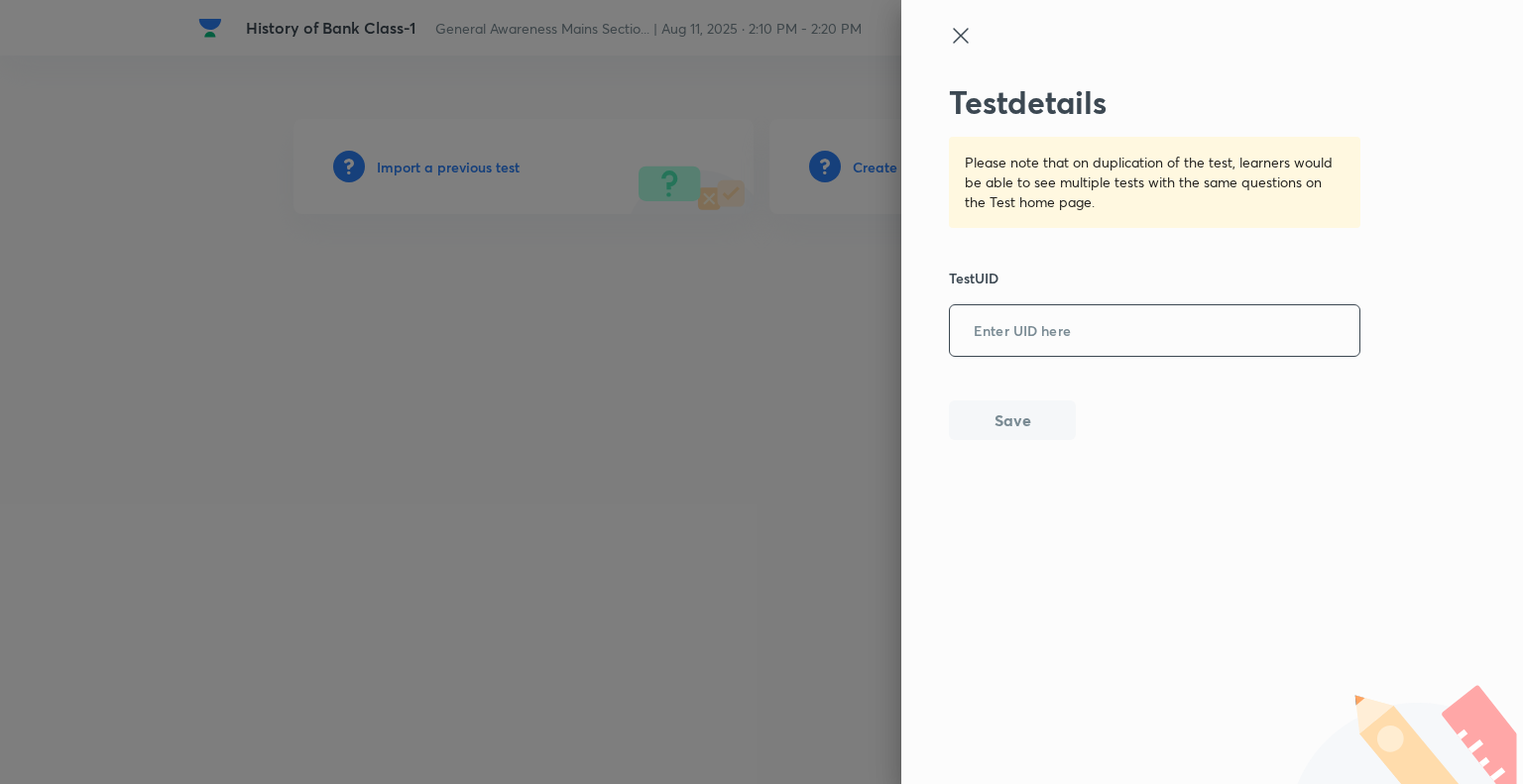 click at bounding box center [1154, 331] 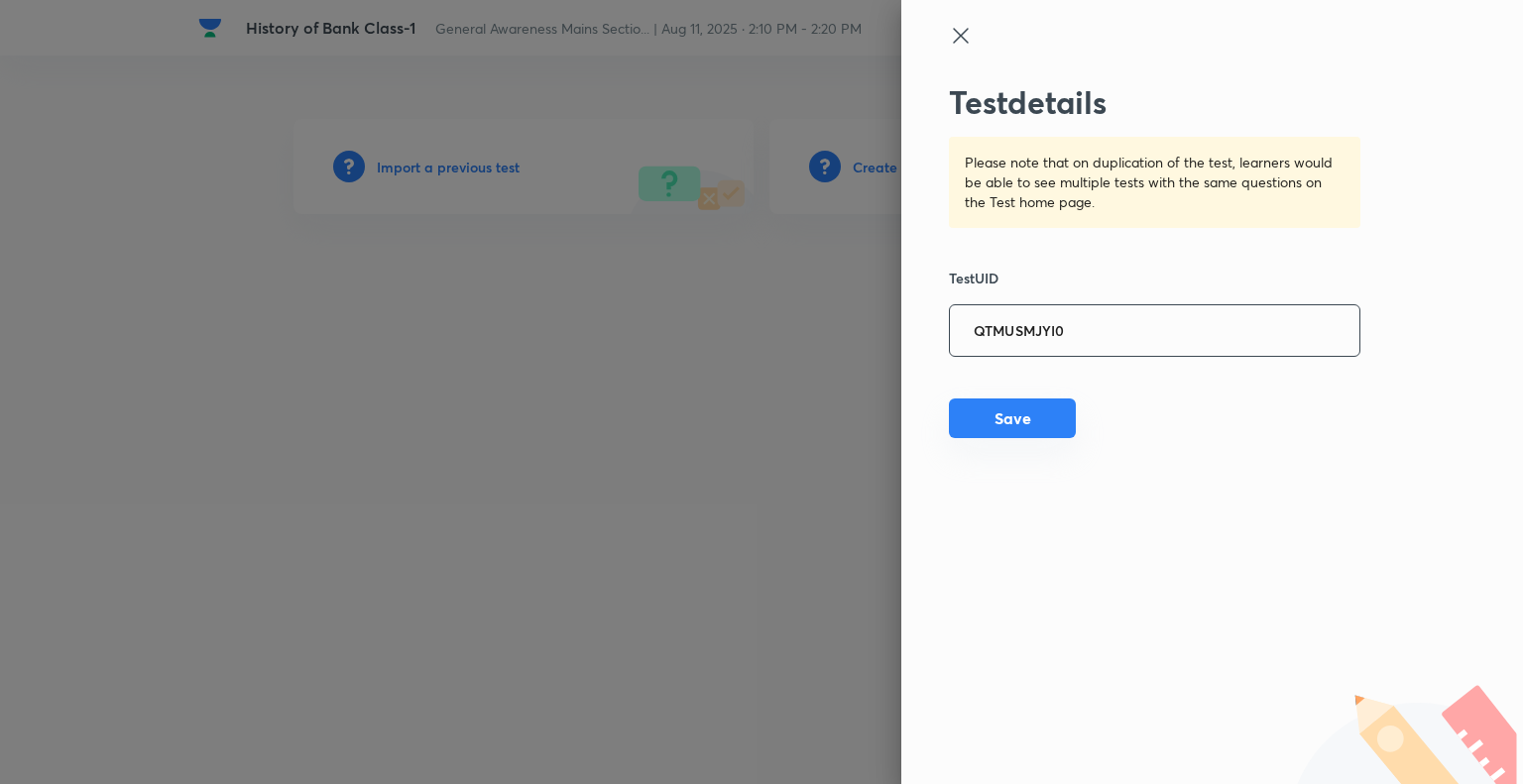 type on "QTMUSMJYI0" 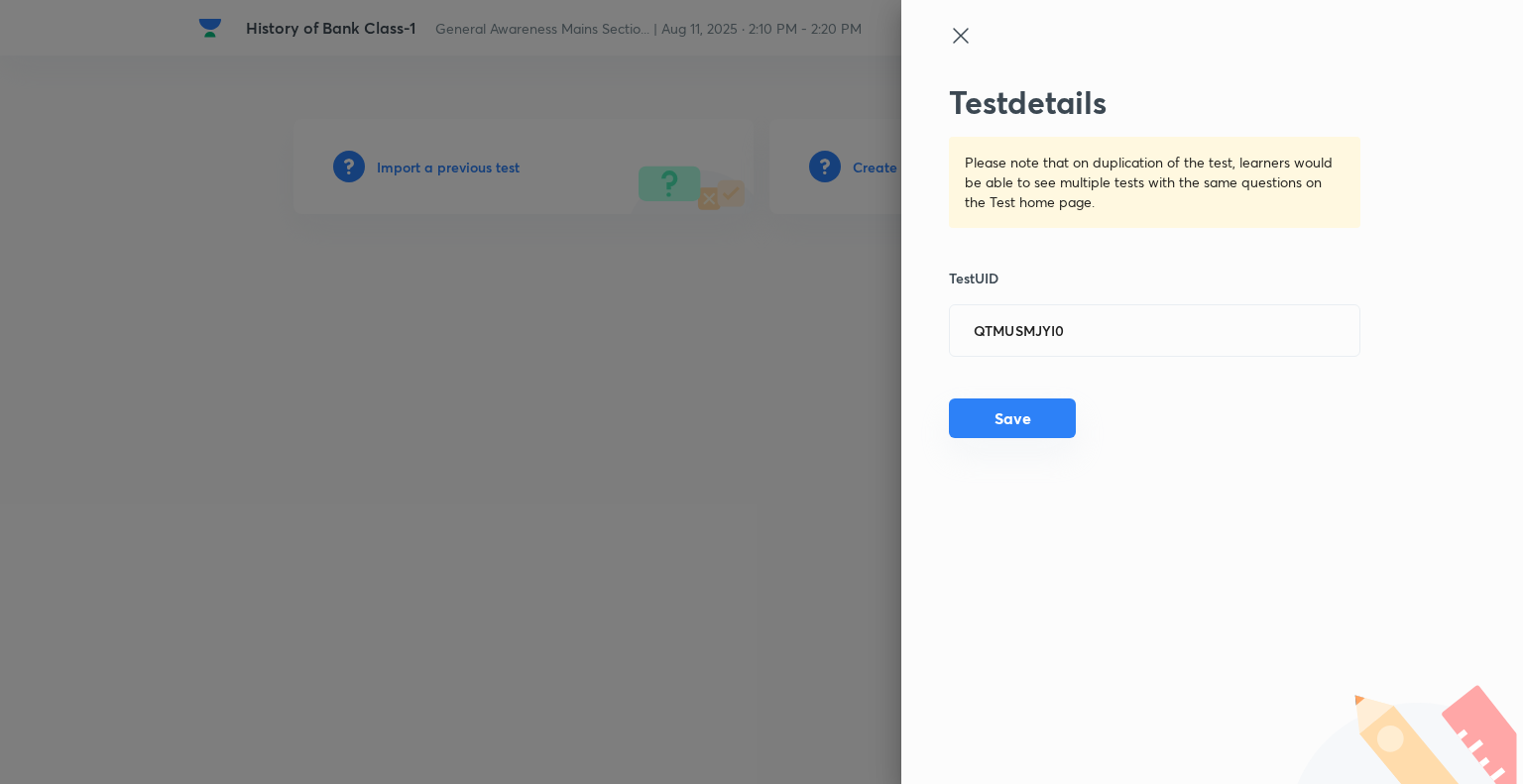 click on "Save" at bounding box center (1012, 418) 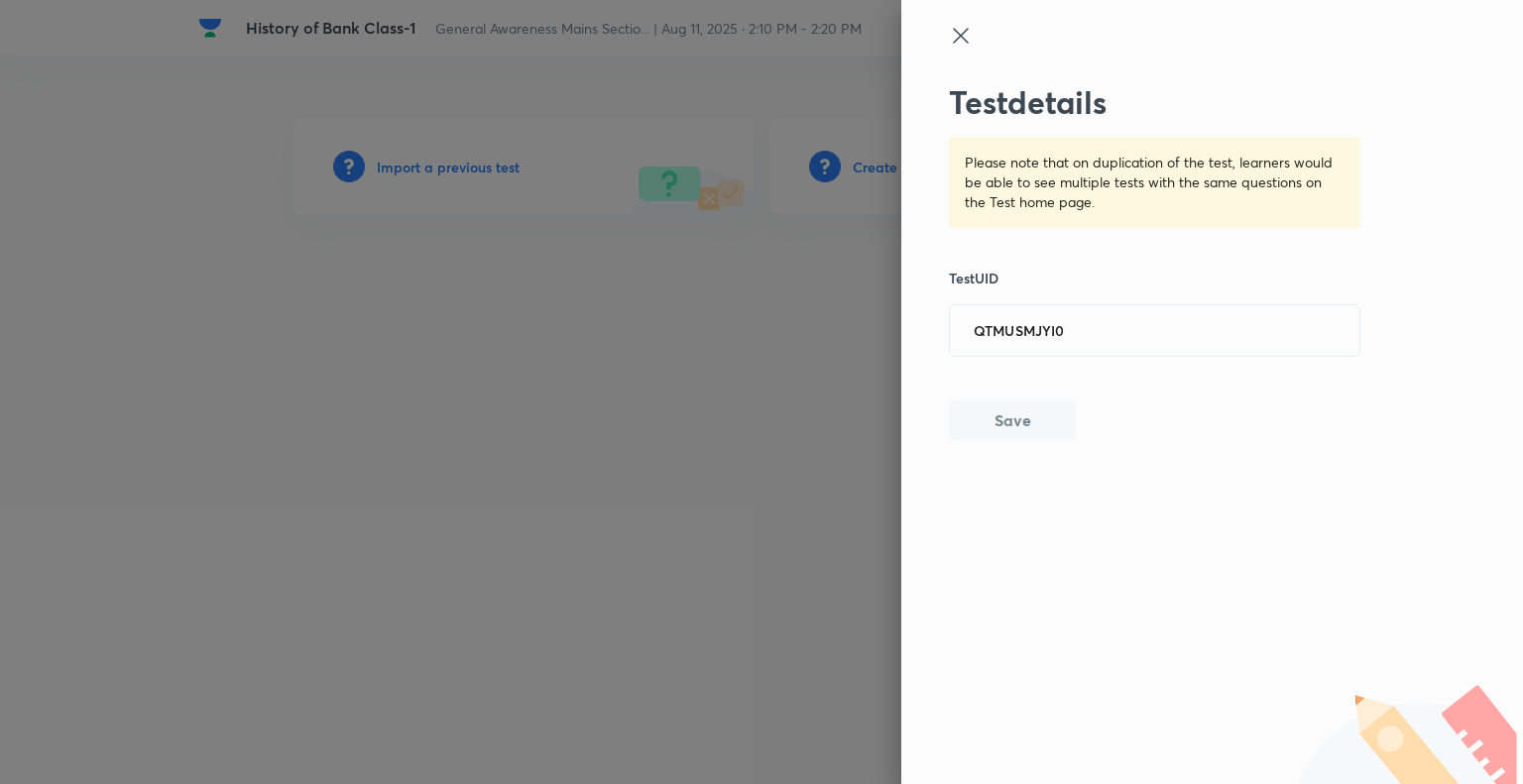 type 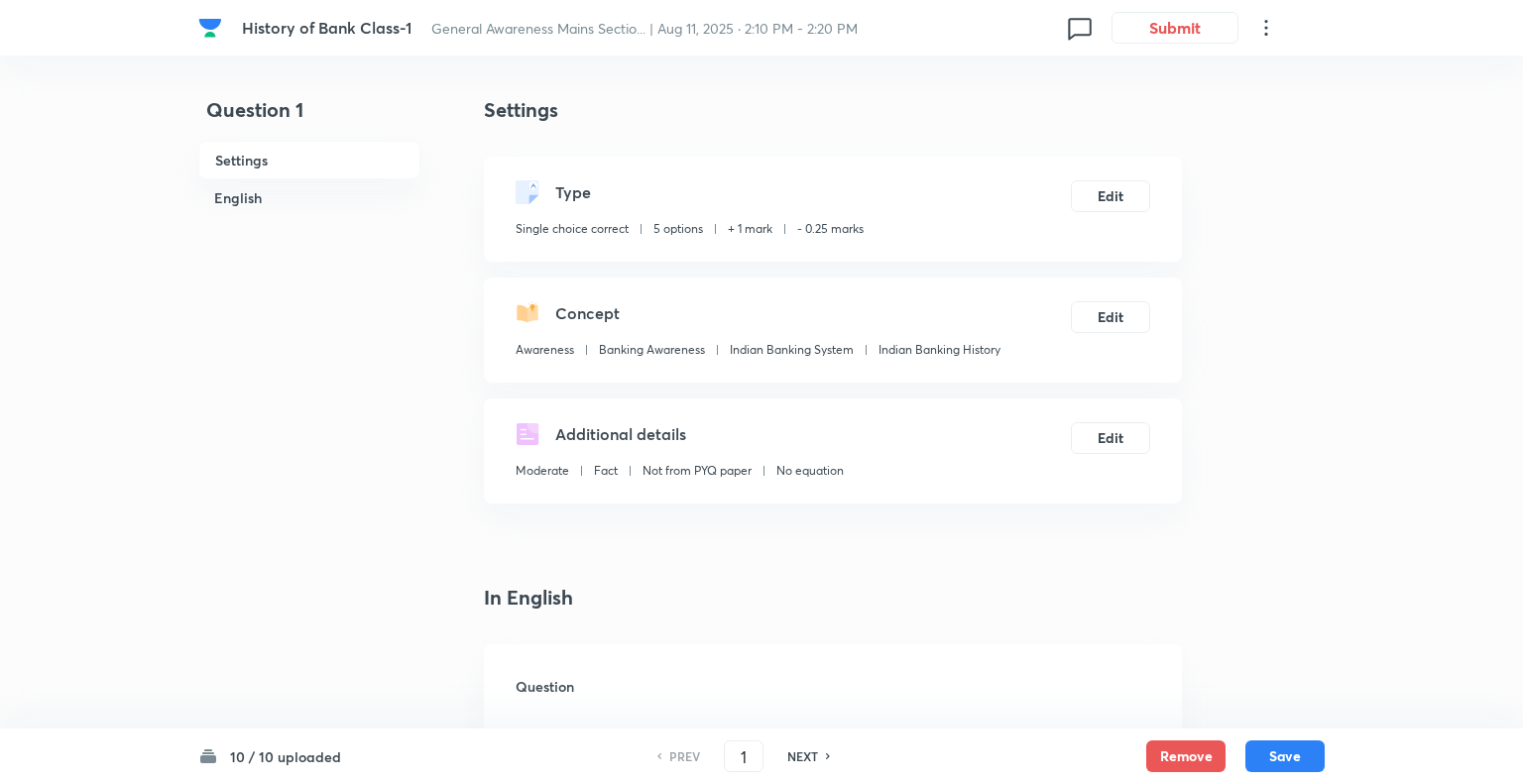 checkbox on "true" 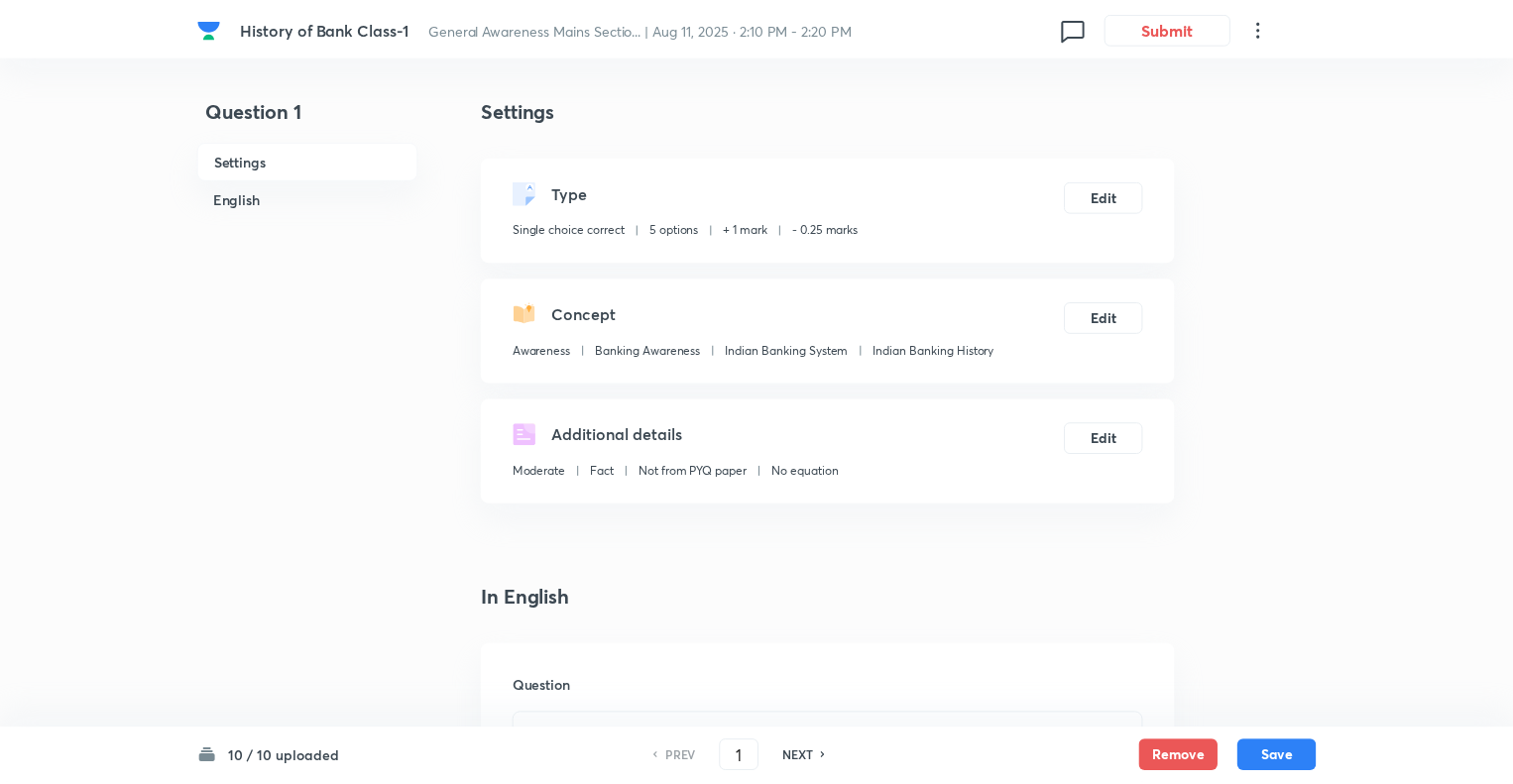 scroll, scrollTop: 0, scrollLeft: 0, axis: both 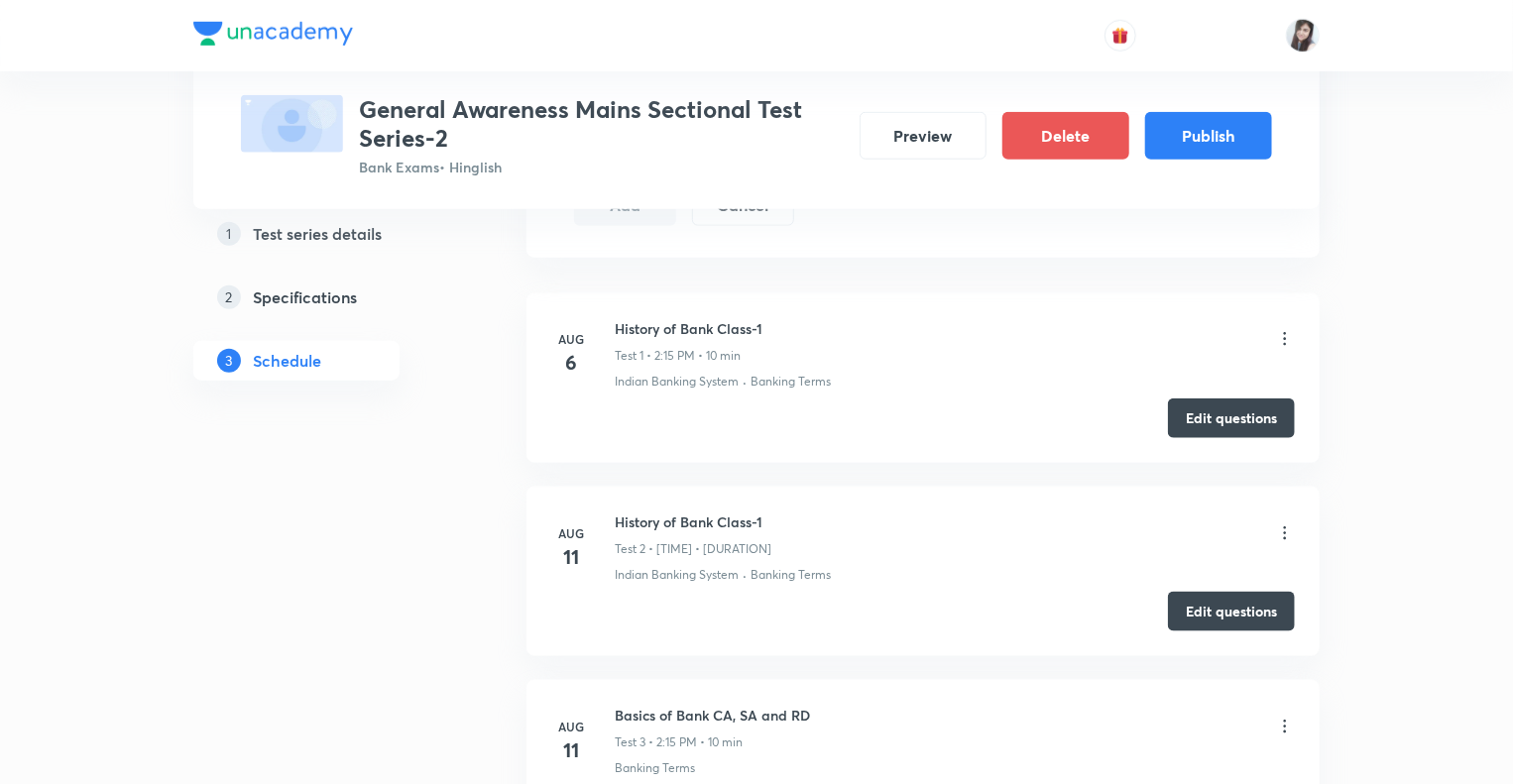 click 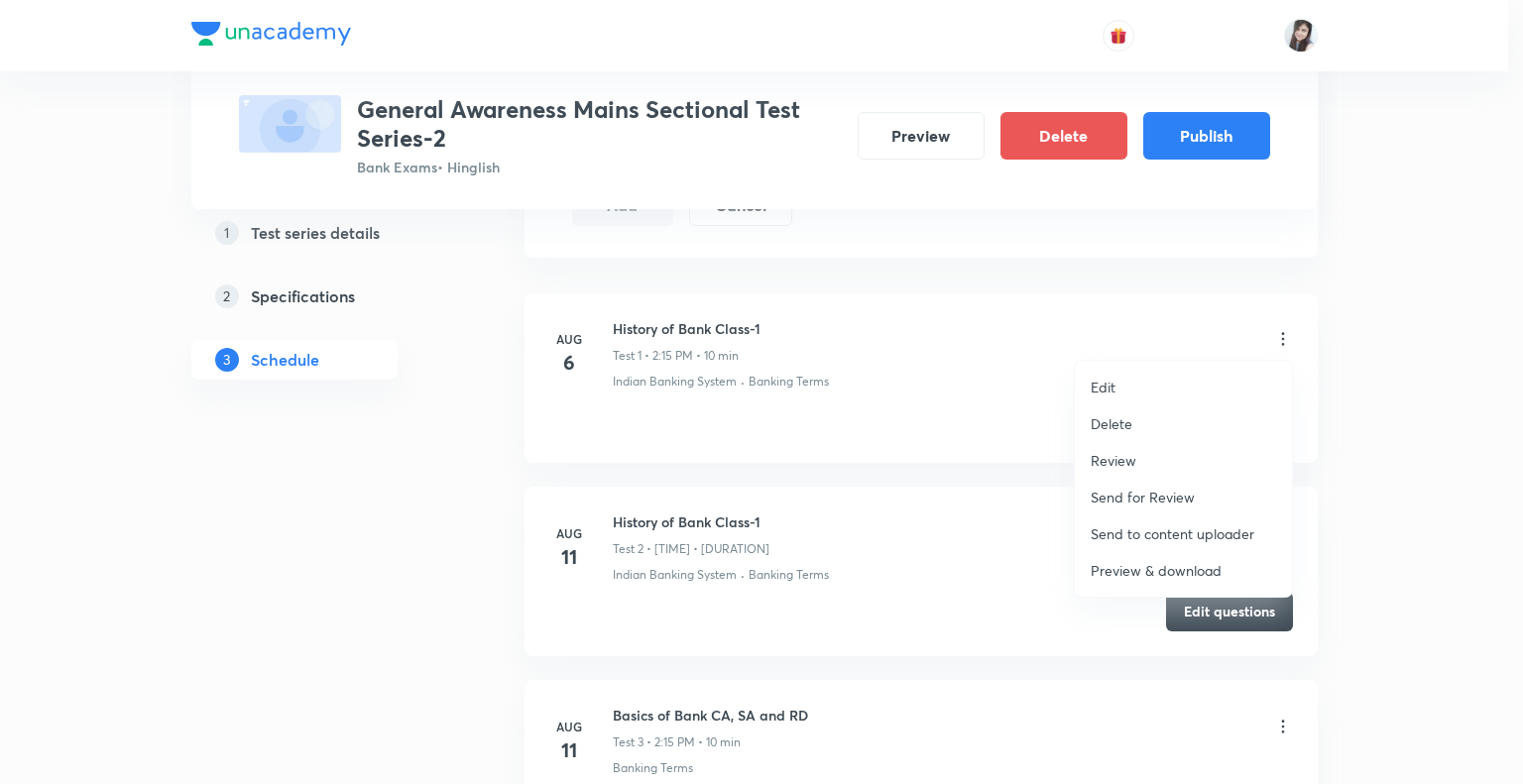 click on "Delete" at bounding box center [1112, 423] 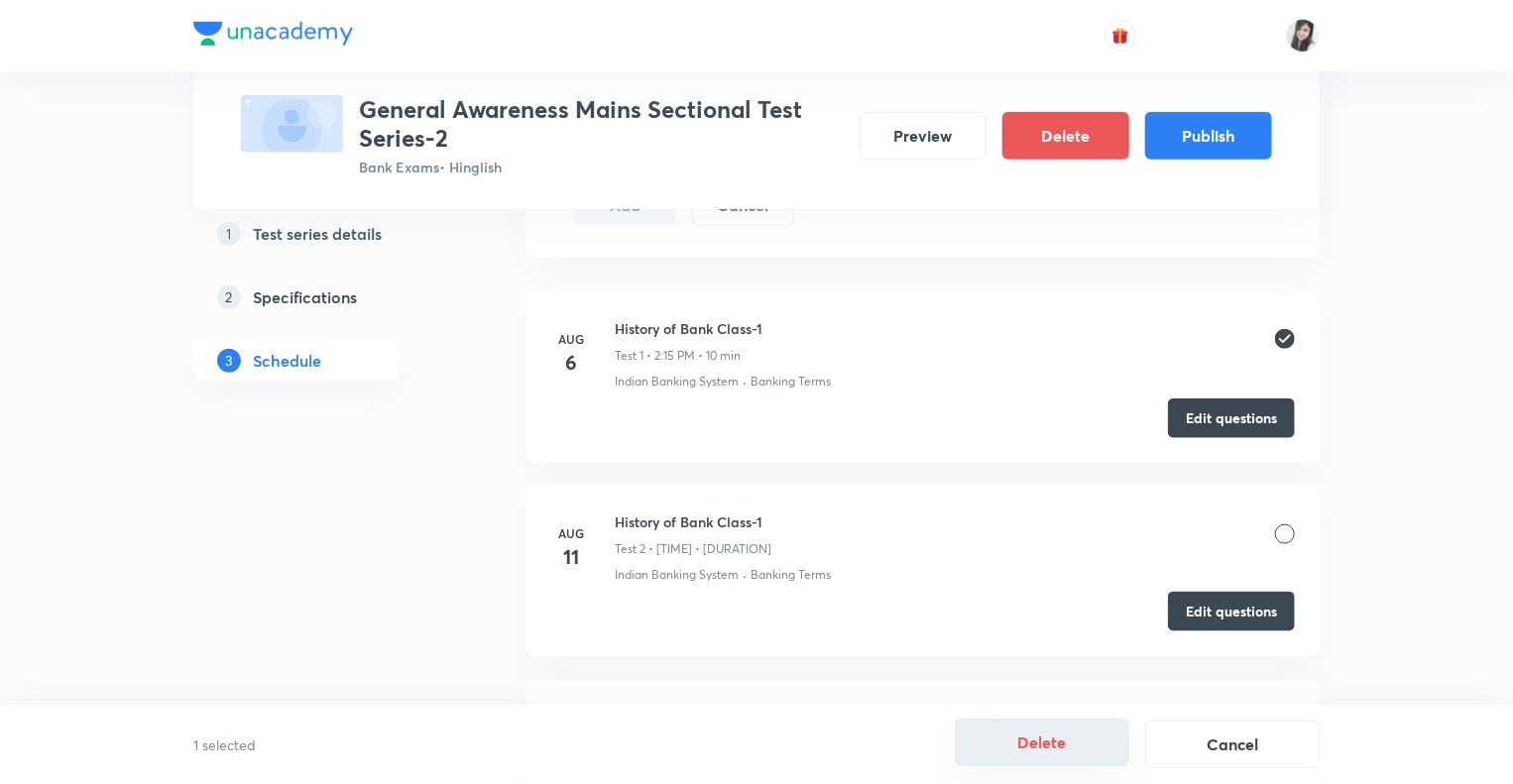 click on "Delete" at bounding box center [1042, 742] 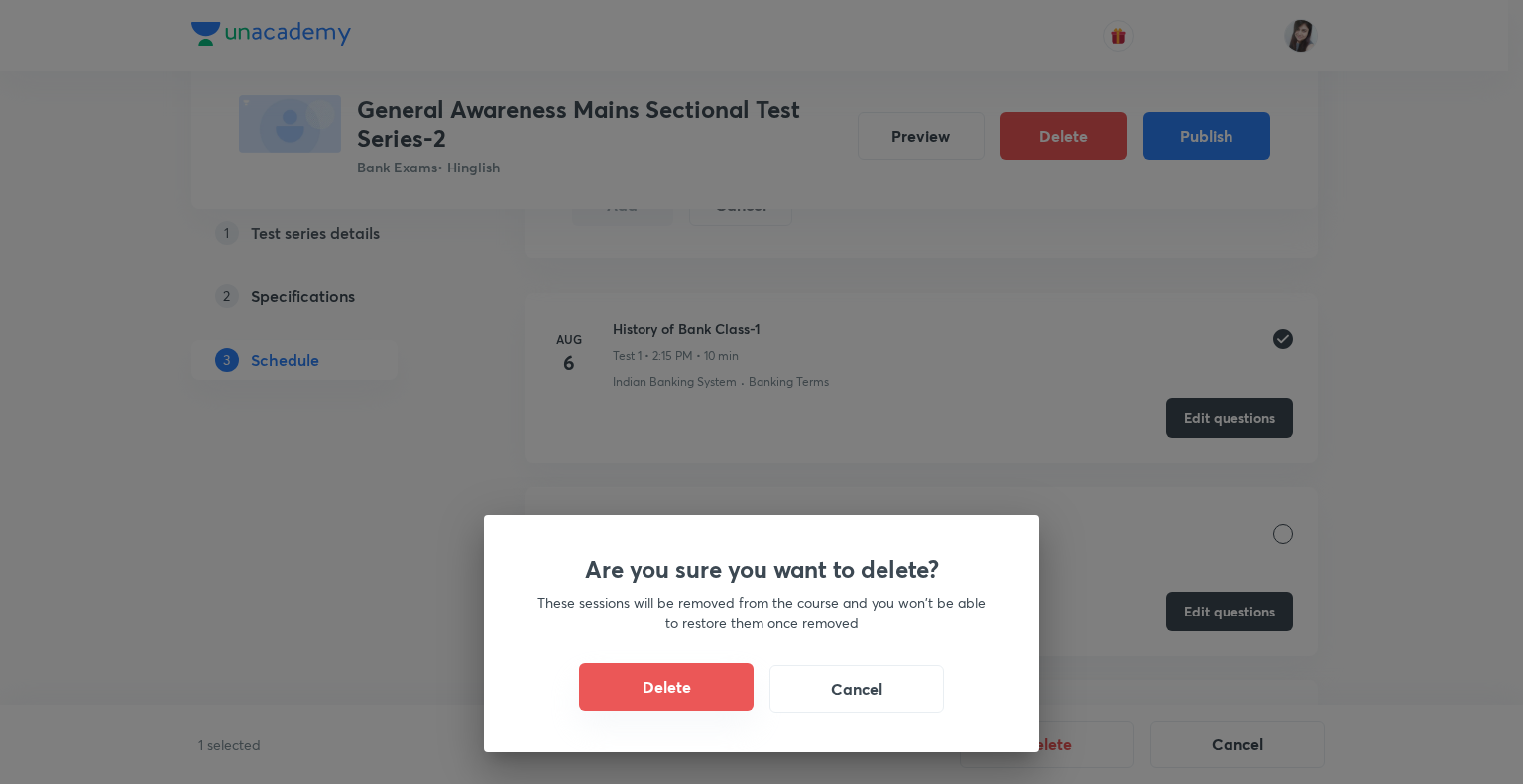 click on "Delete" at bounding box center (666, 687) 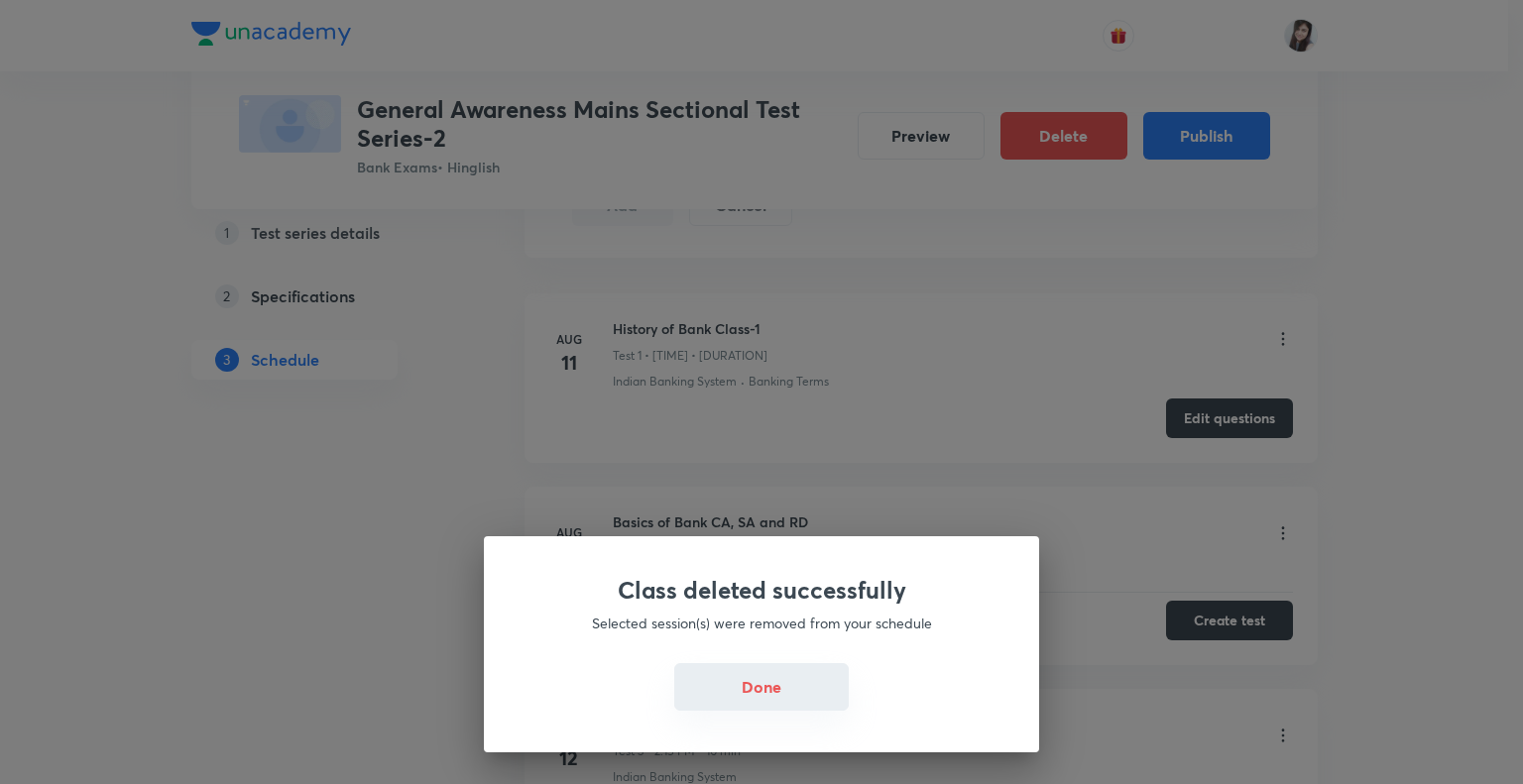 click on "Done" at bounding box center [762, 687] 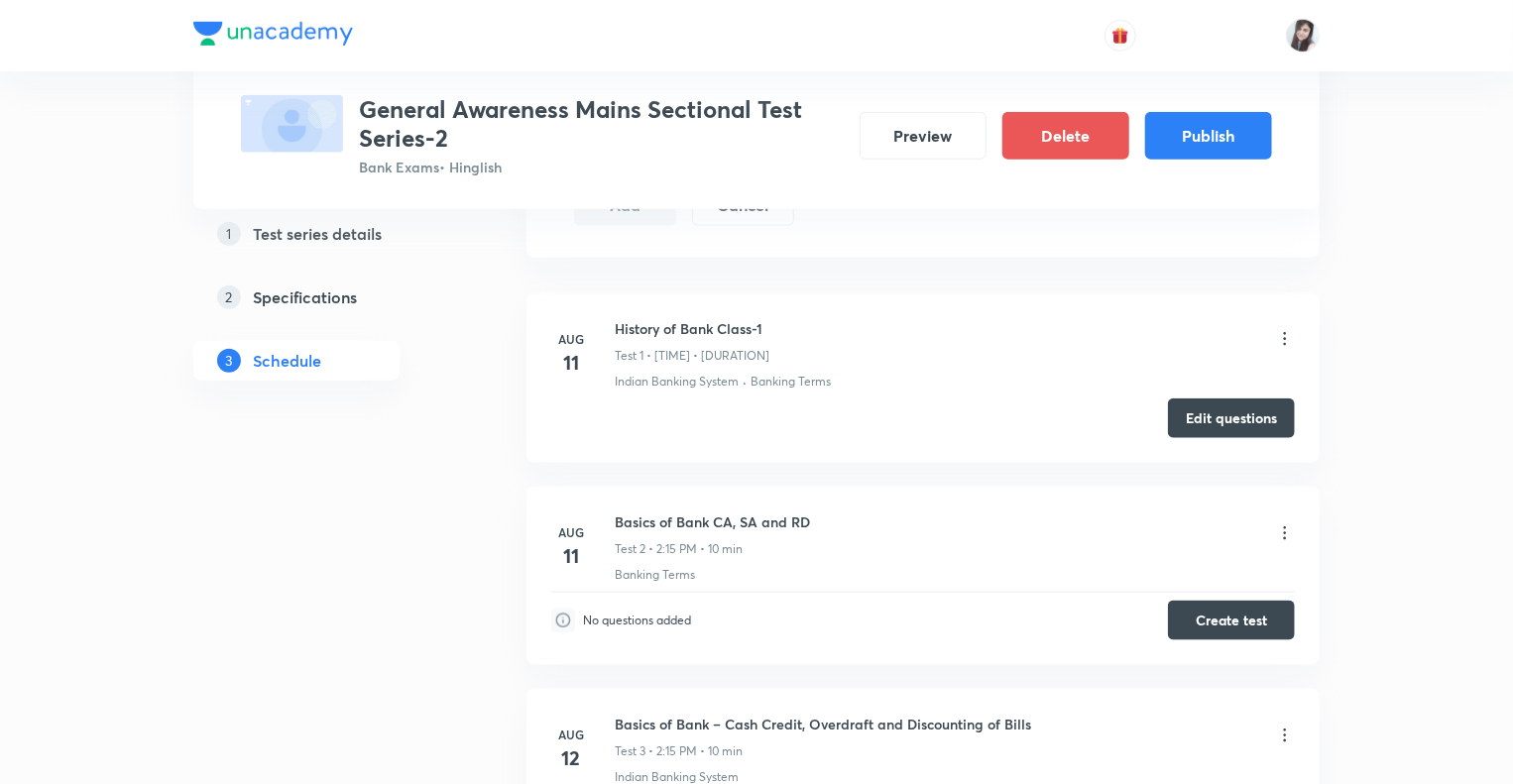 click on "1 Test series details 2 Specifications 3 Schedule" at bounding box center [328, 1645] 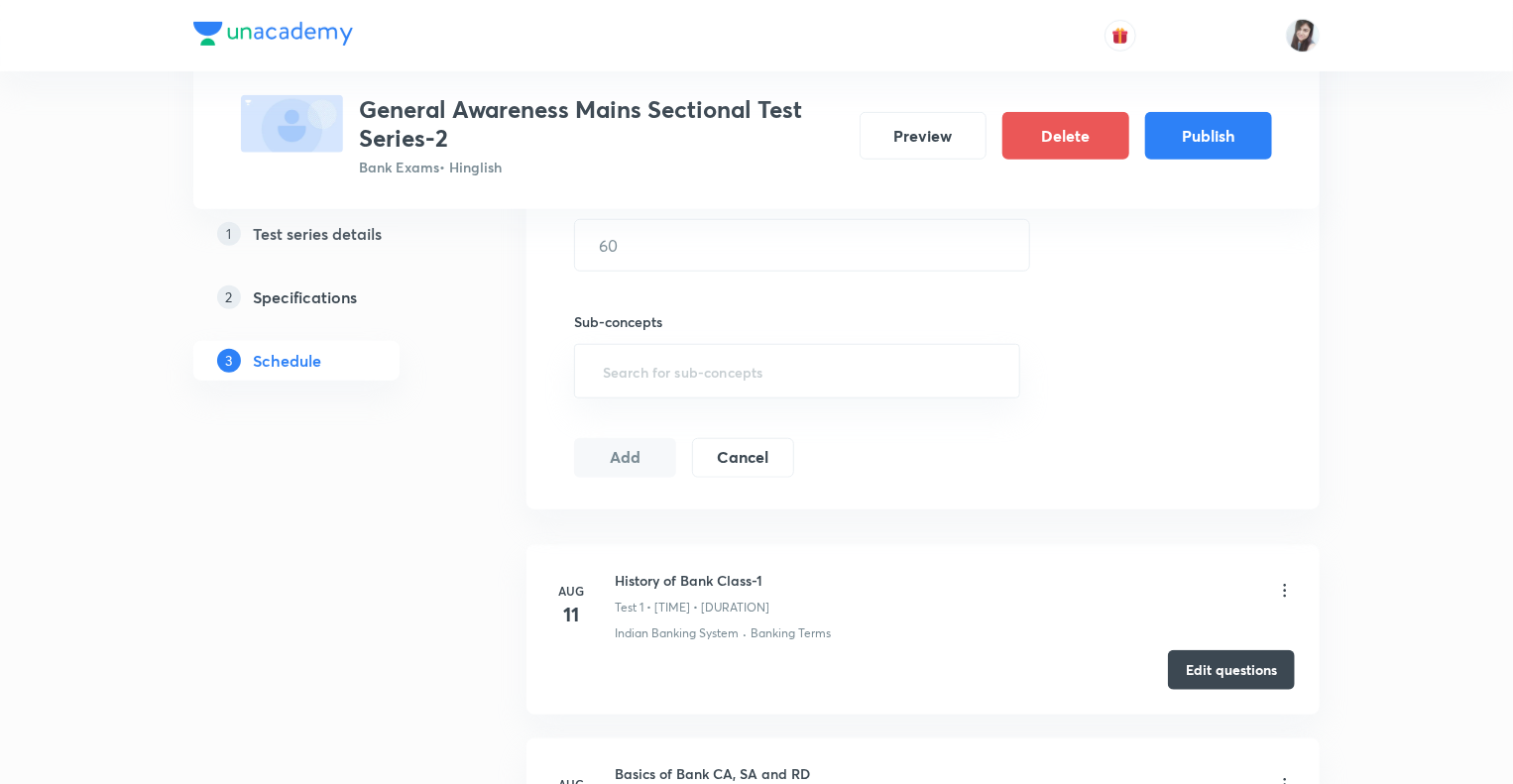 scroll, scrollTop: 644, scrollLeft: 0, axis: vertical 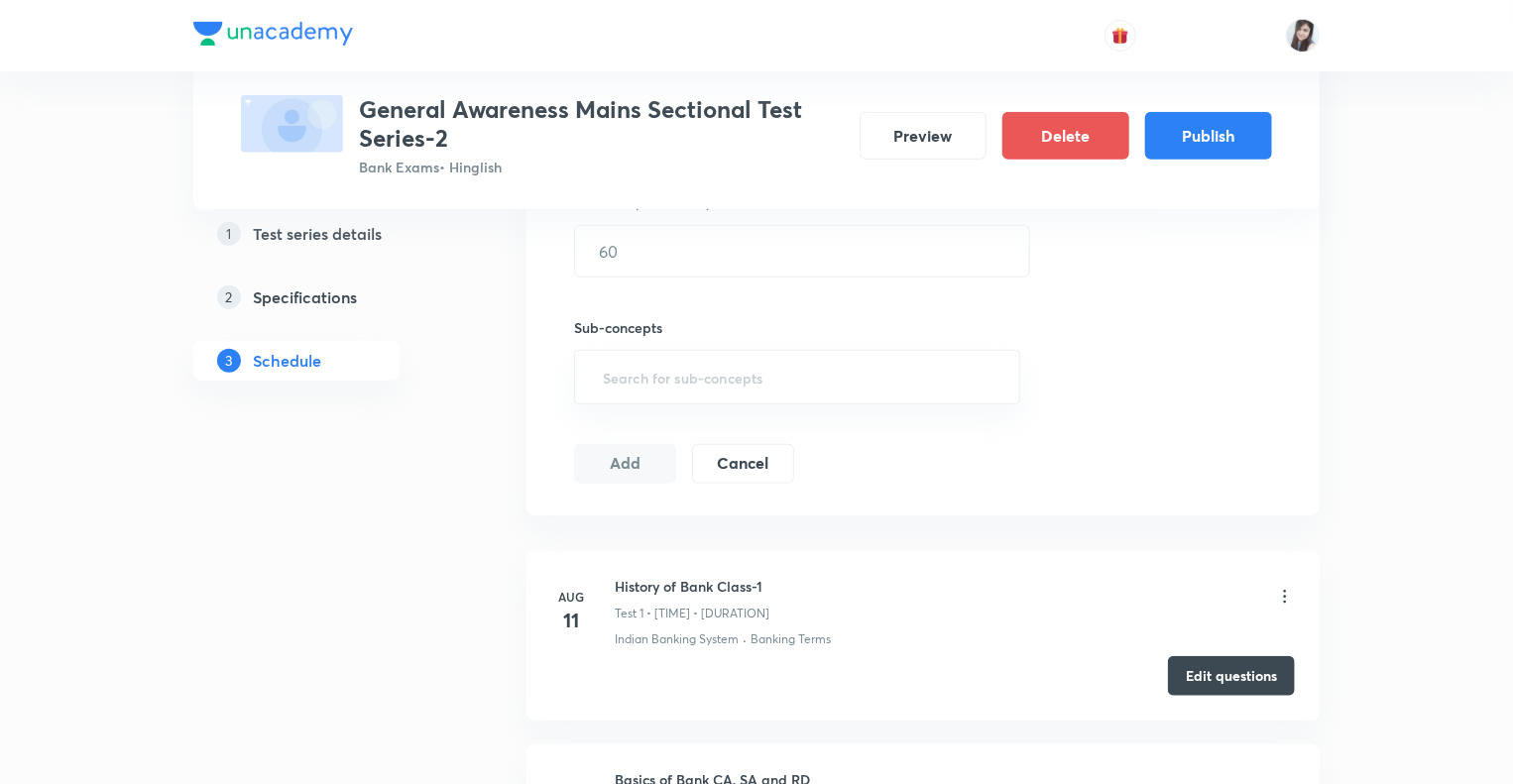 click on "1 Test series details 2 Specifications 3 Schedule" at bounding box center [328, 1903] 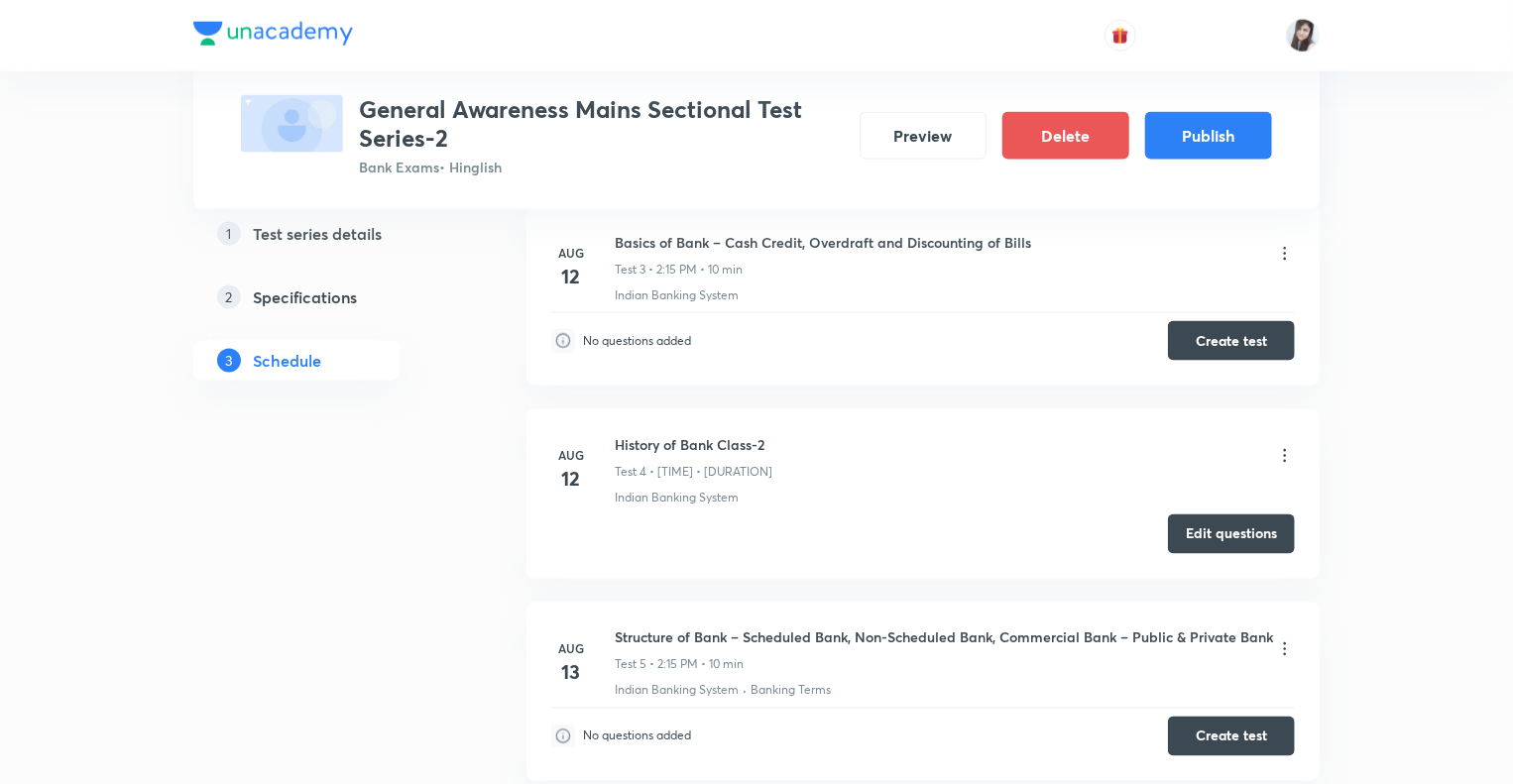 scroll, scrollTop: 1516, scrollLeft: 0, axis: vertical 